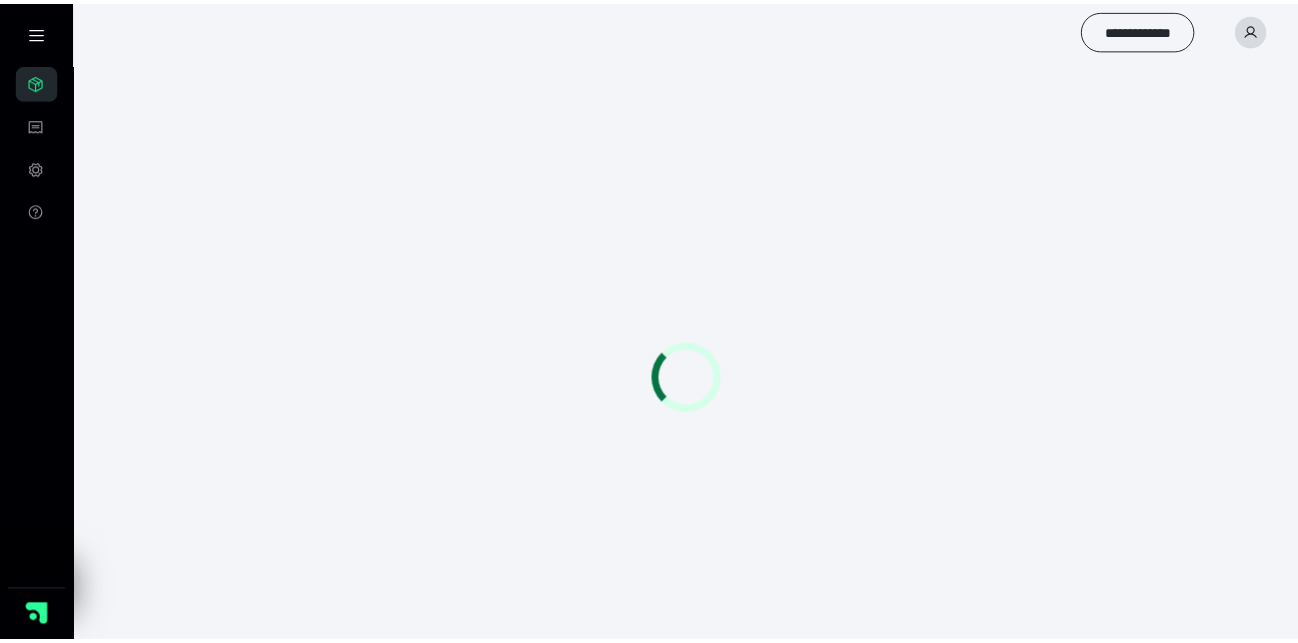 scroll, scrollTop: 0, scrollLeft: 0, axis: both 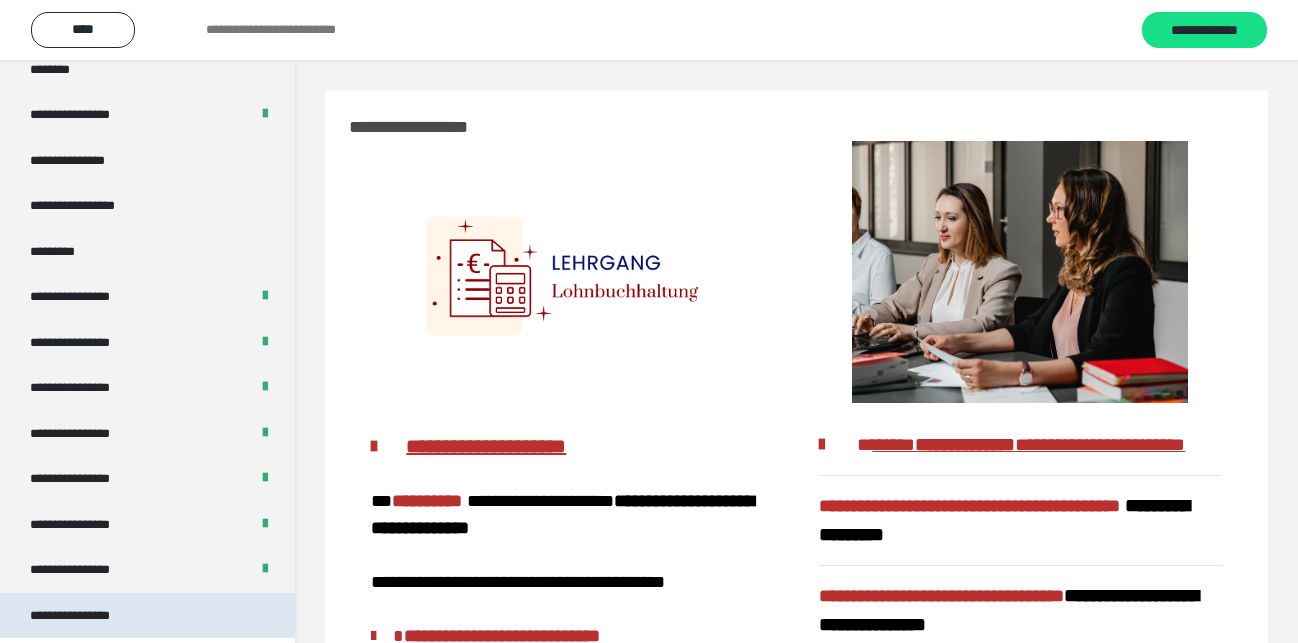 click on "**********" at bounding box center (87, 616) 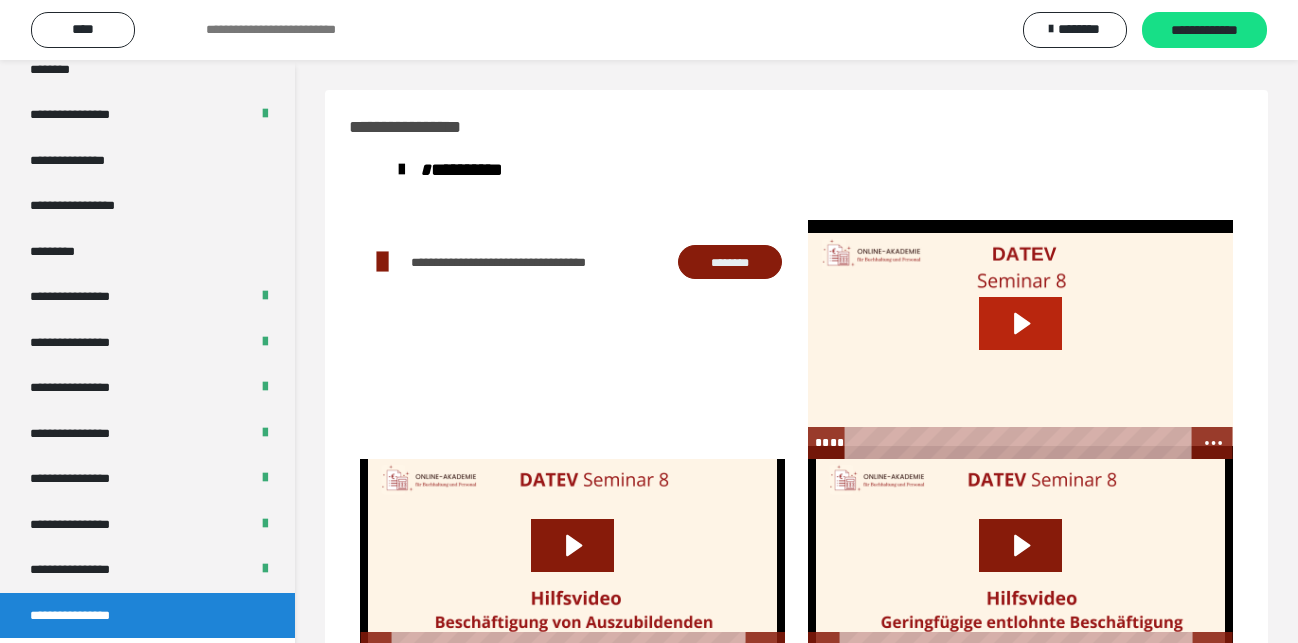 click 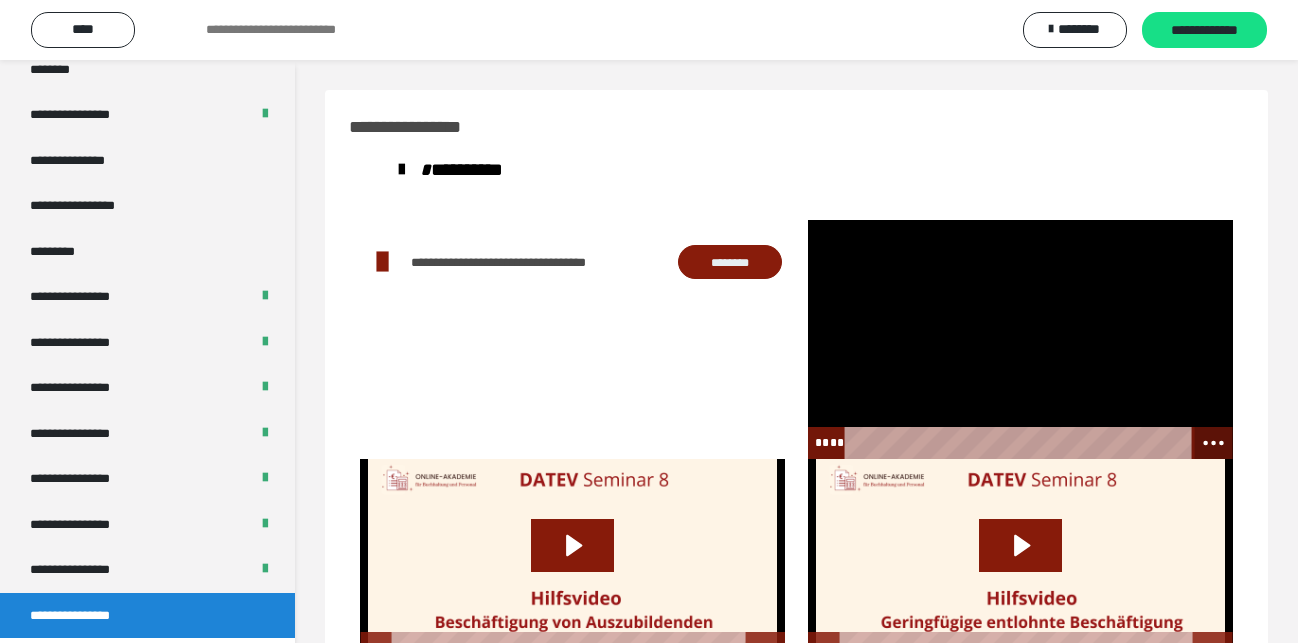 click 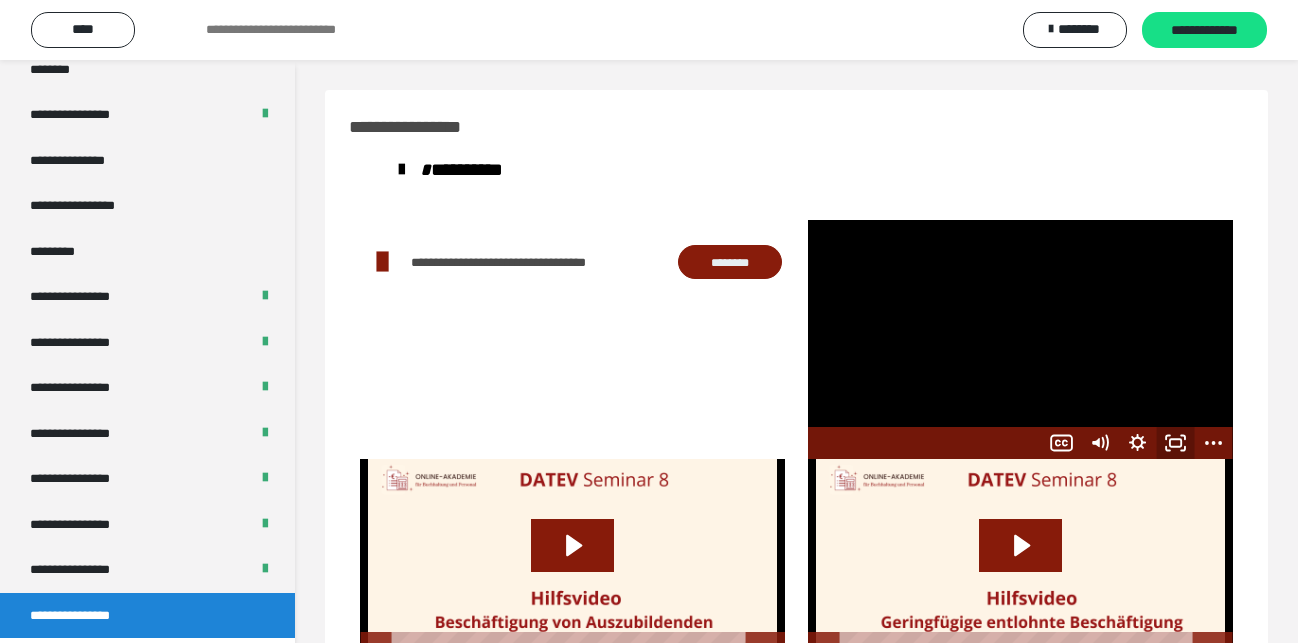 click 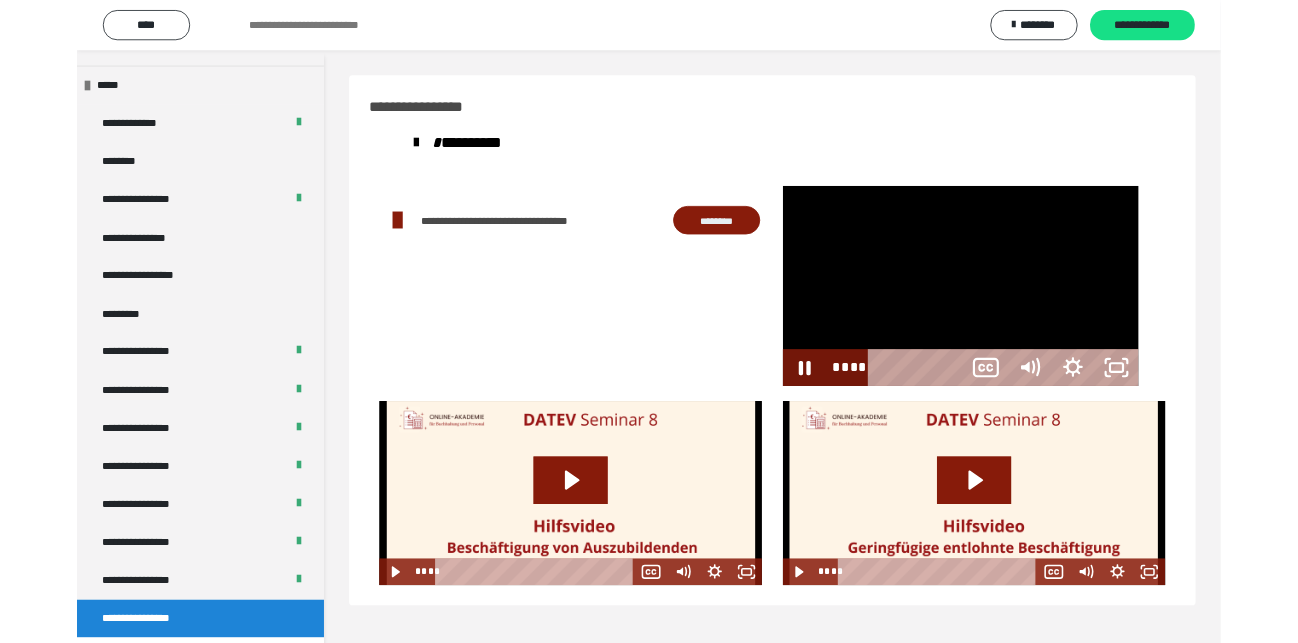 scroll, scrollTop: 2428, scrollLeft: 0, axis: vertical 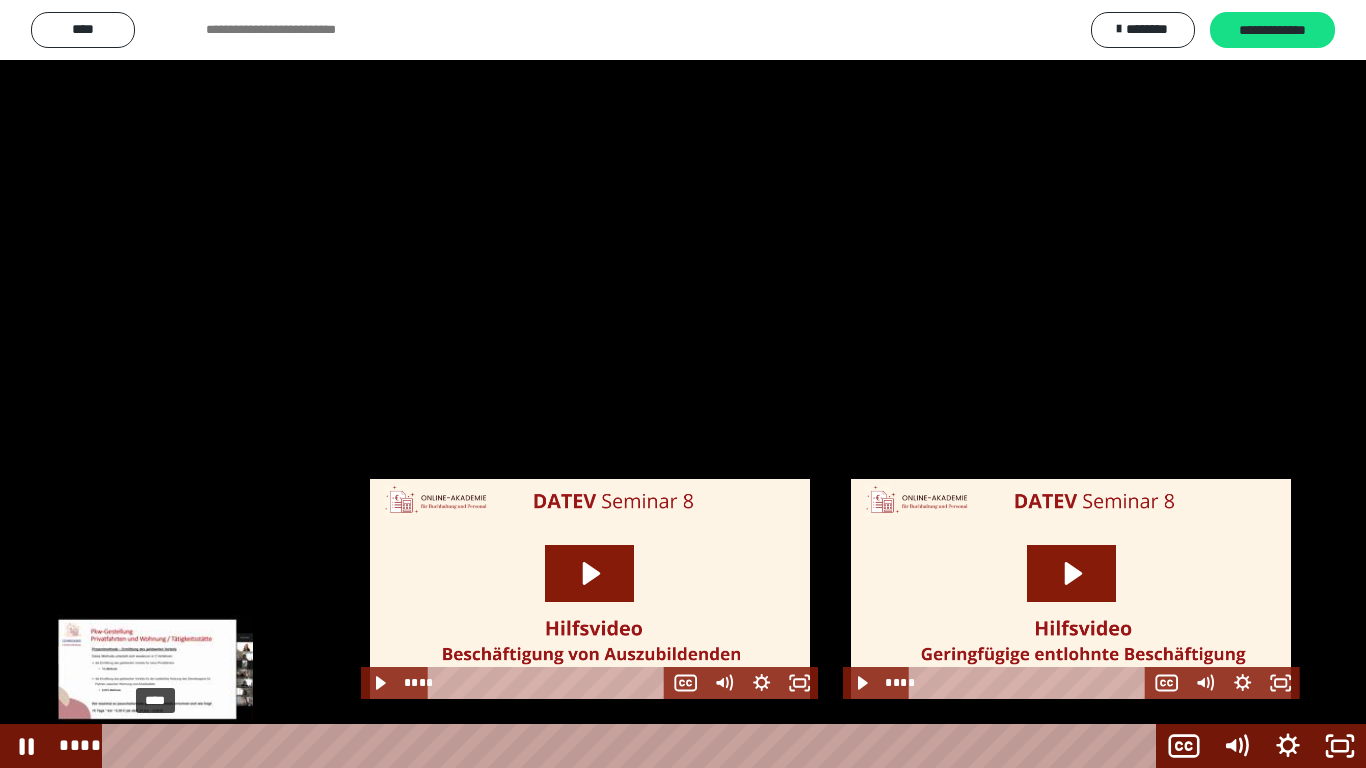 click on "****" at bounding box center [633, 746] 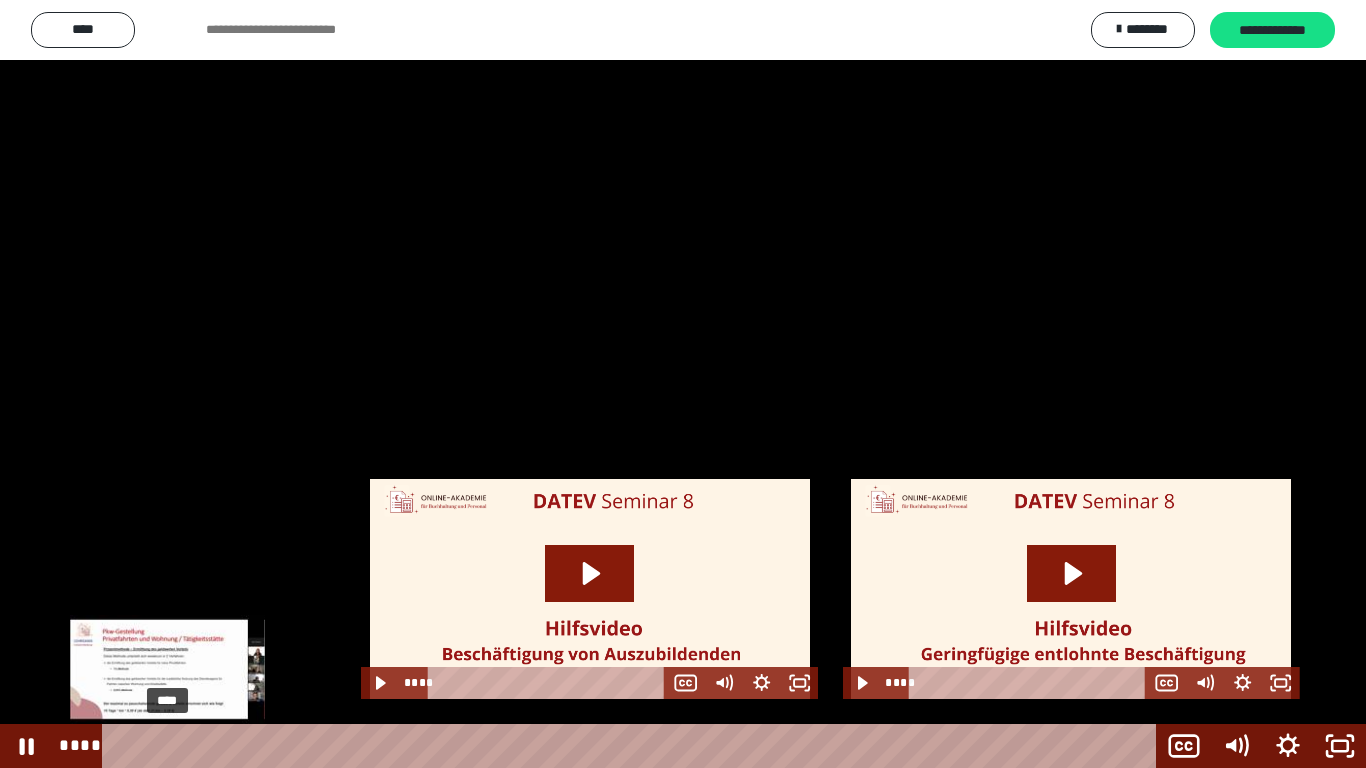 click on "****" at bounding box center [633, 746] 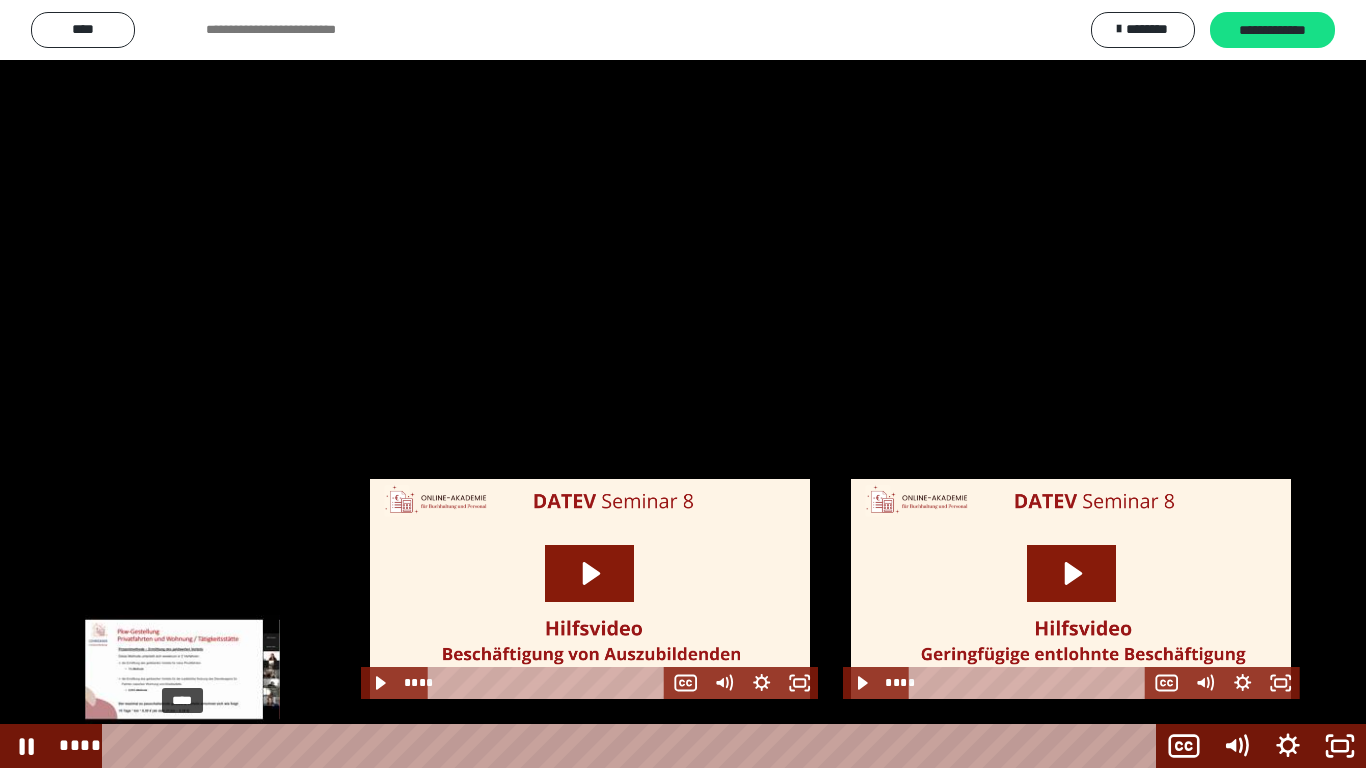 click on "****" at bounding box center [633, 746] 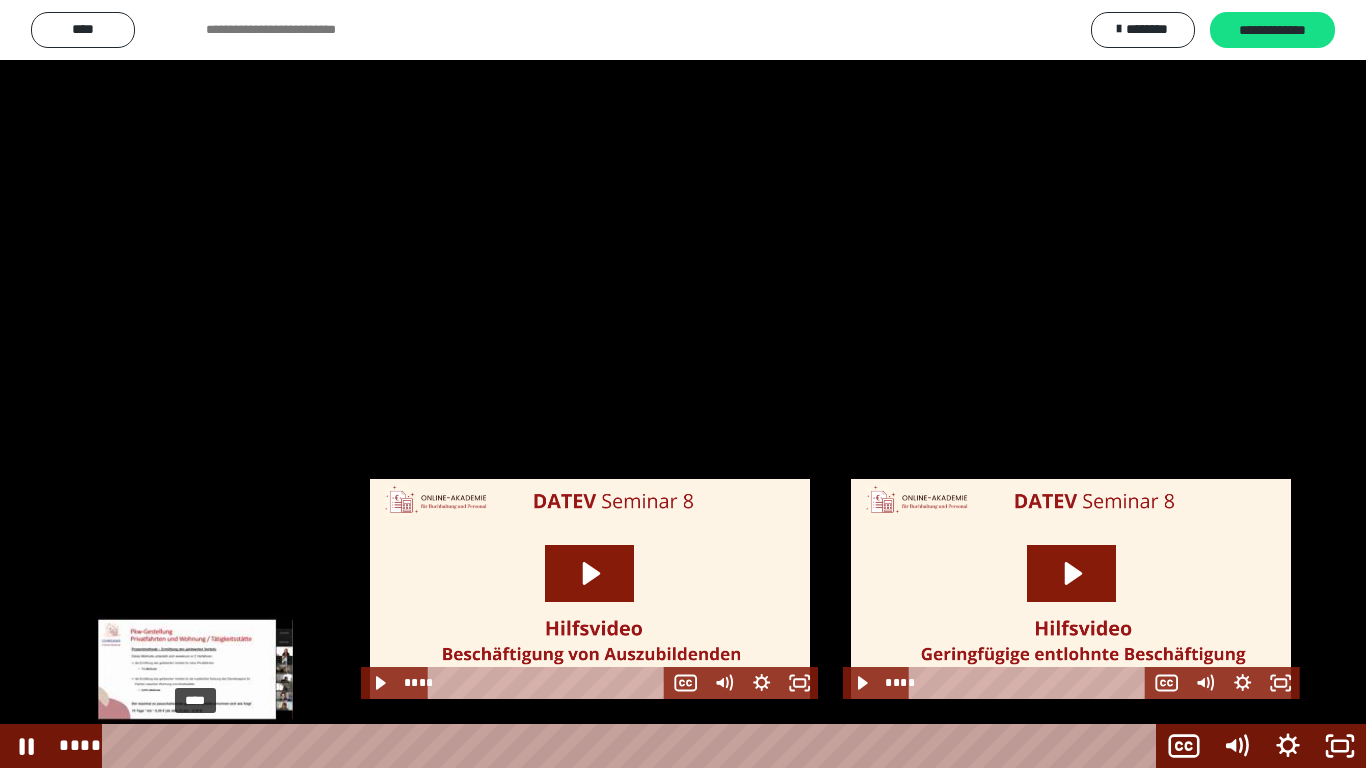 click on "****" at bounding box center [633, 746] 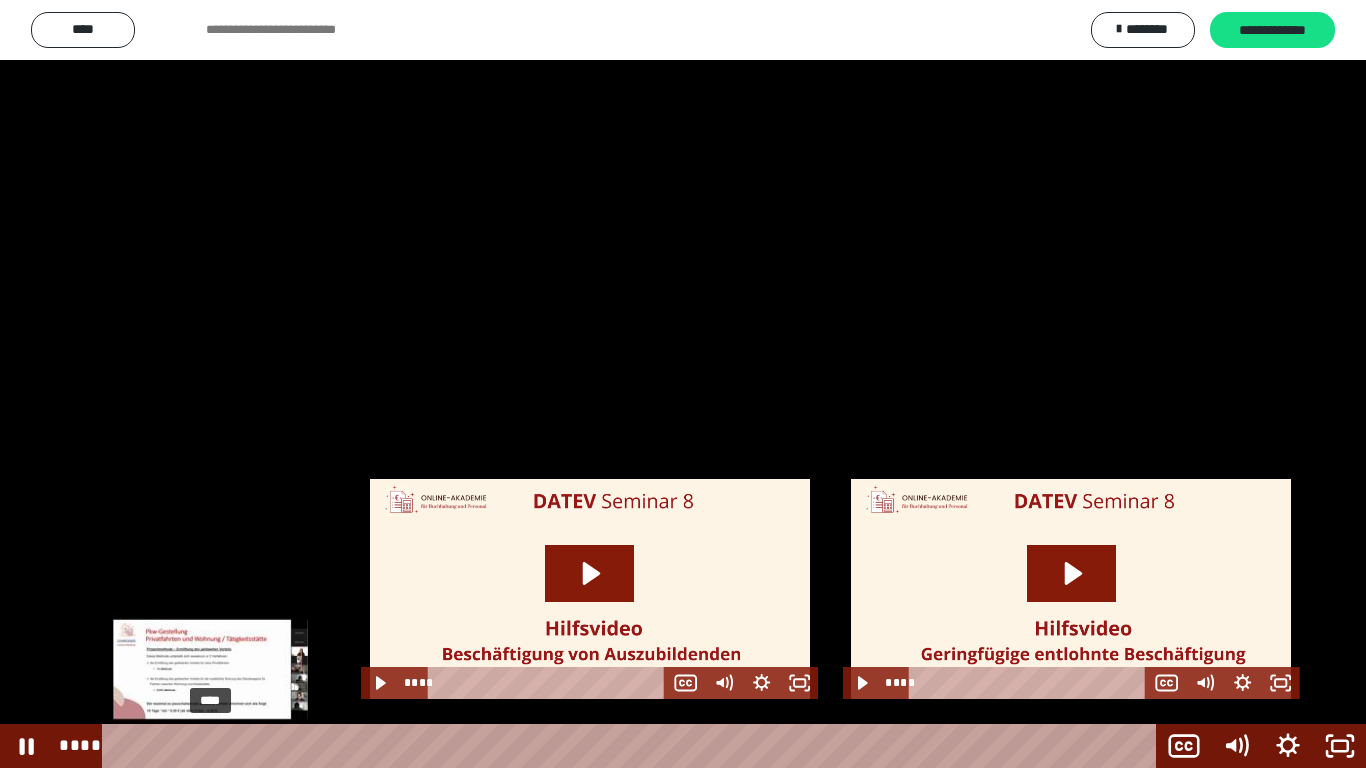 click on "****" at bounding box center (633, 746) 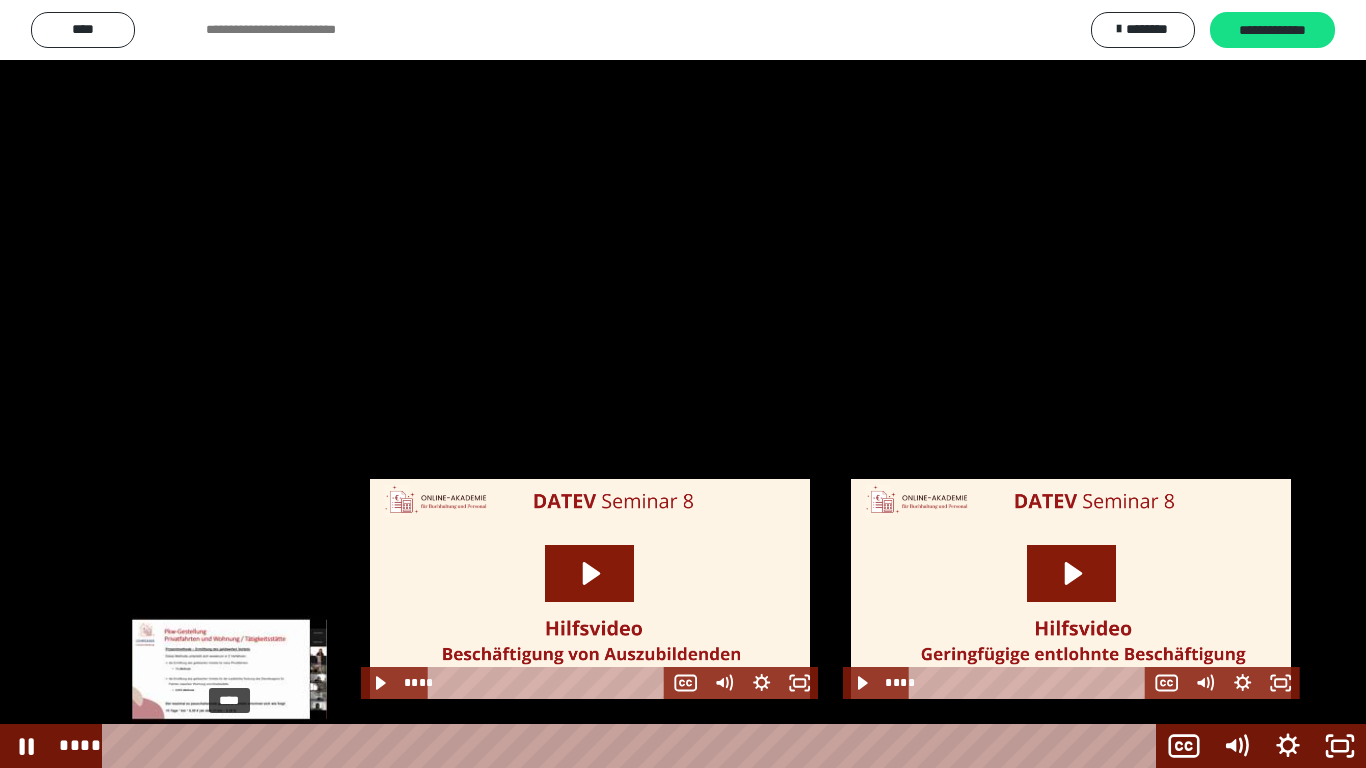 click on "****" at bounding box center (633, 746) 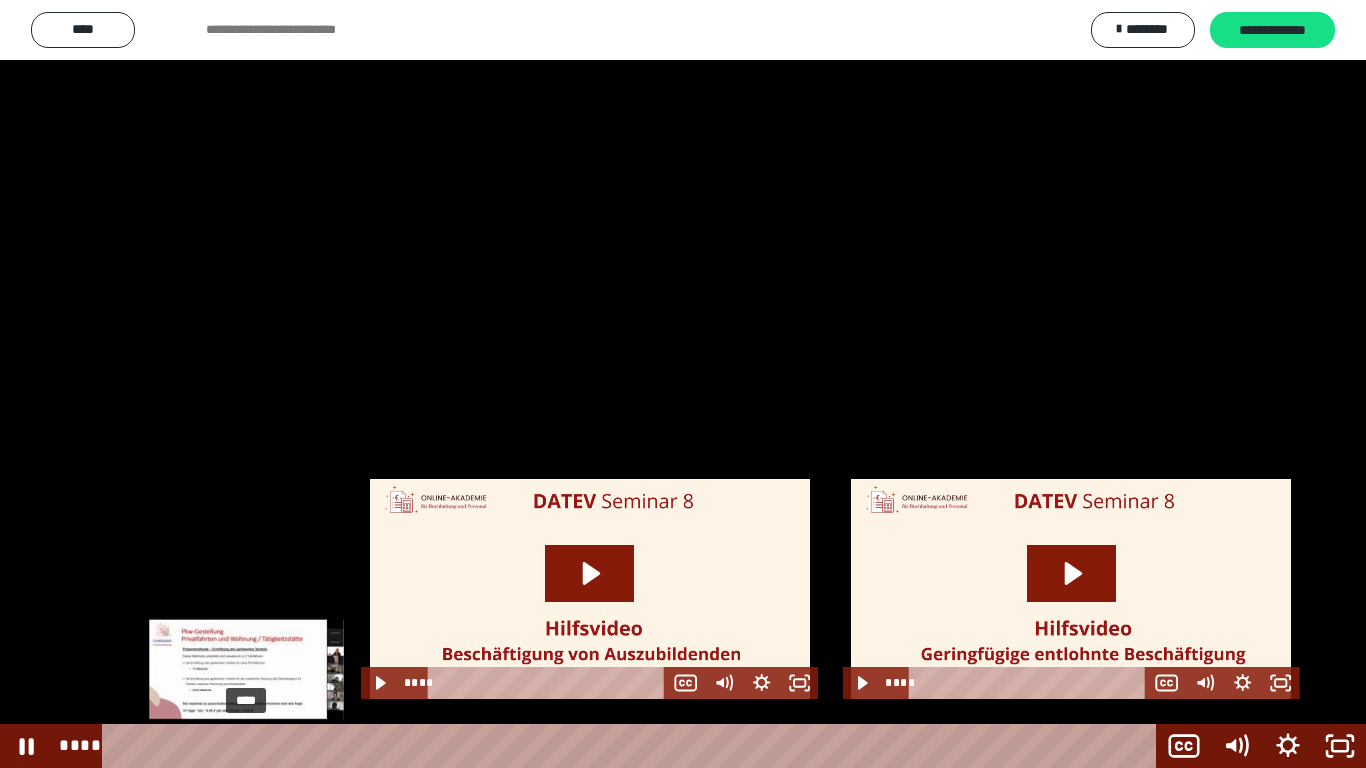 click on "****" at bounding box center [633, 746] 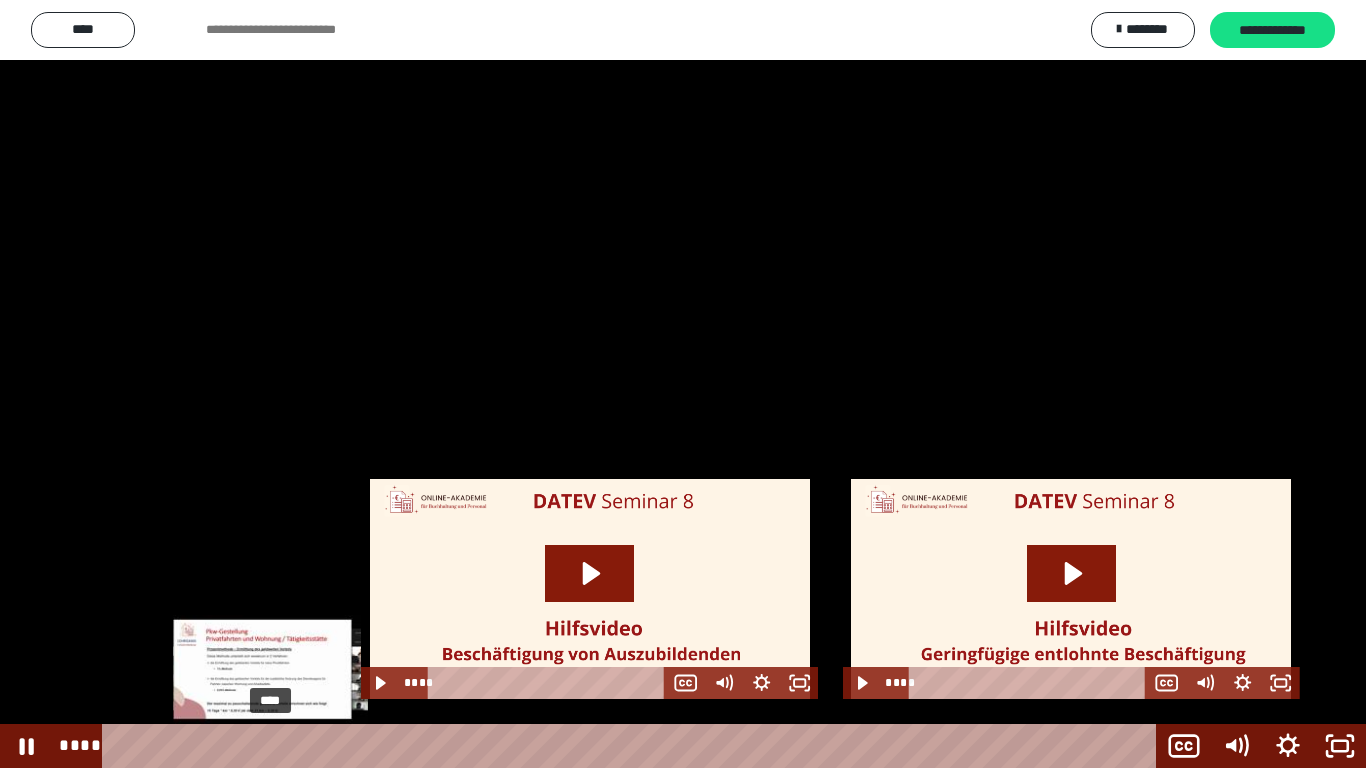 click on "****" at bounding box center [633, 746] 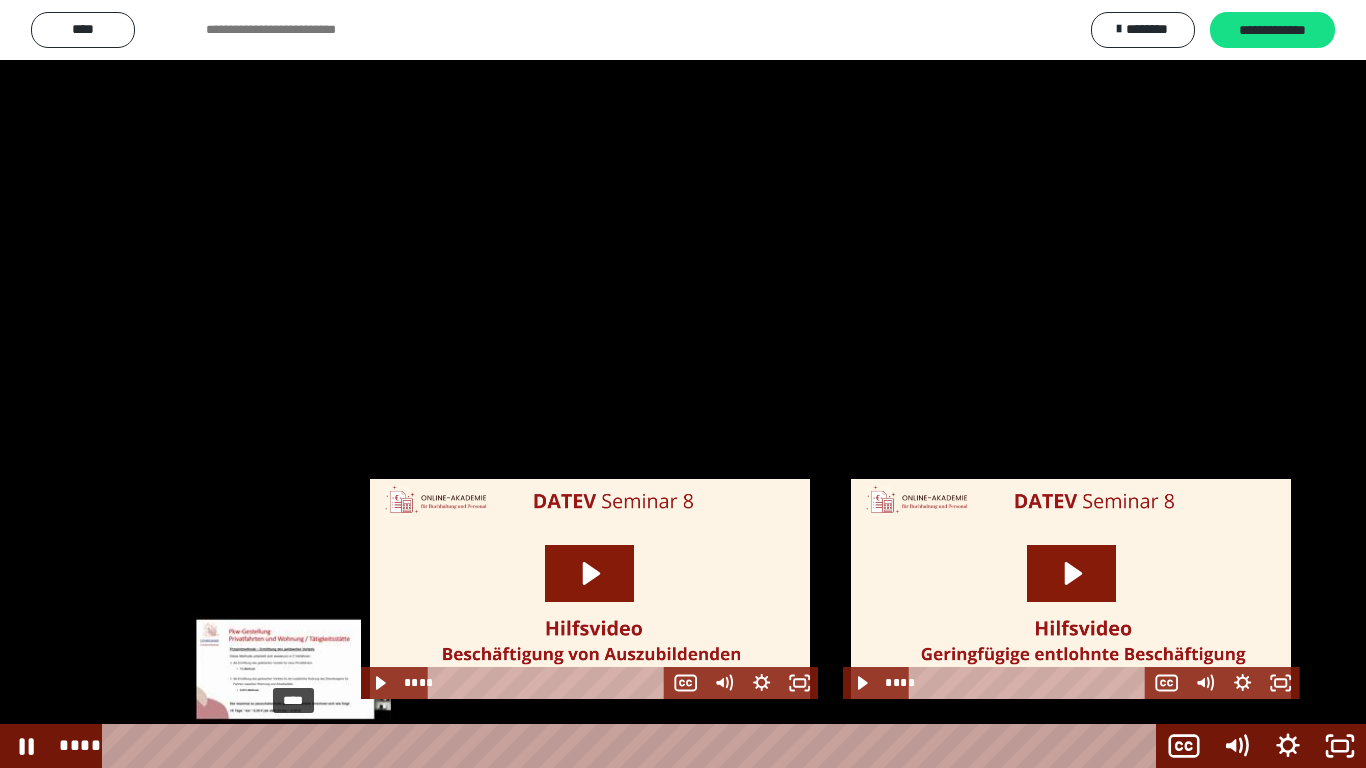 click on "****" at bounding box center (633, 746) 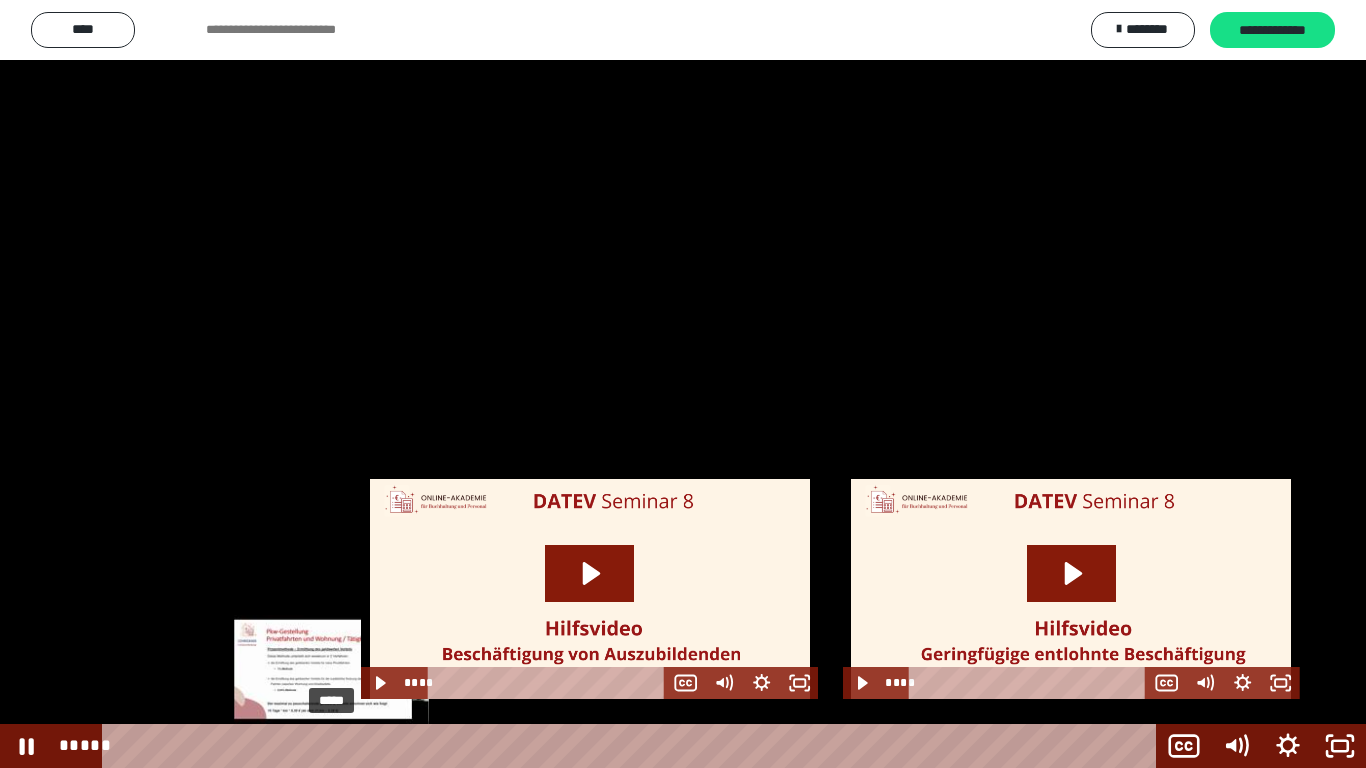 click on "*****" at bounding box center (633, 746) 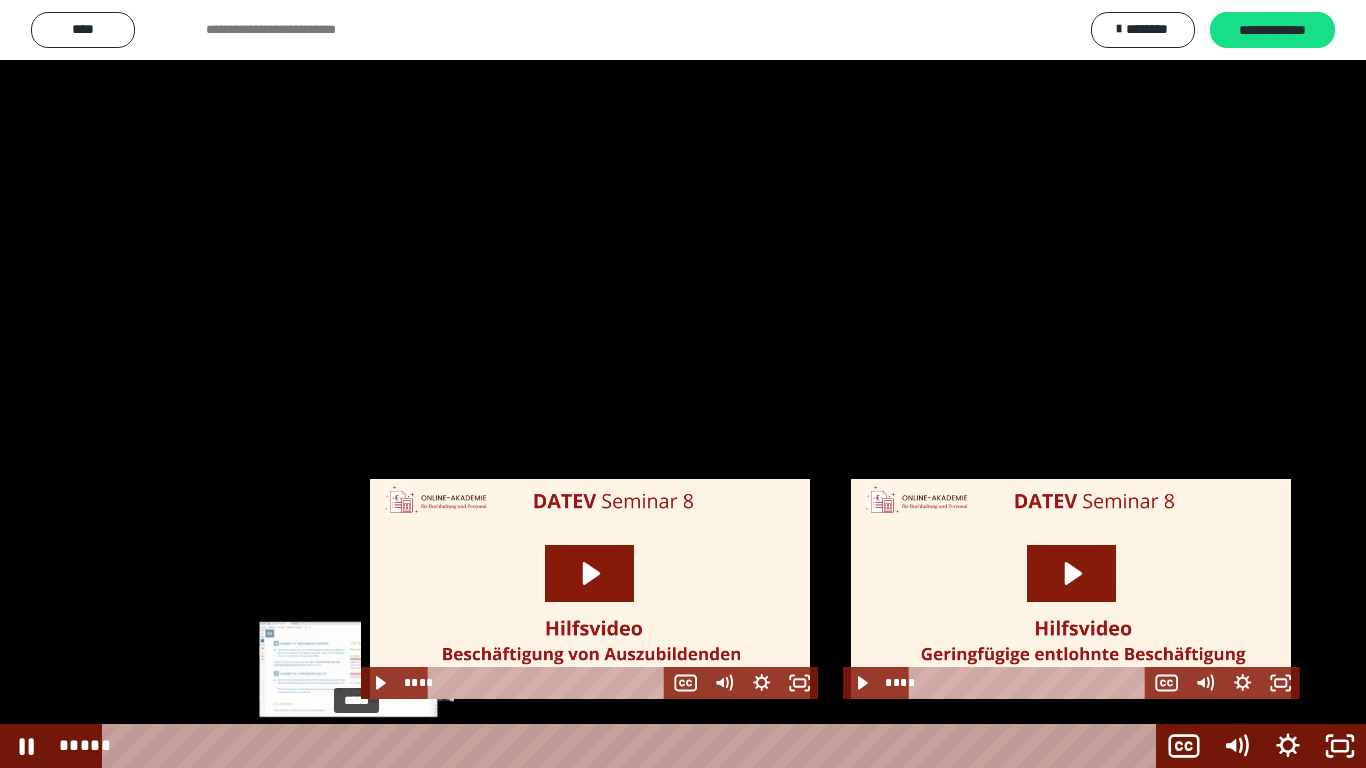 click on "*****" at bounding box center (633, 746) 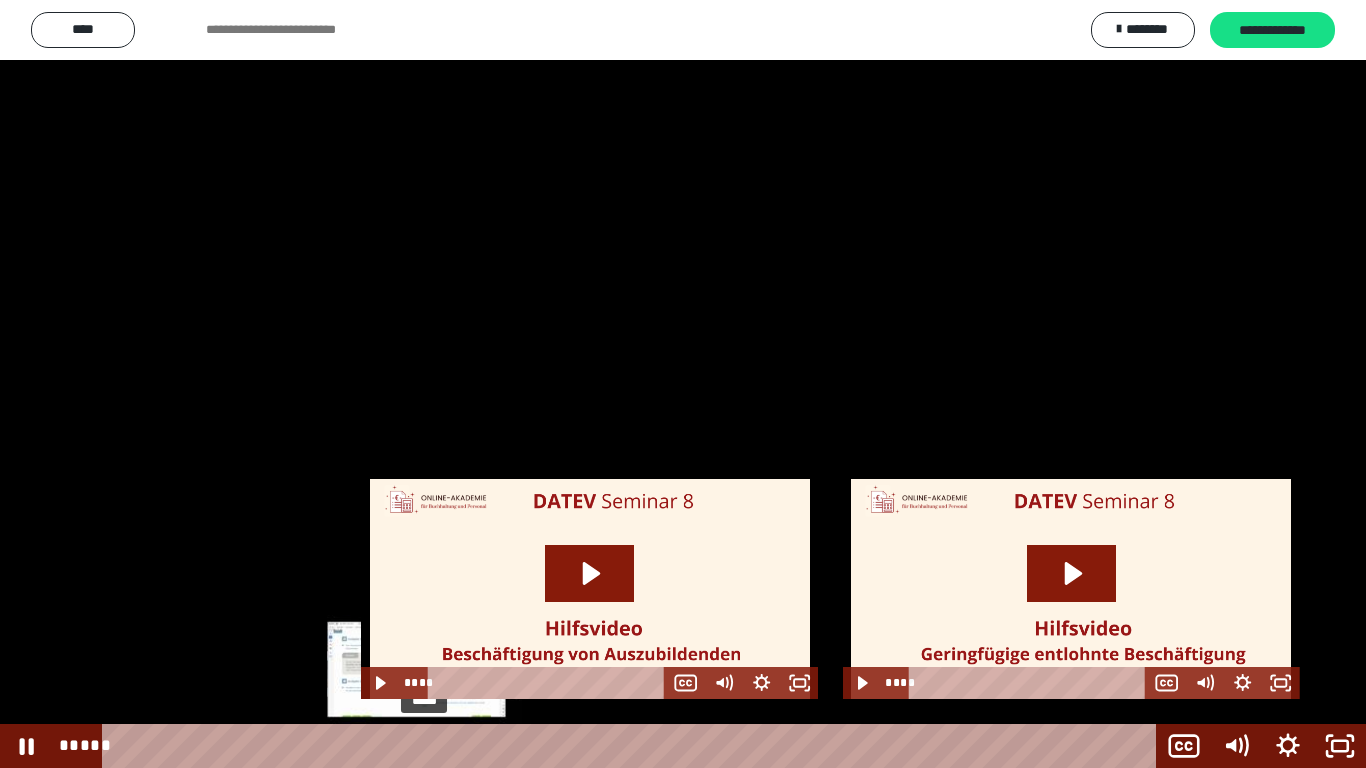 click on "*****" at bounding box center [633, 746] 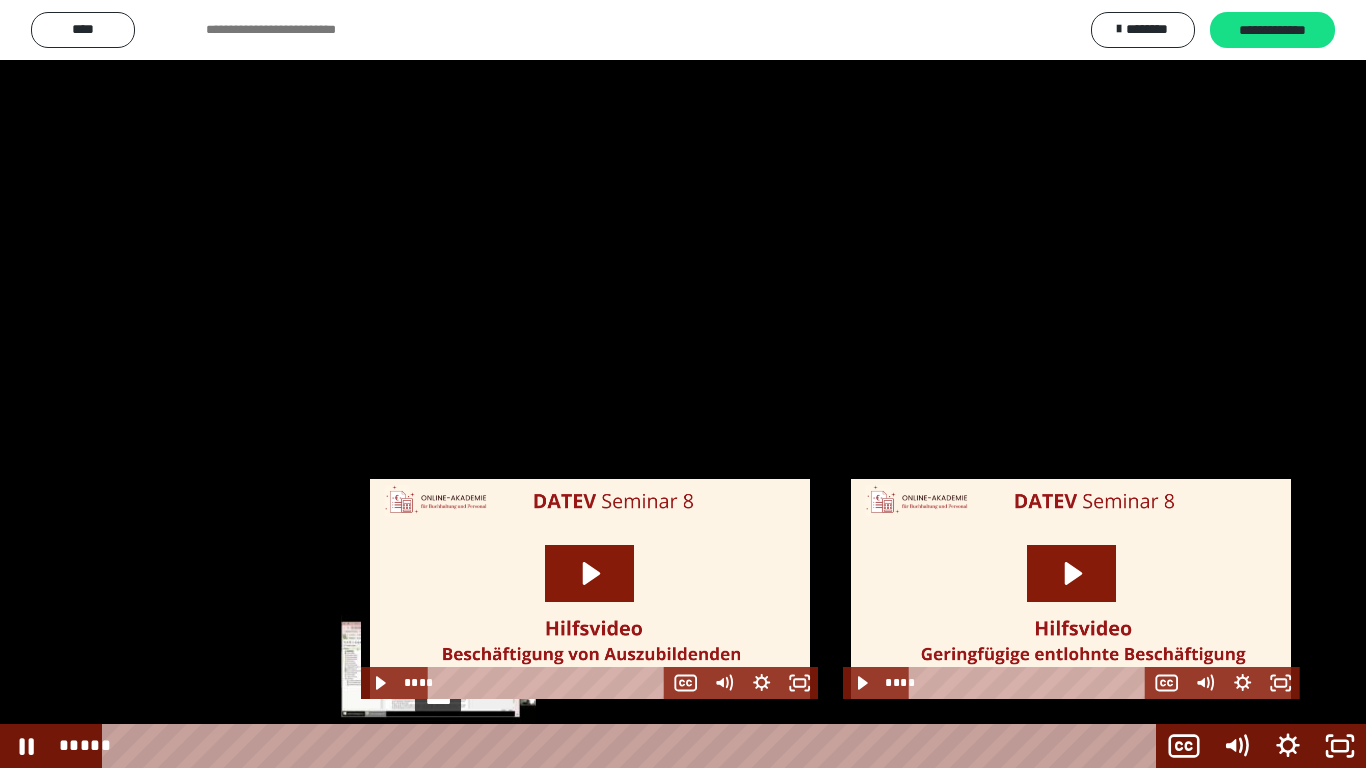 click on "*****" at bounding box center (633, 746) 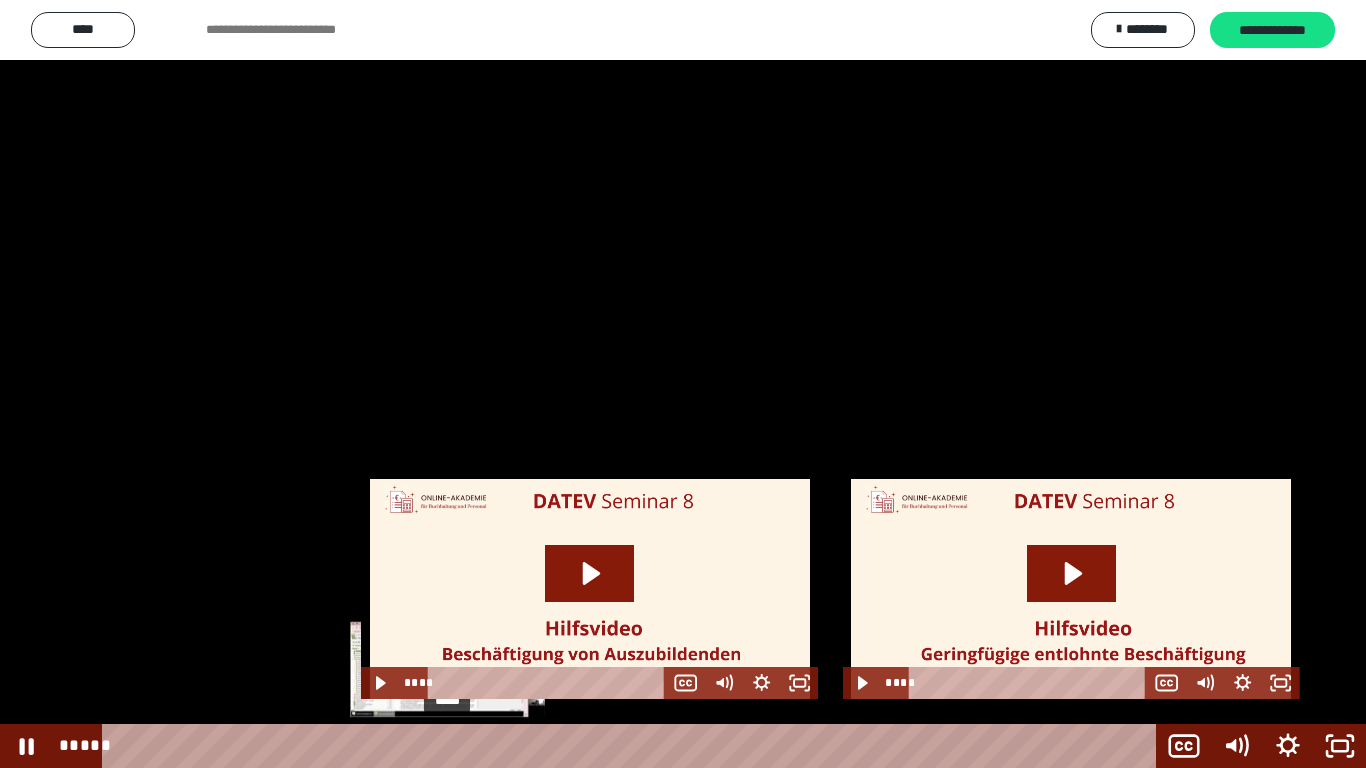 click on "*****" at bounding box center (633, 746) 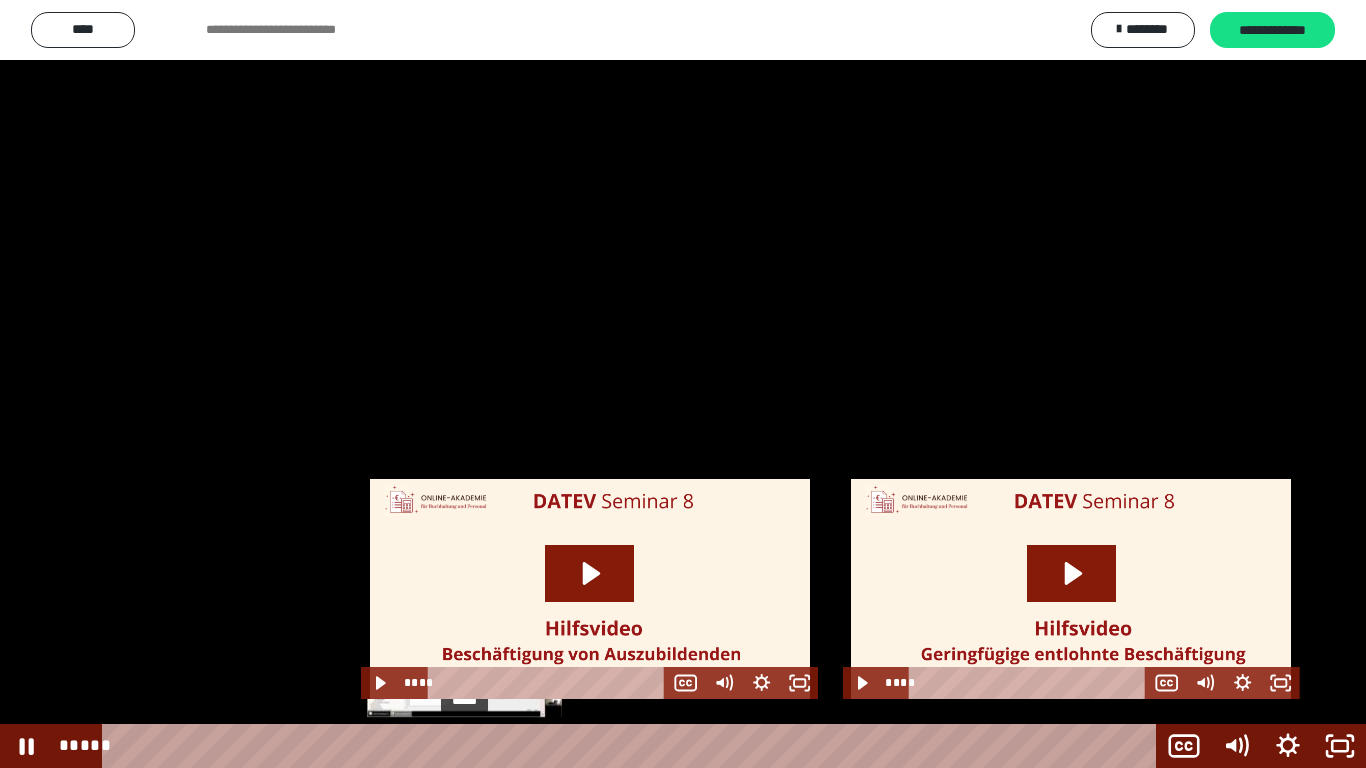 click on "*****" at bounding box center (633, 746) 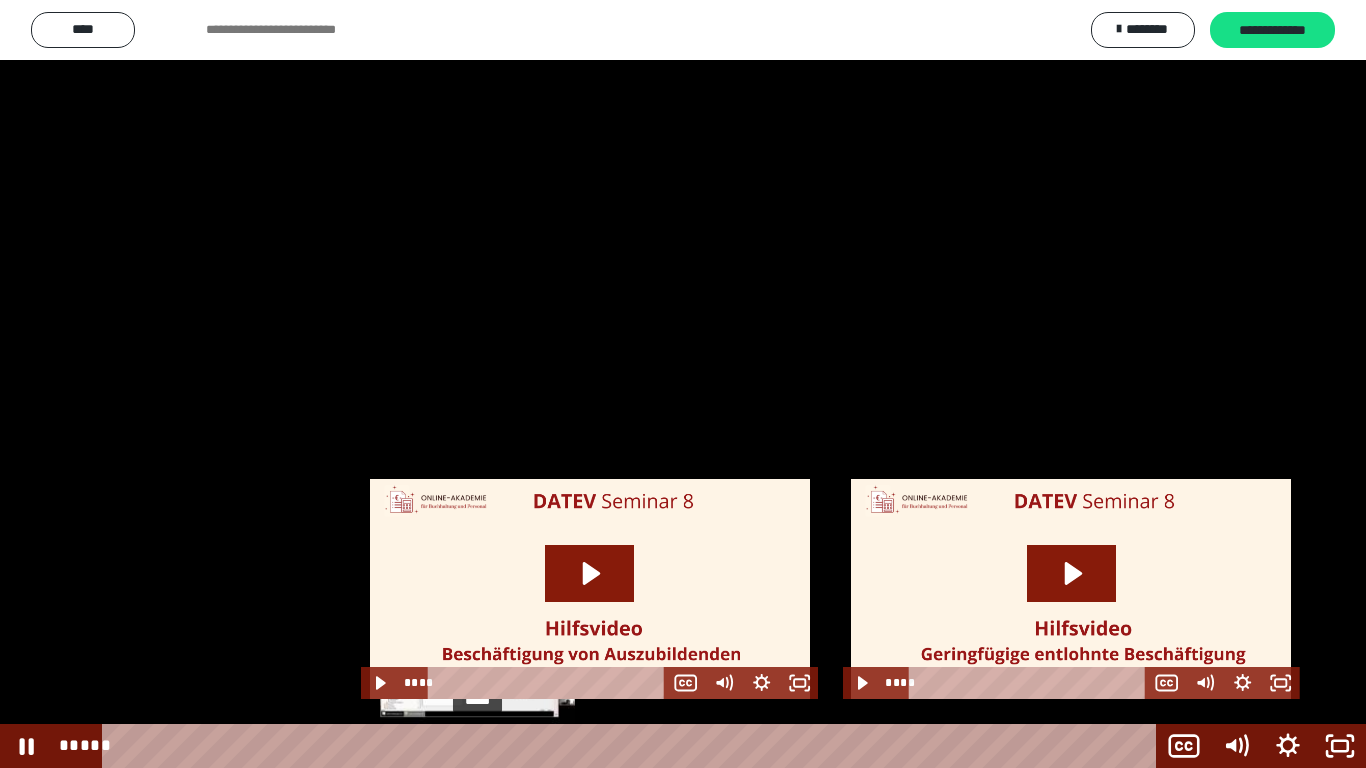 click on "*****" at bounding box center [633, 746] 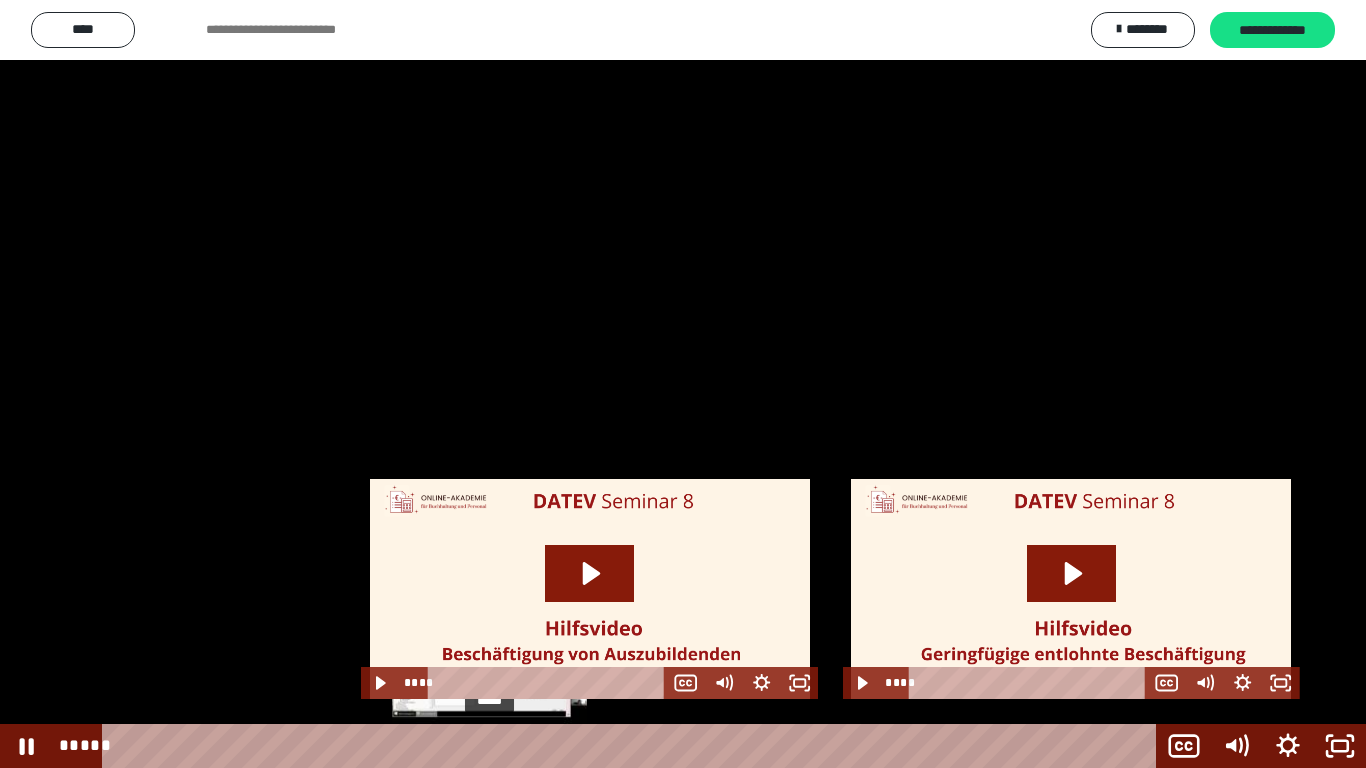 click on "*****" at bounding box center [633, 746] 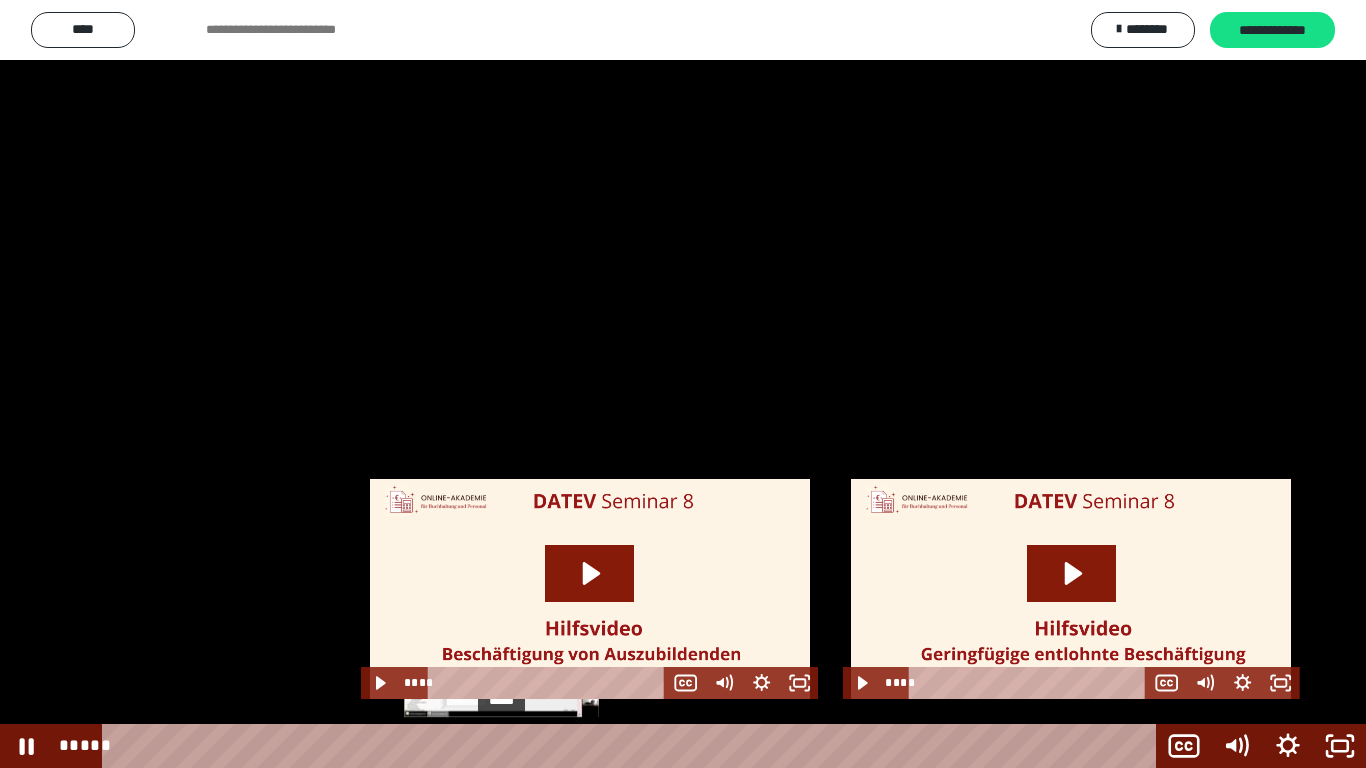 click on "*****" at bounding box center [633, 746] 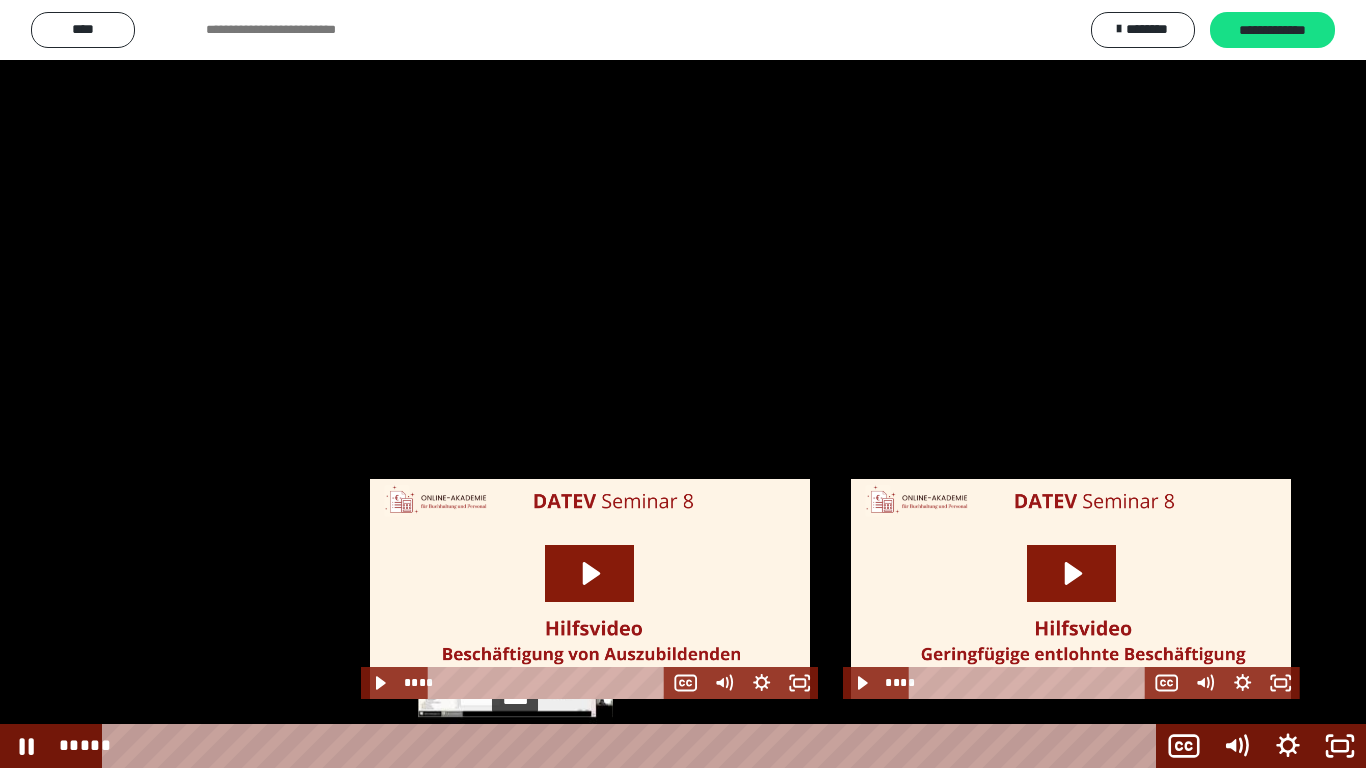 click on "*****" at bounding box center [633, 746] 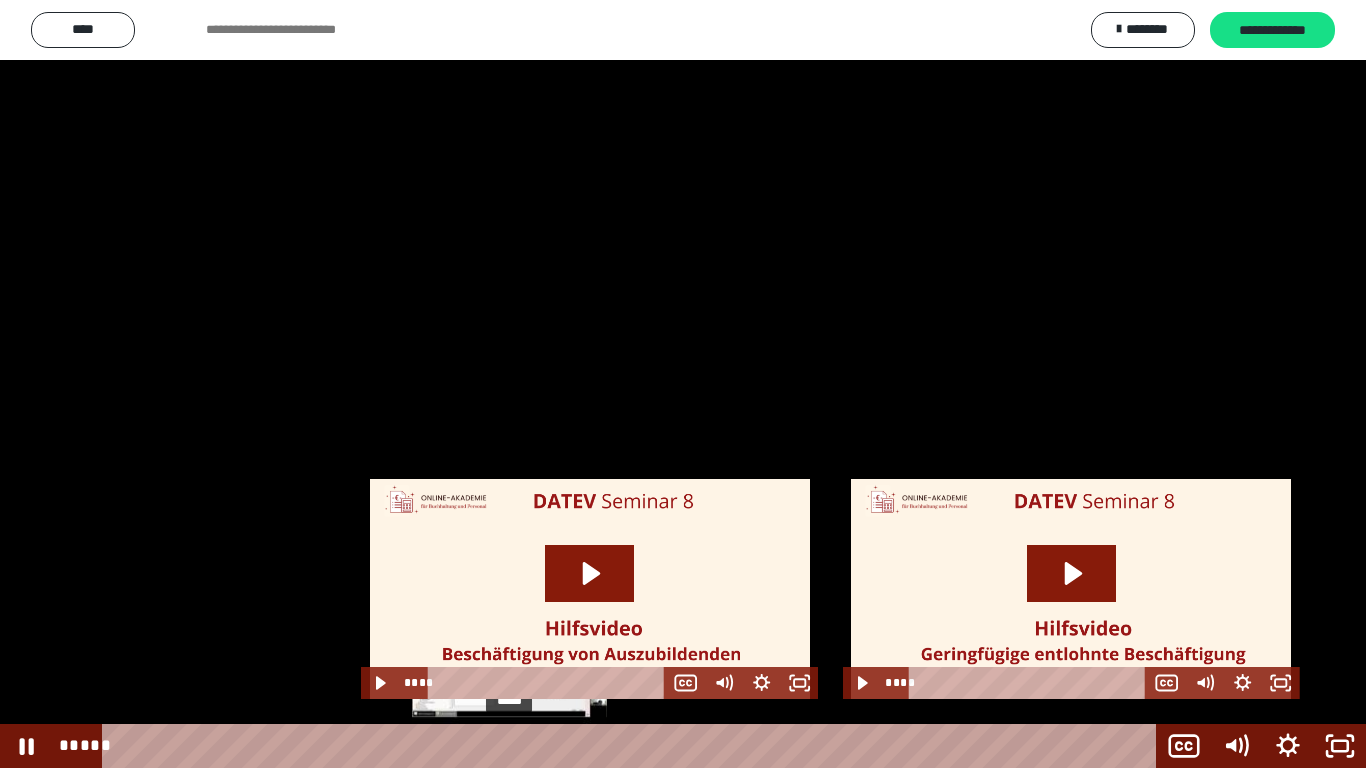 click at bounding box center [516, 746] 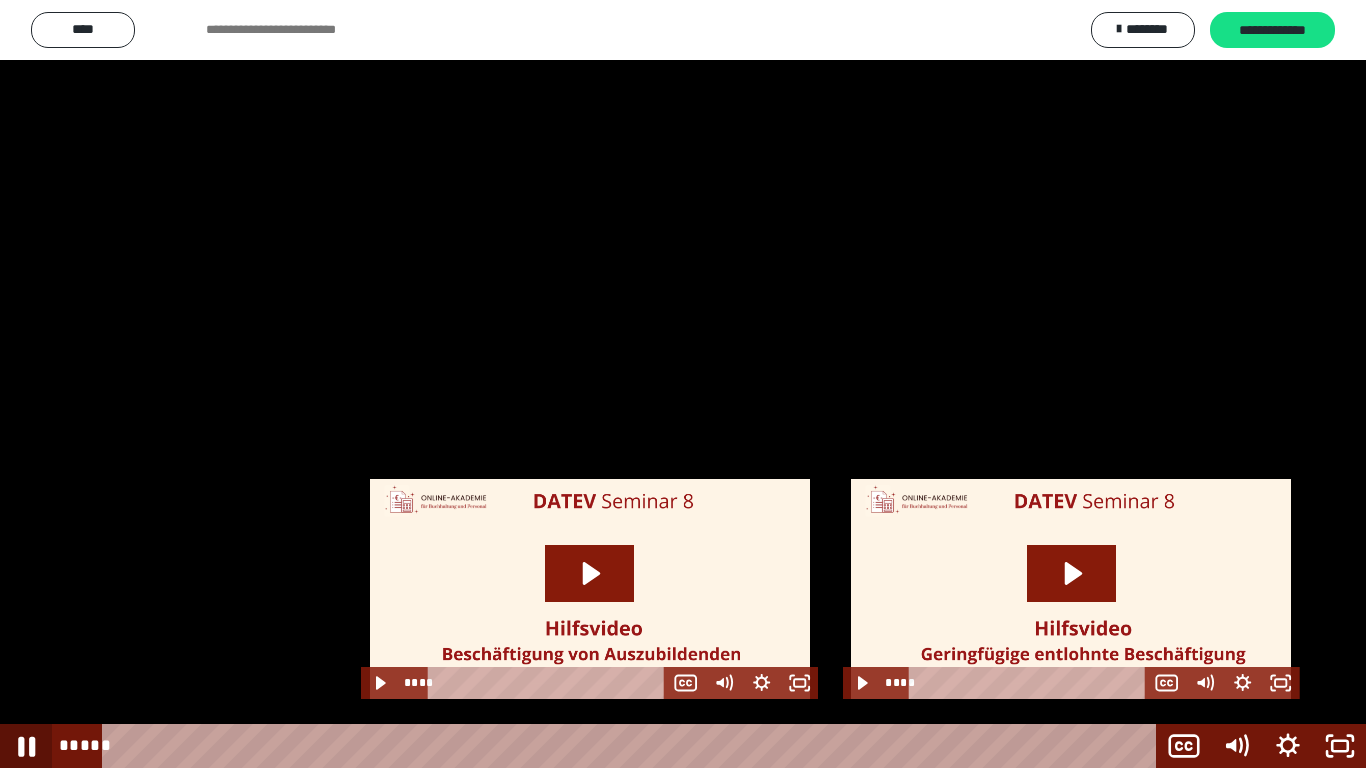 click 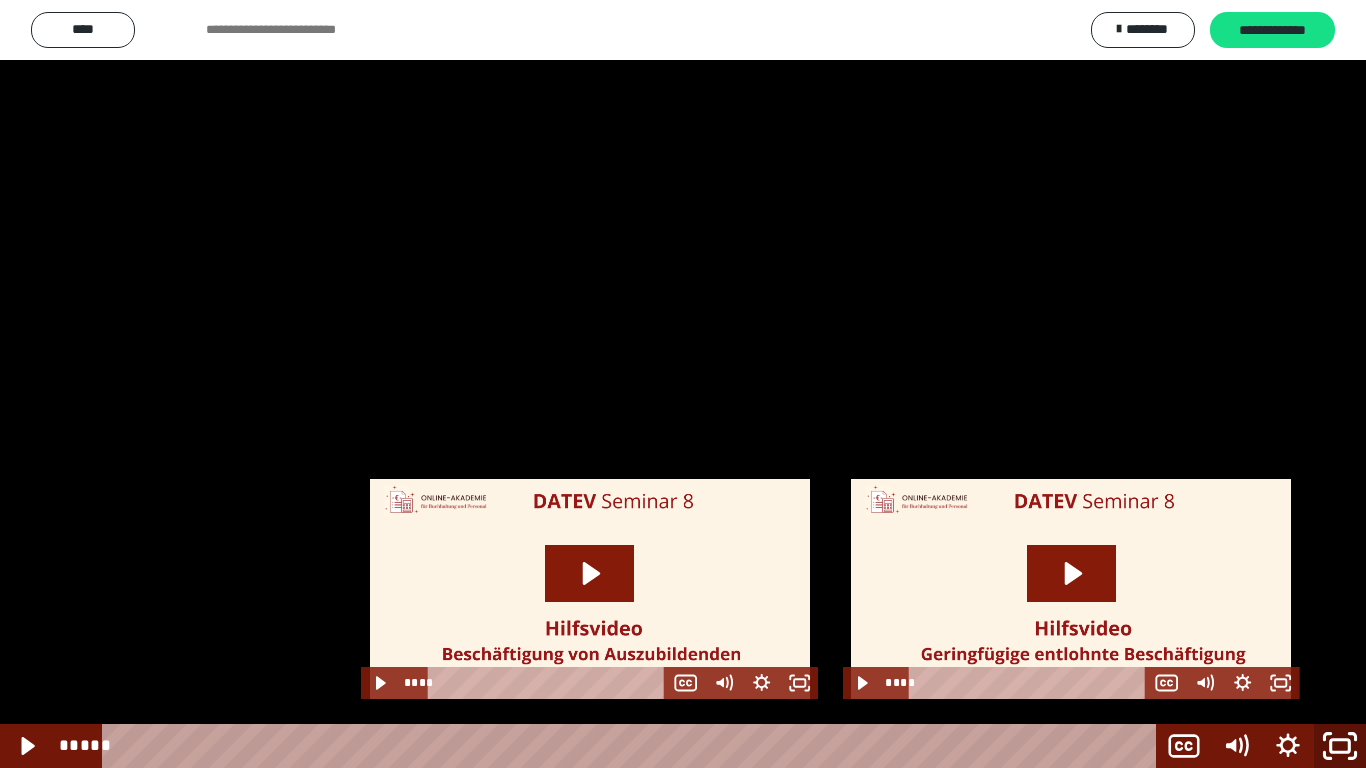 click 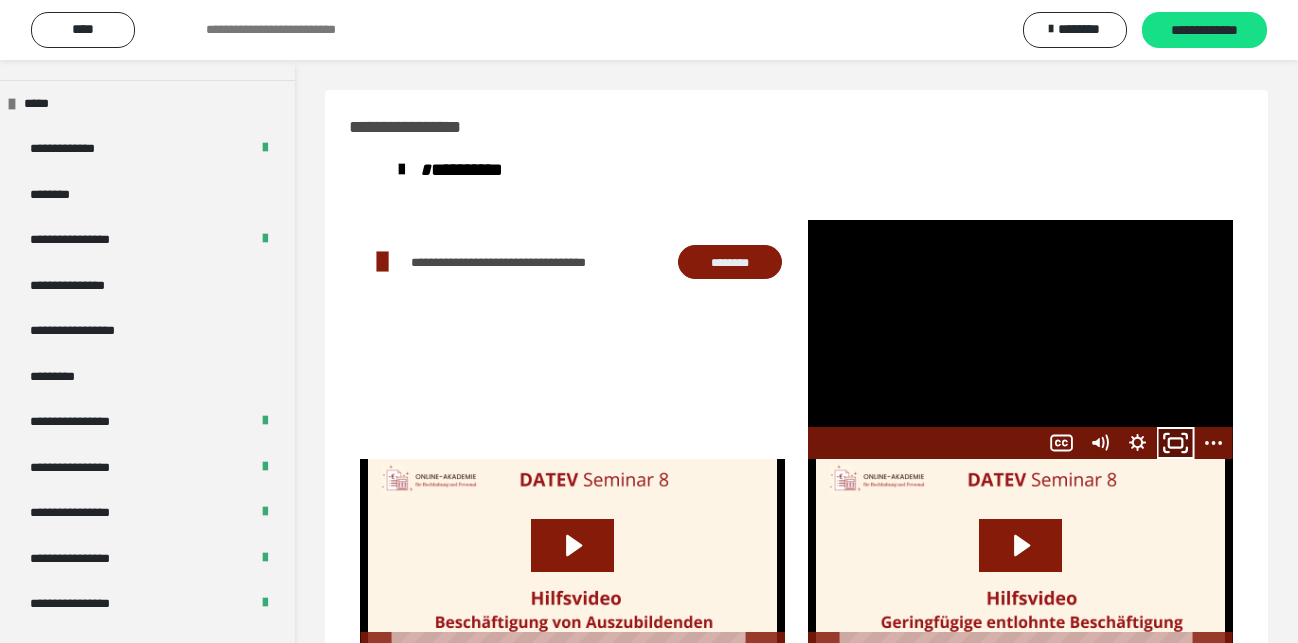 click 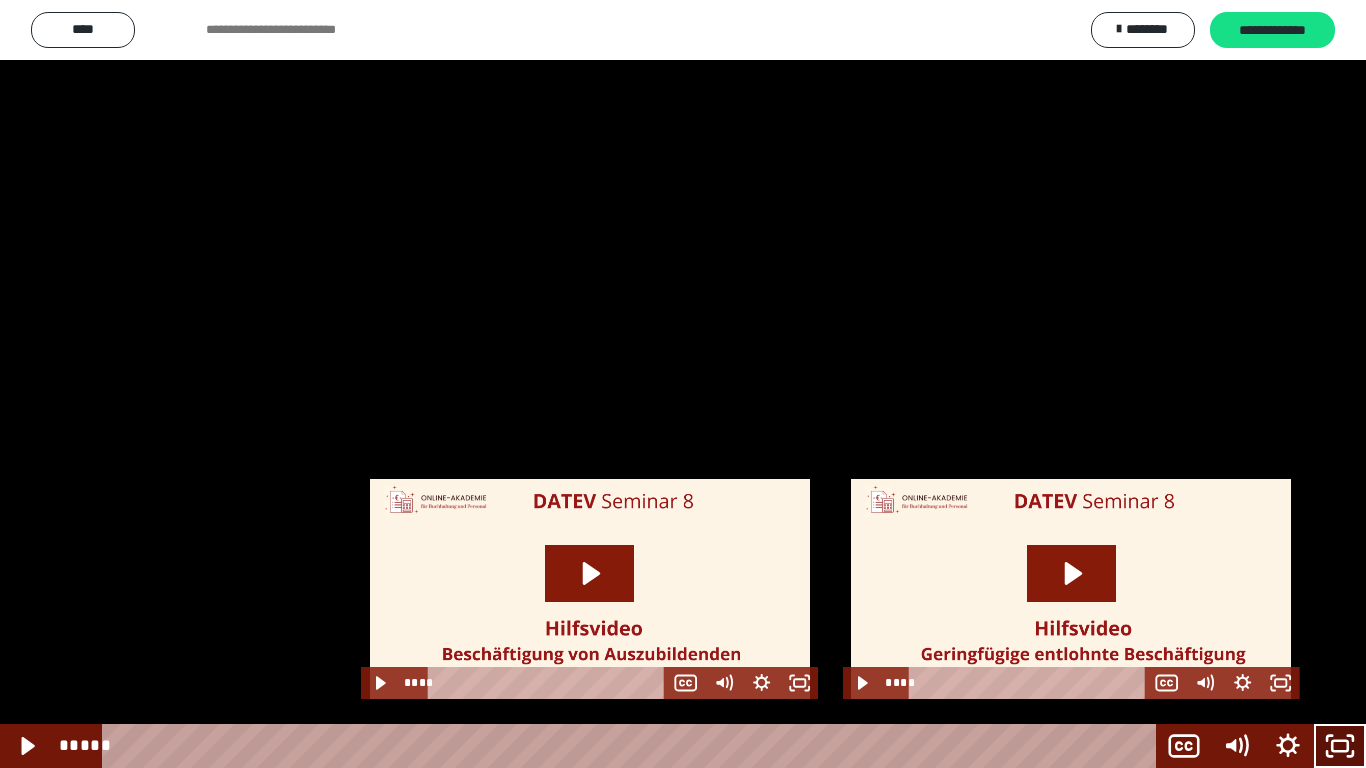 click 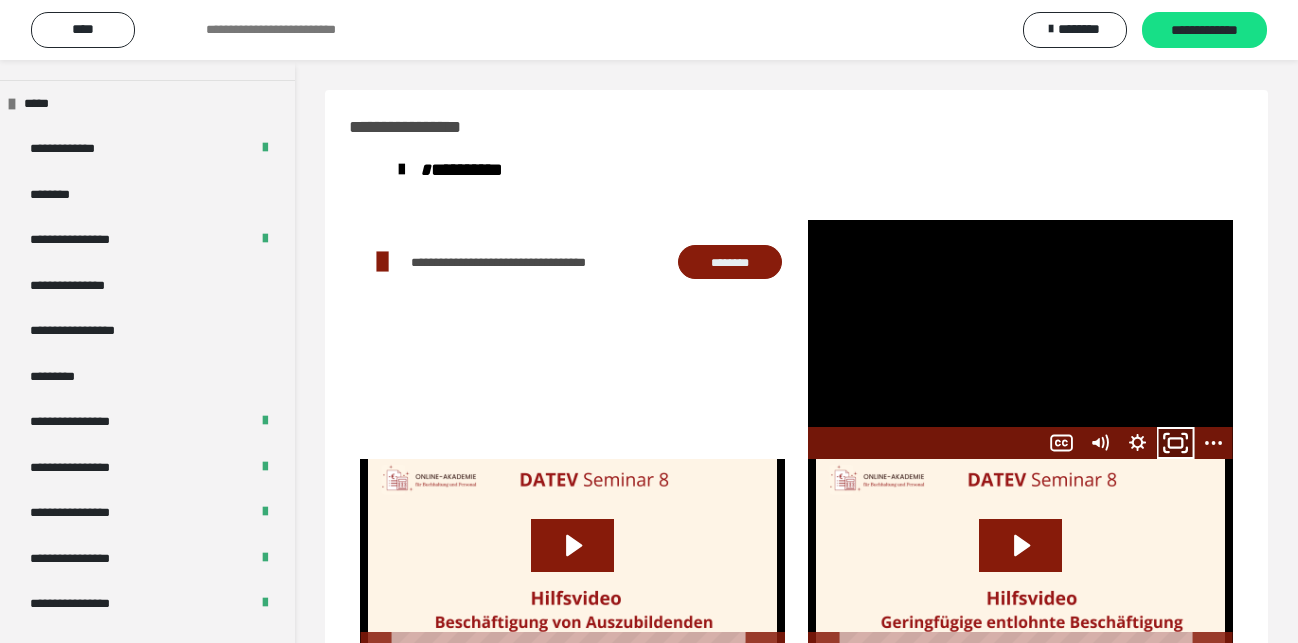 click 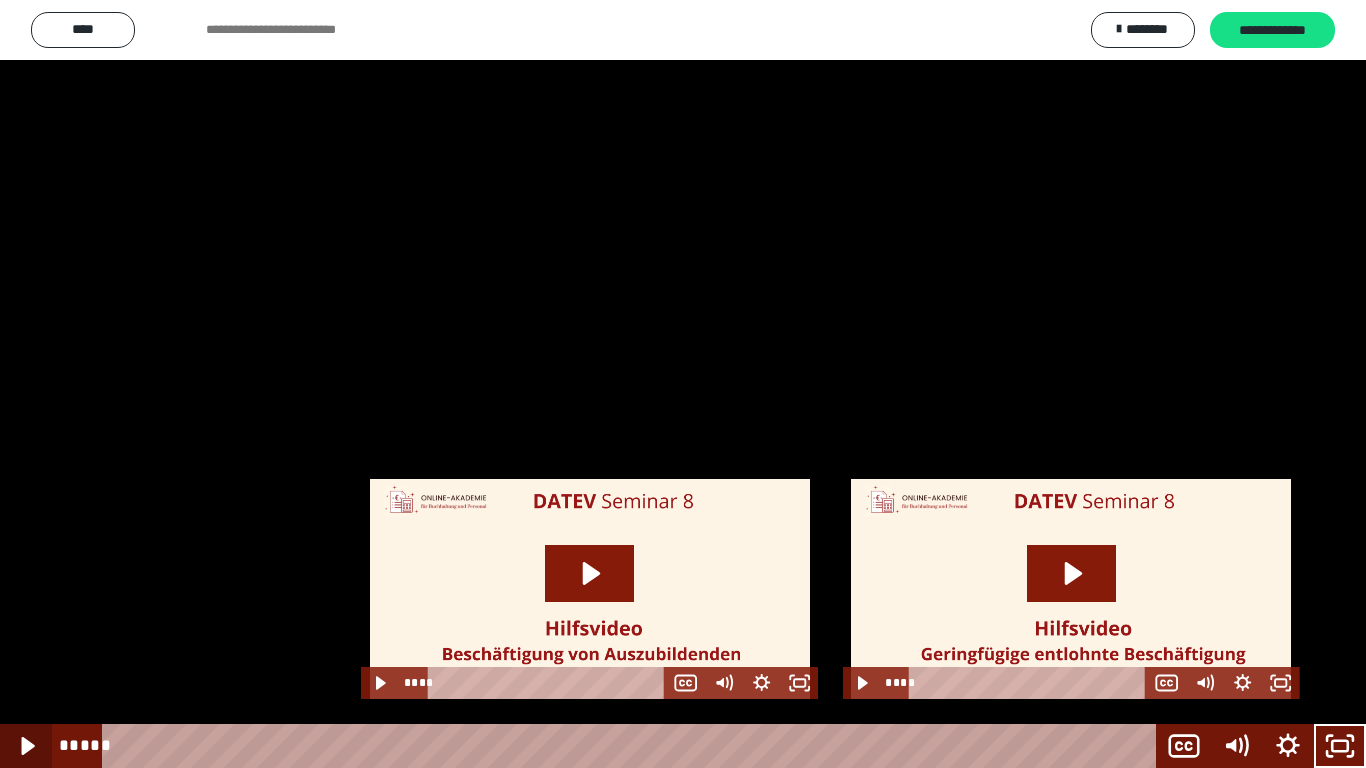 click 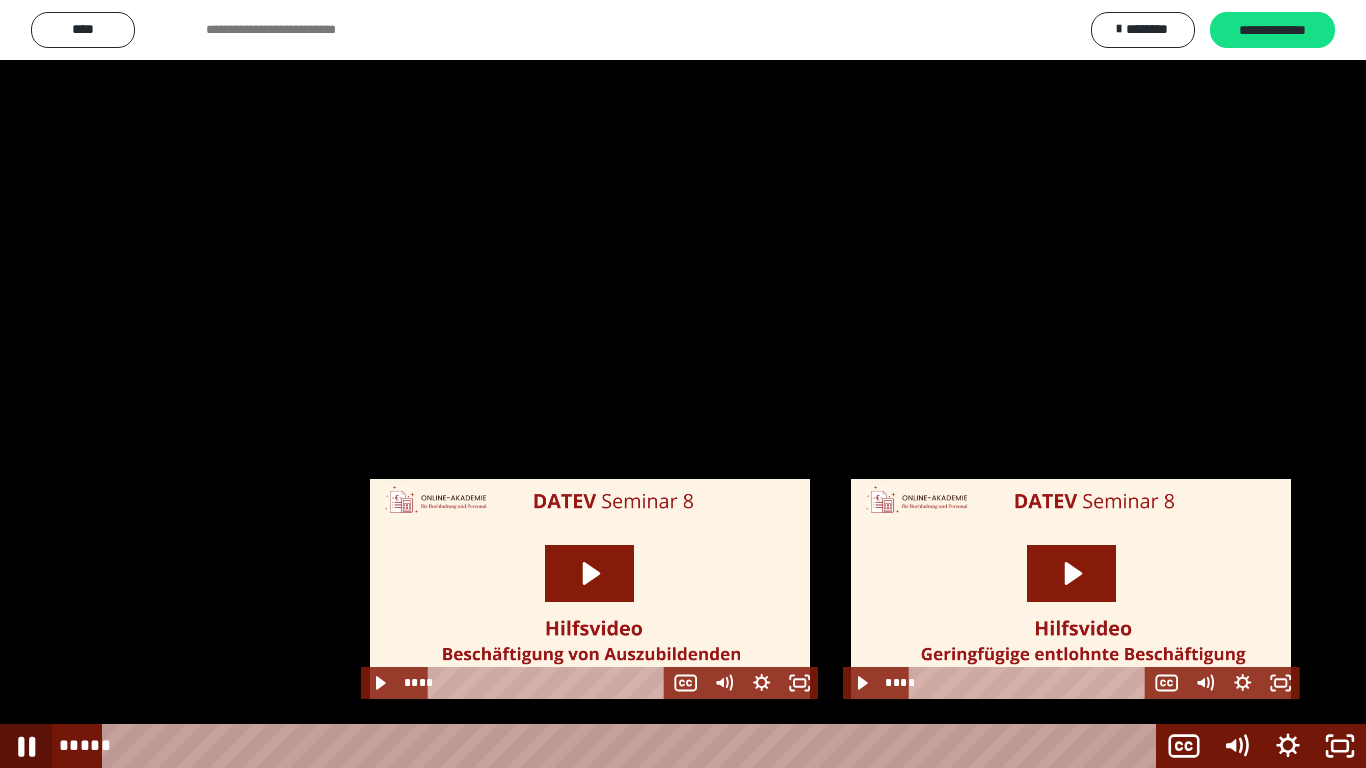 click 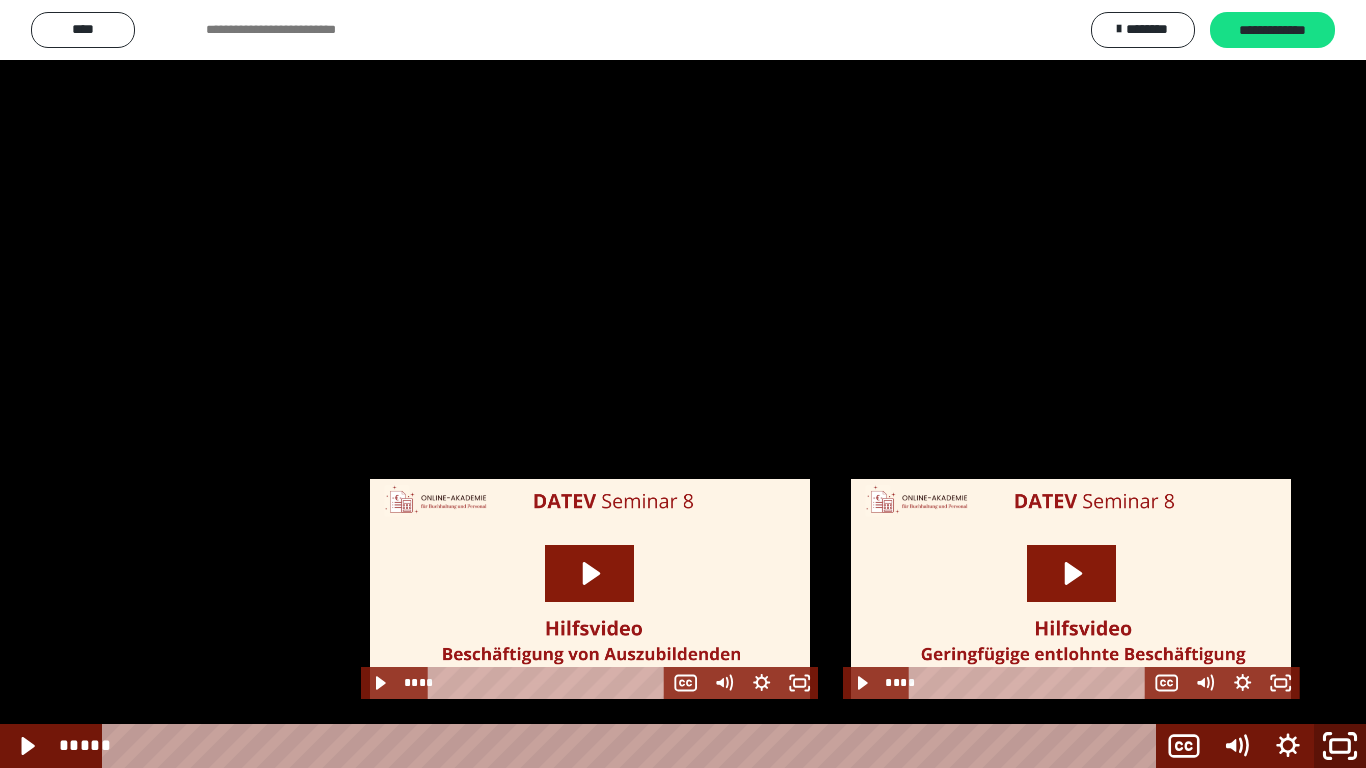 click 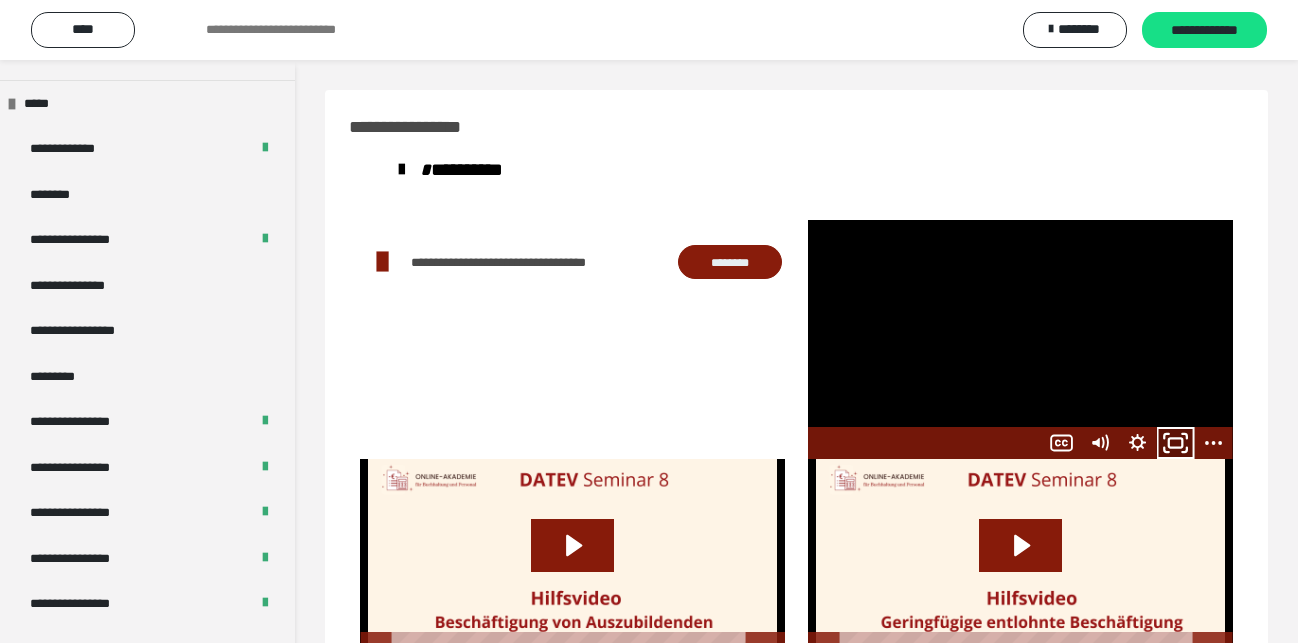 click 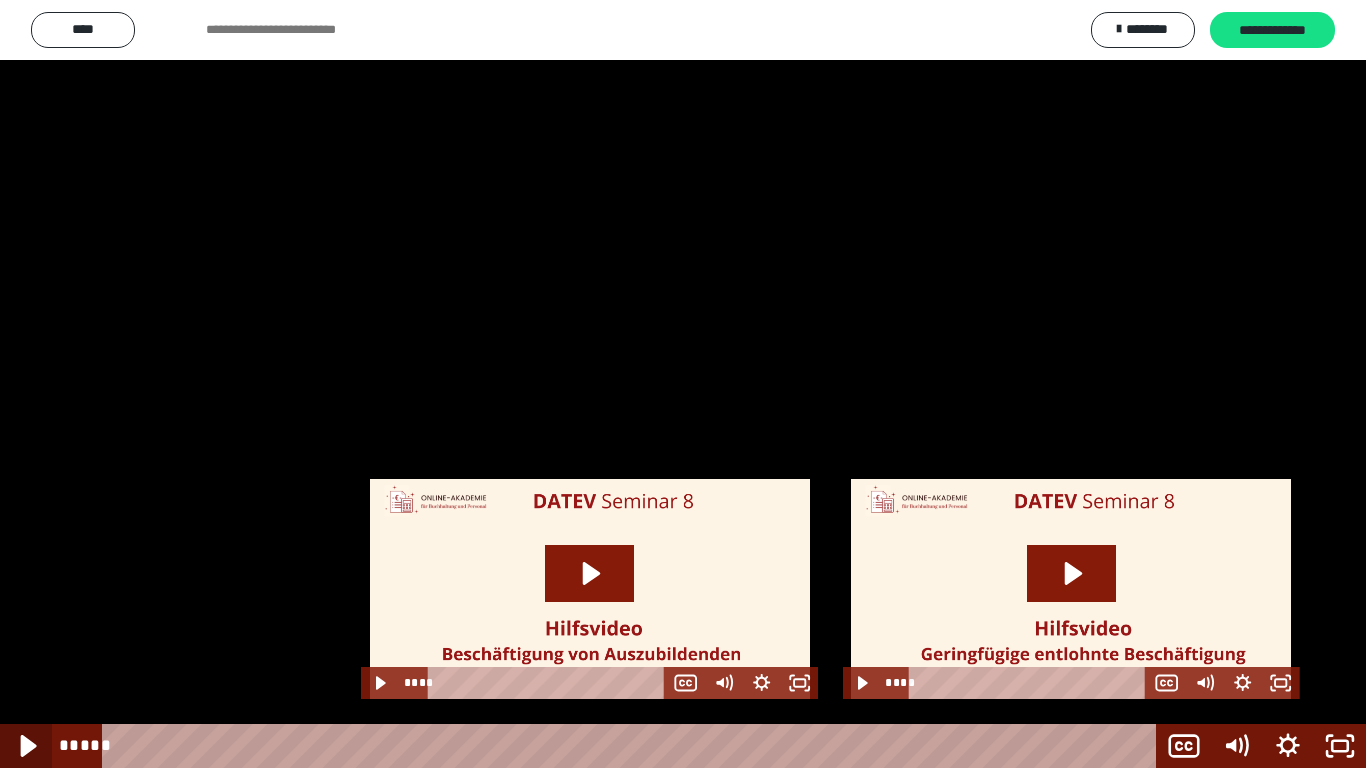 click 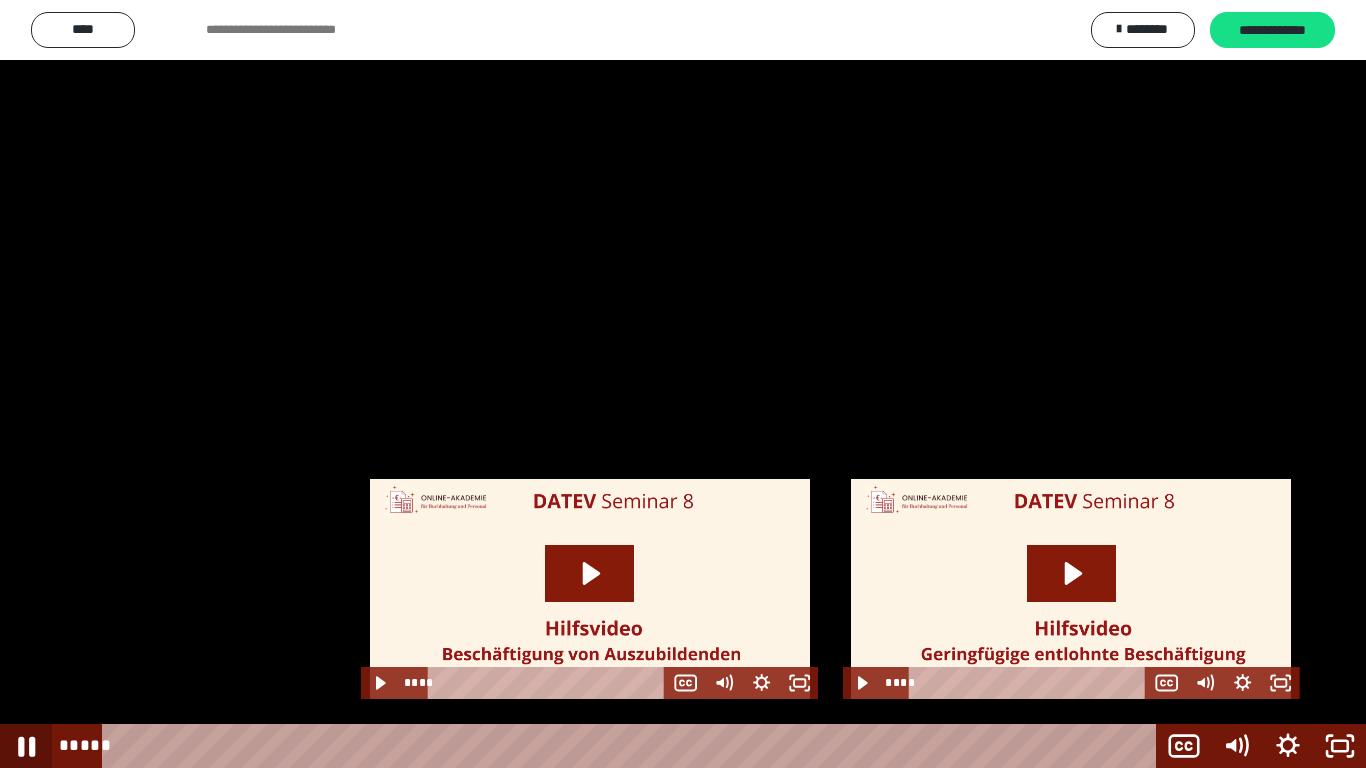 click 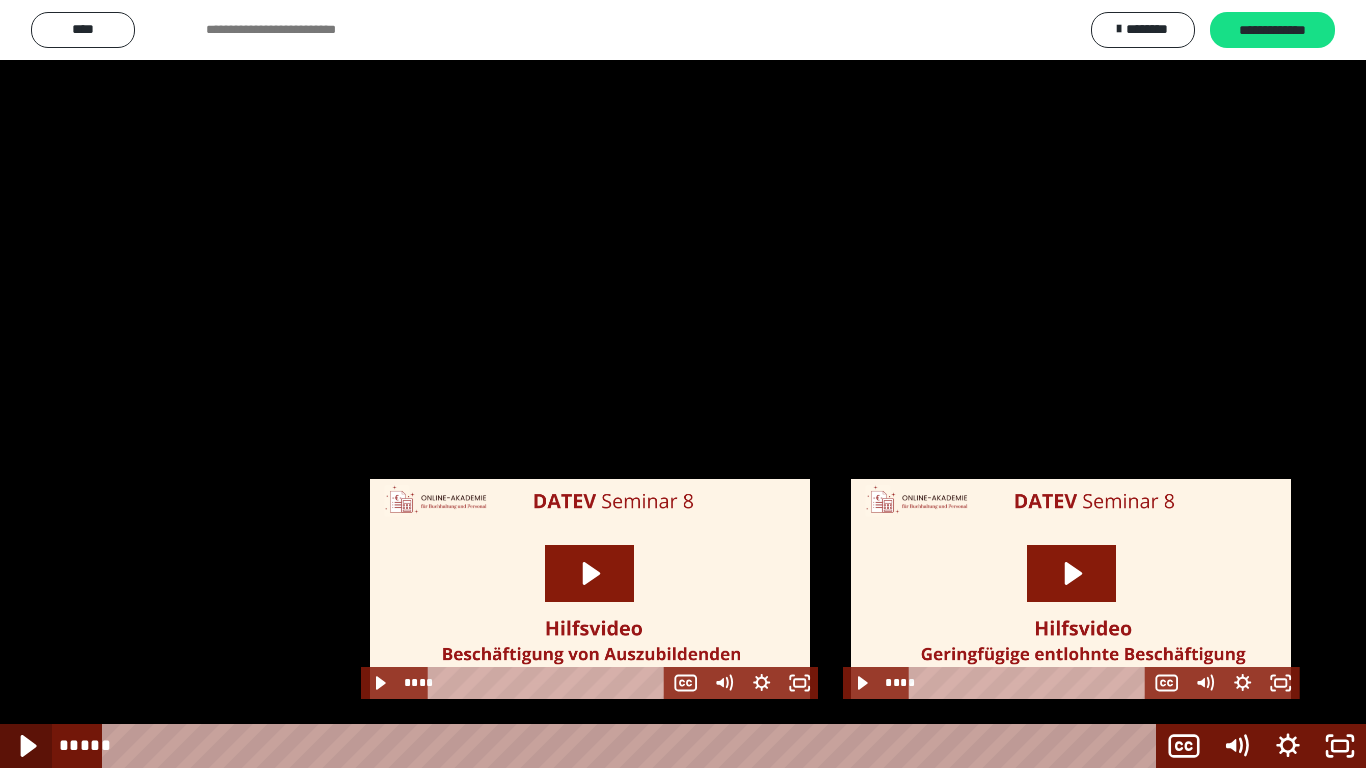 click 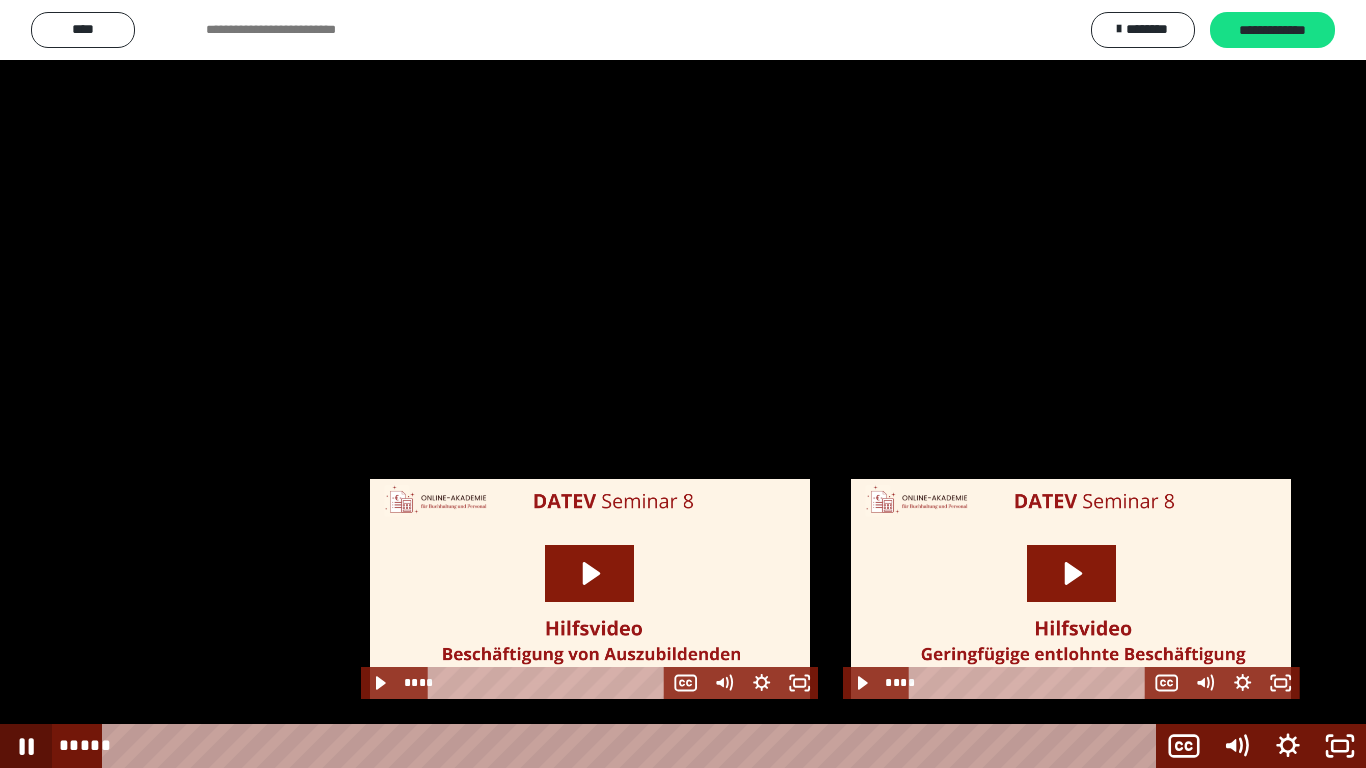 click 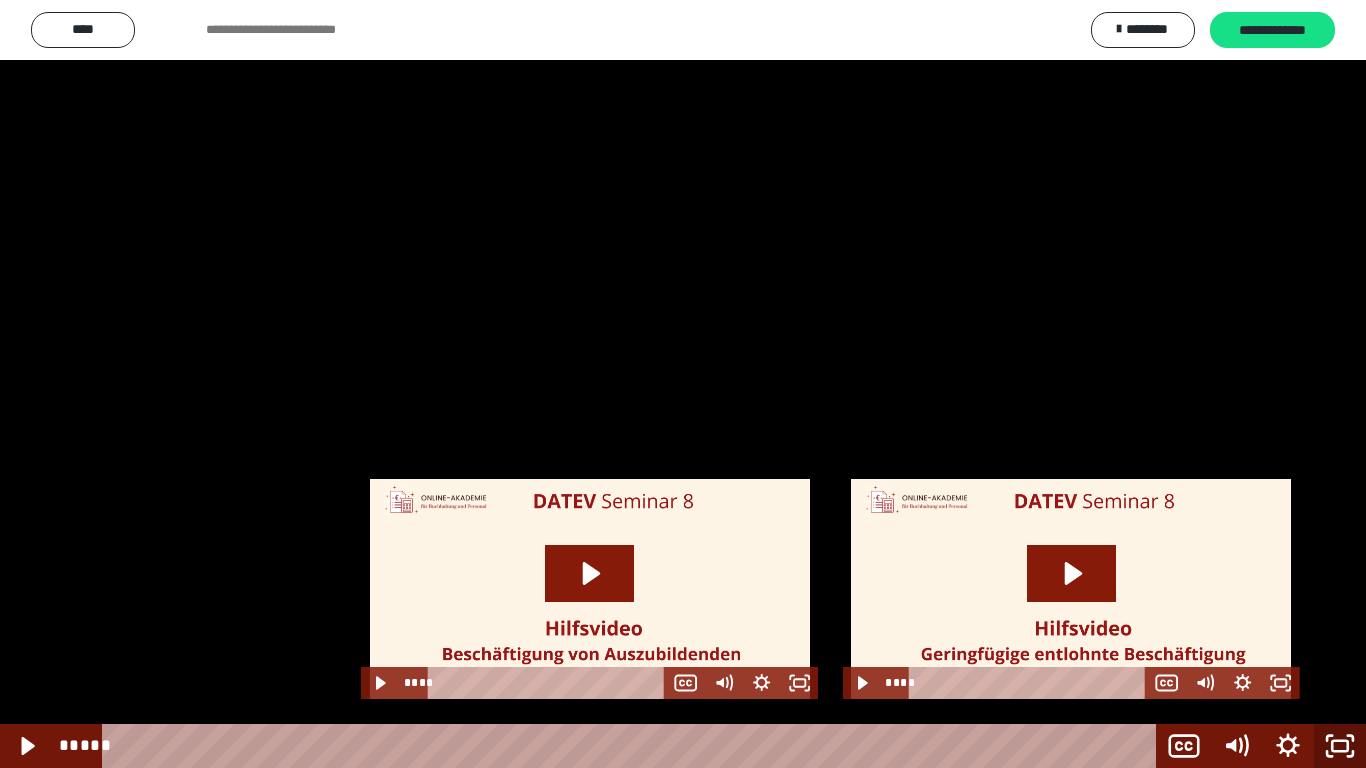 click 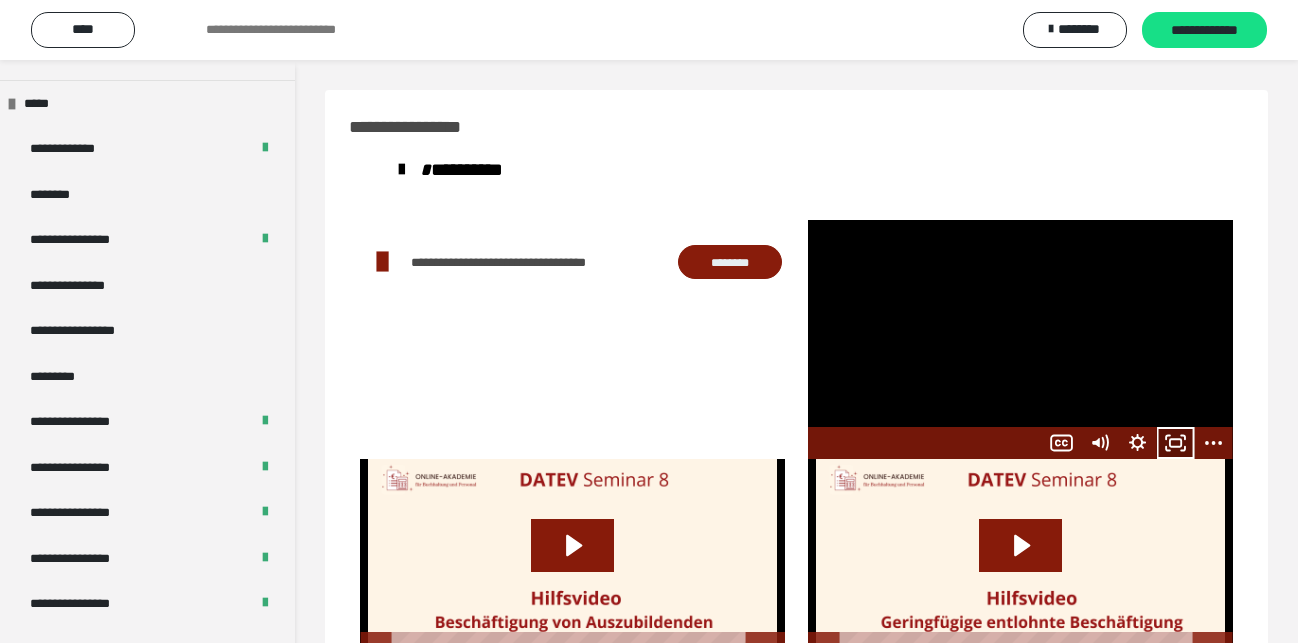 click 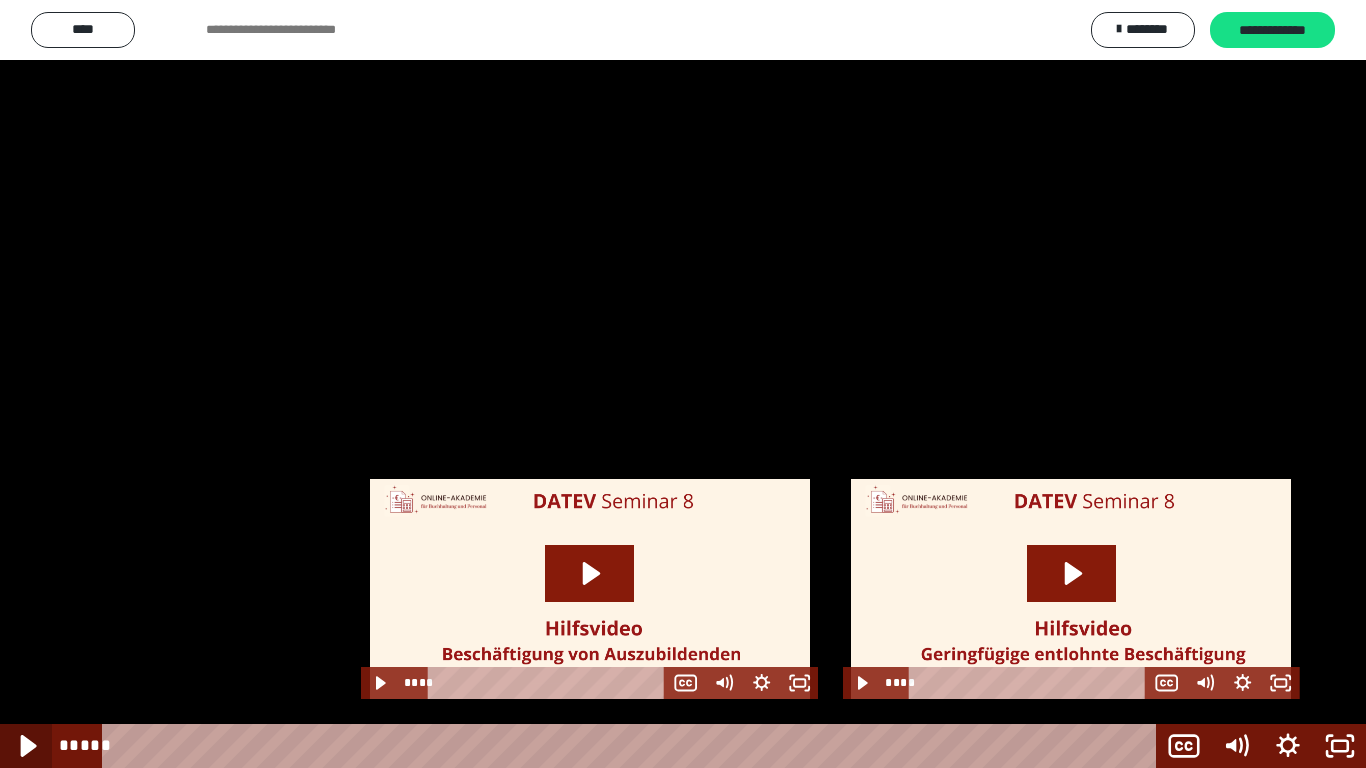 drag, startPoint x: 25, startPoint y: 752, endPoint x: 76, endPoint y: 716, distance: 62.425957 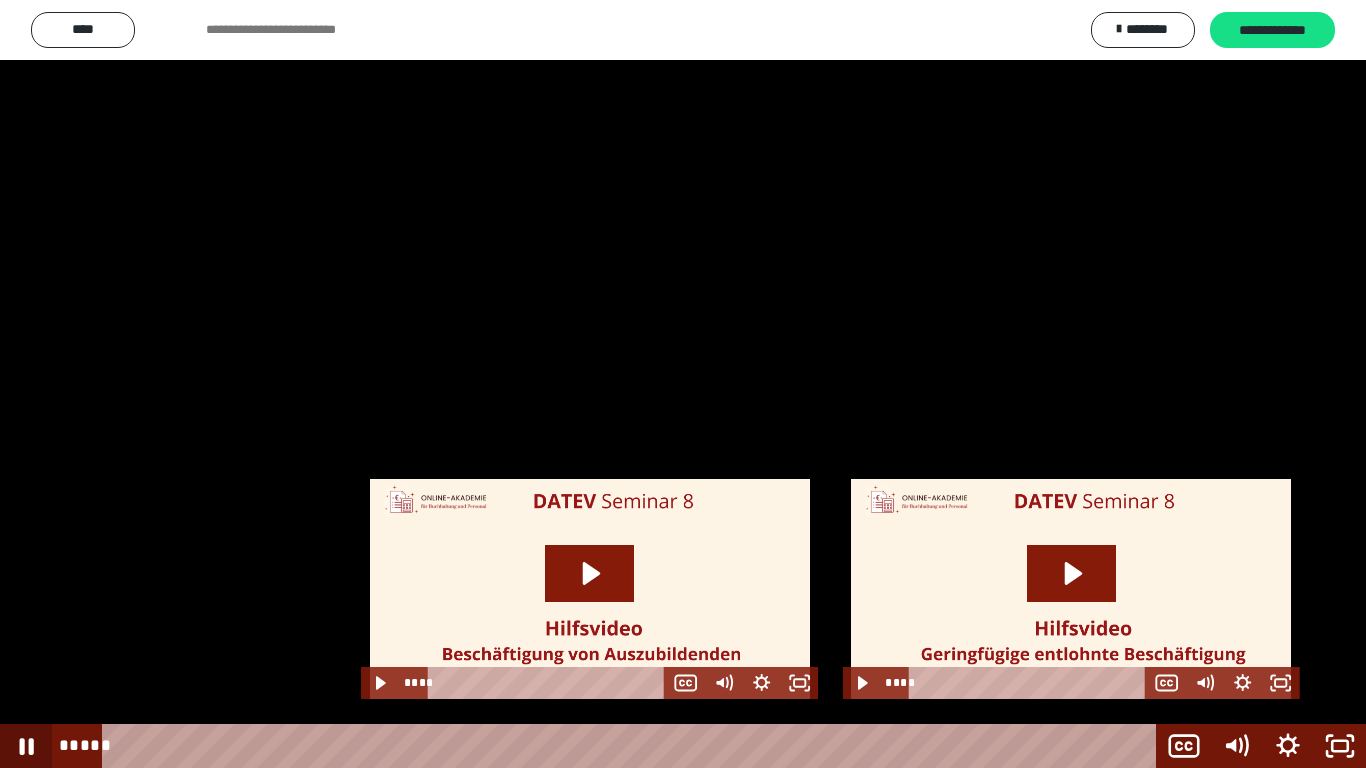 click 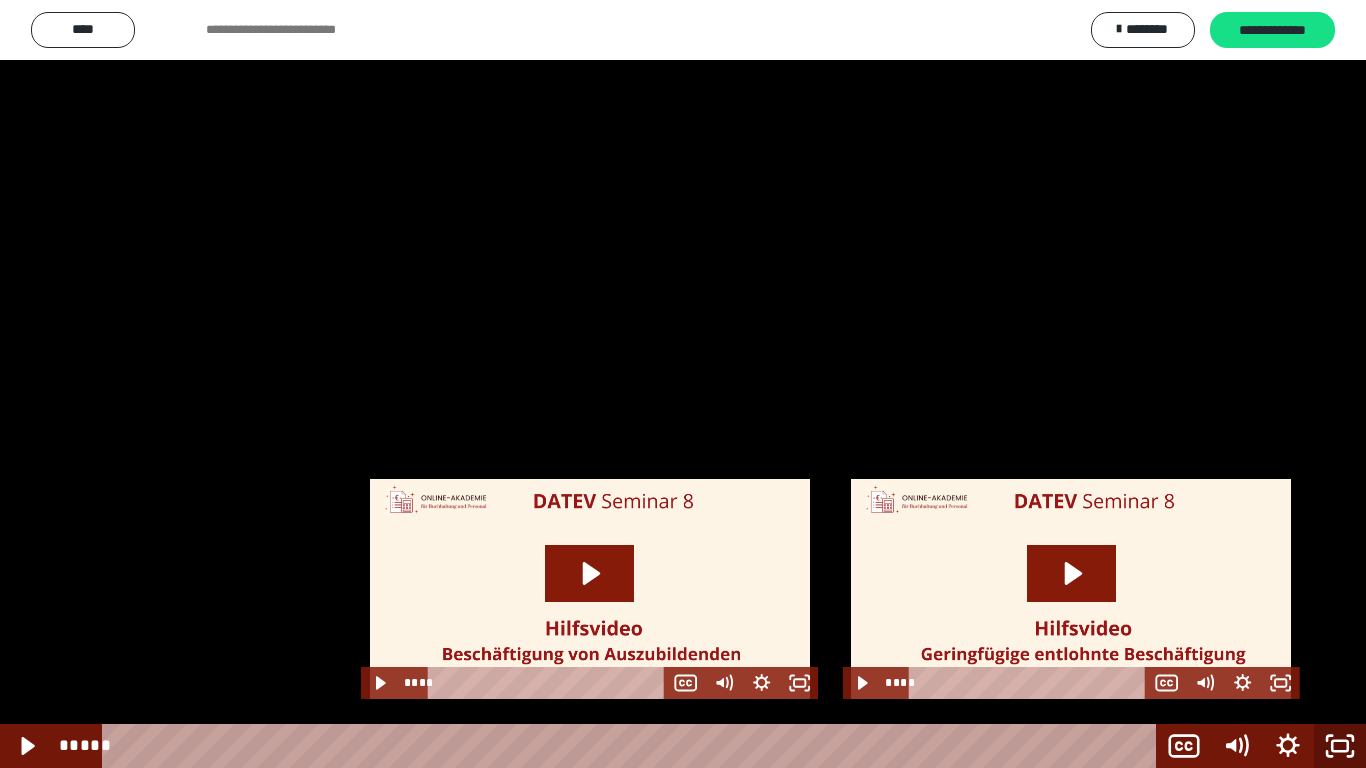 click 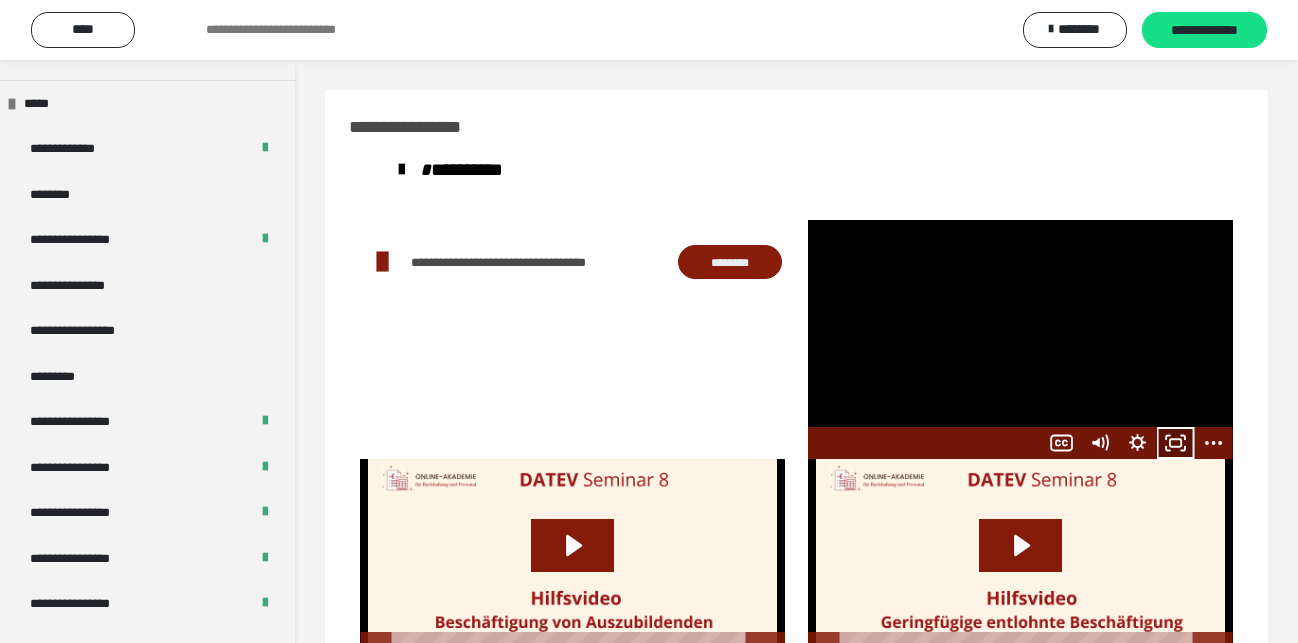 click 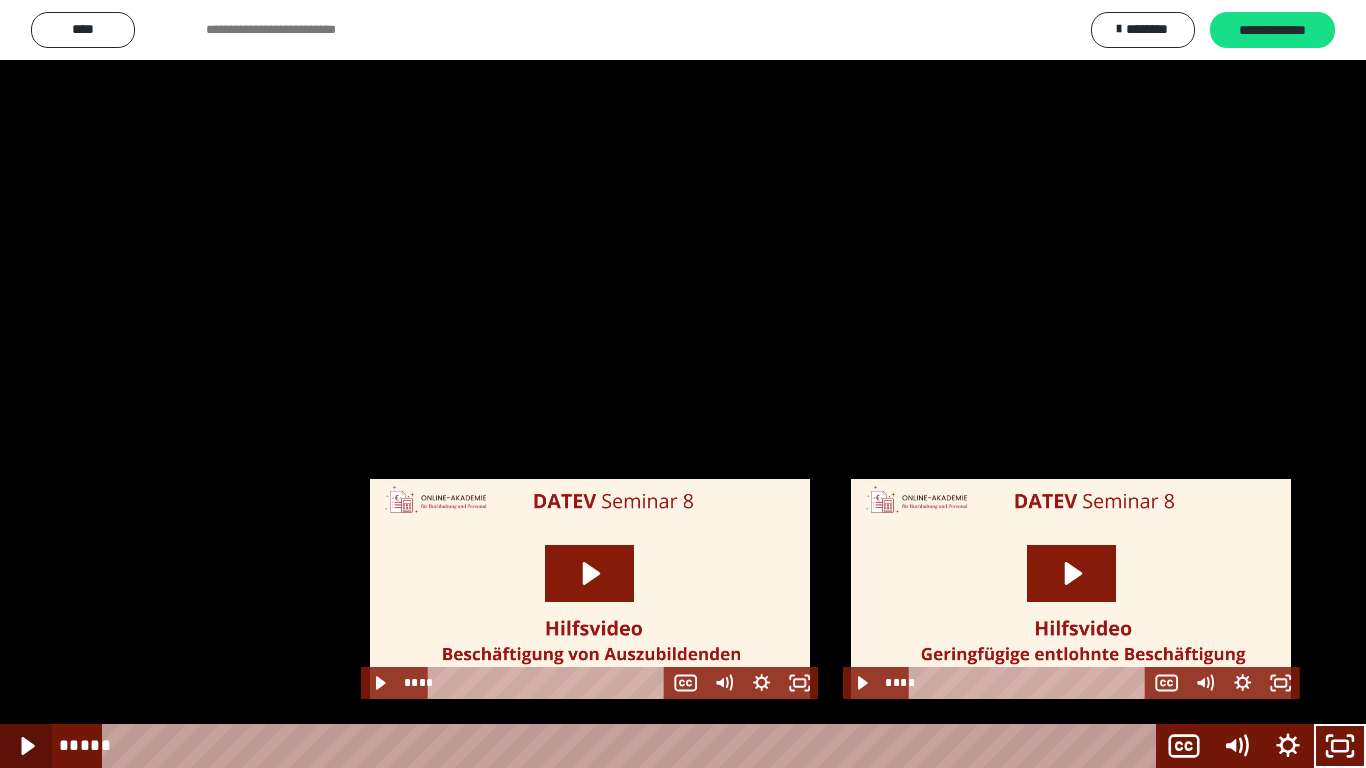 click 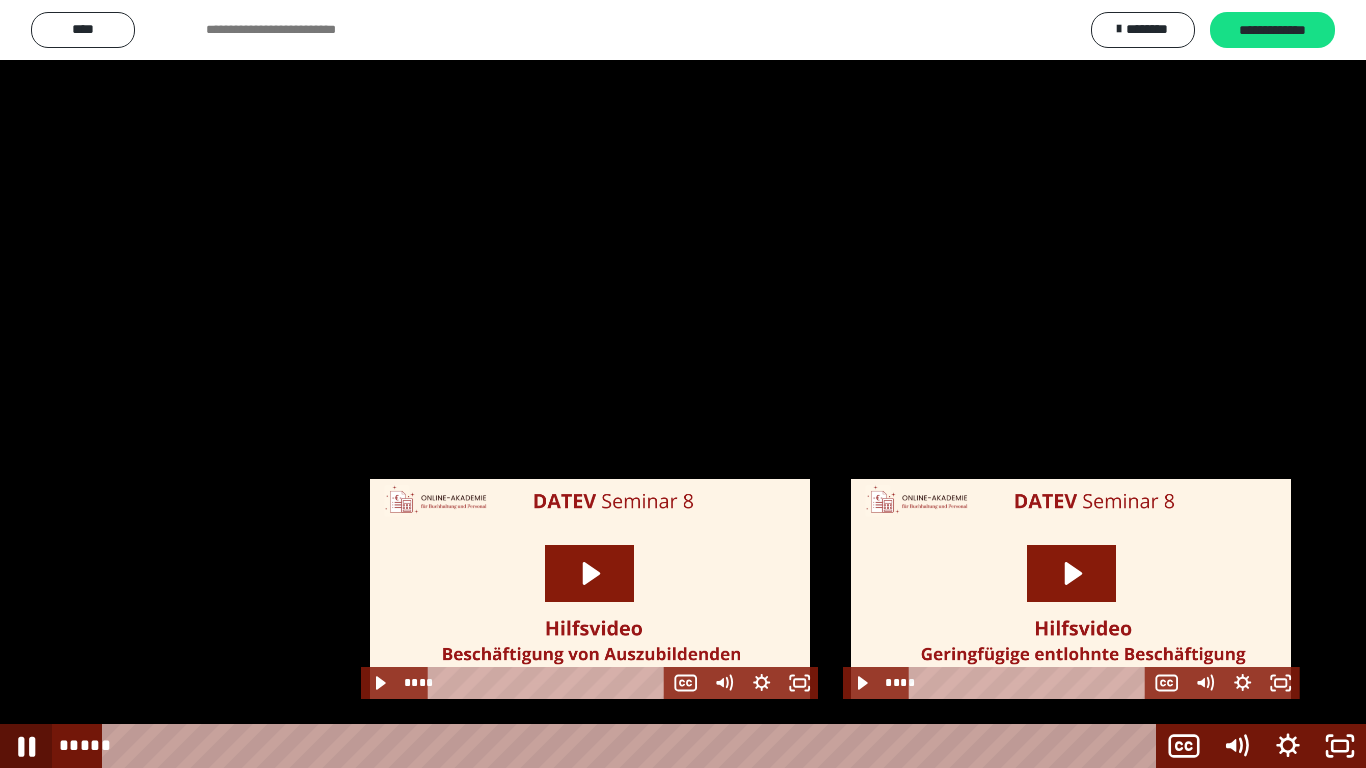 click 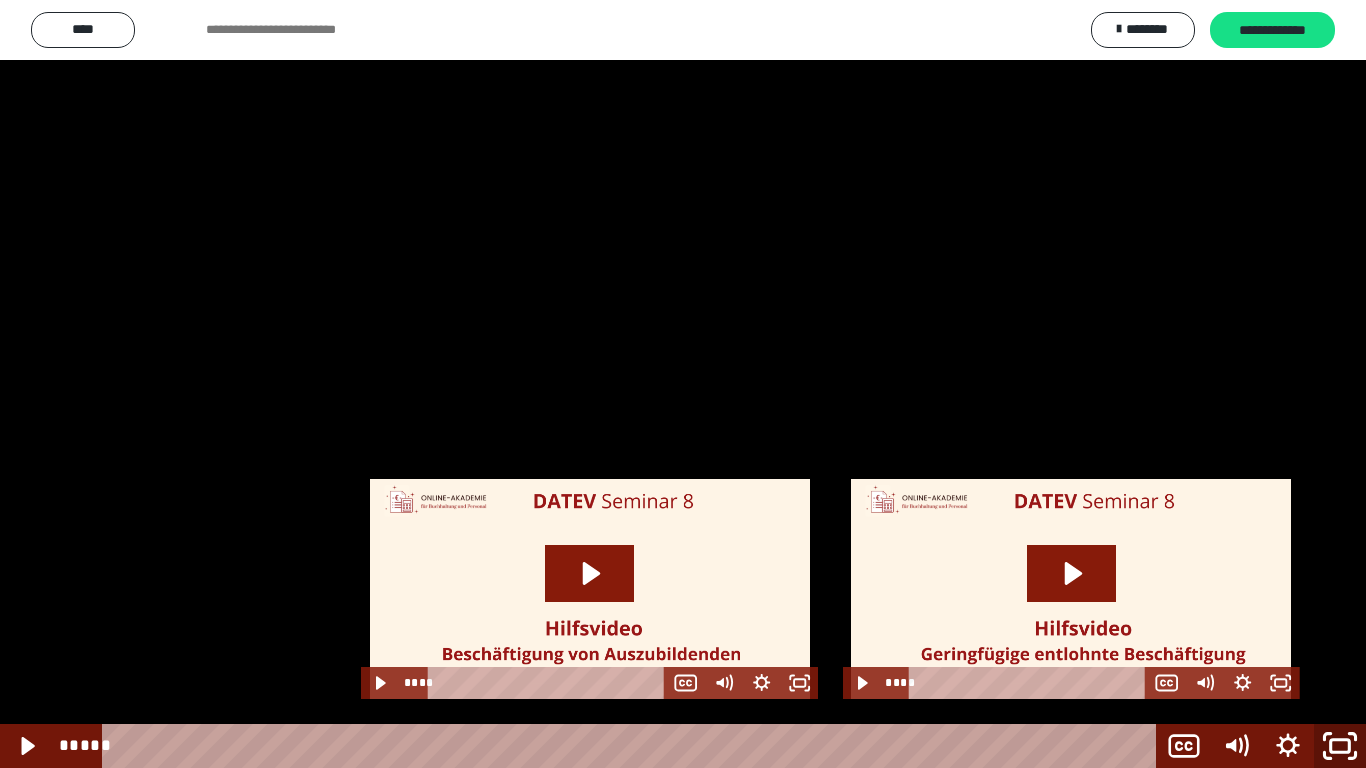 click 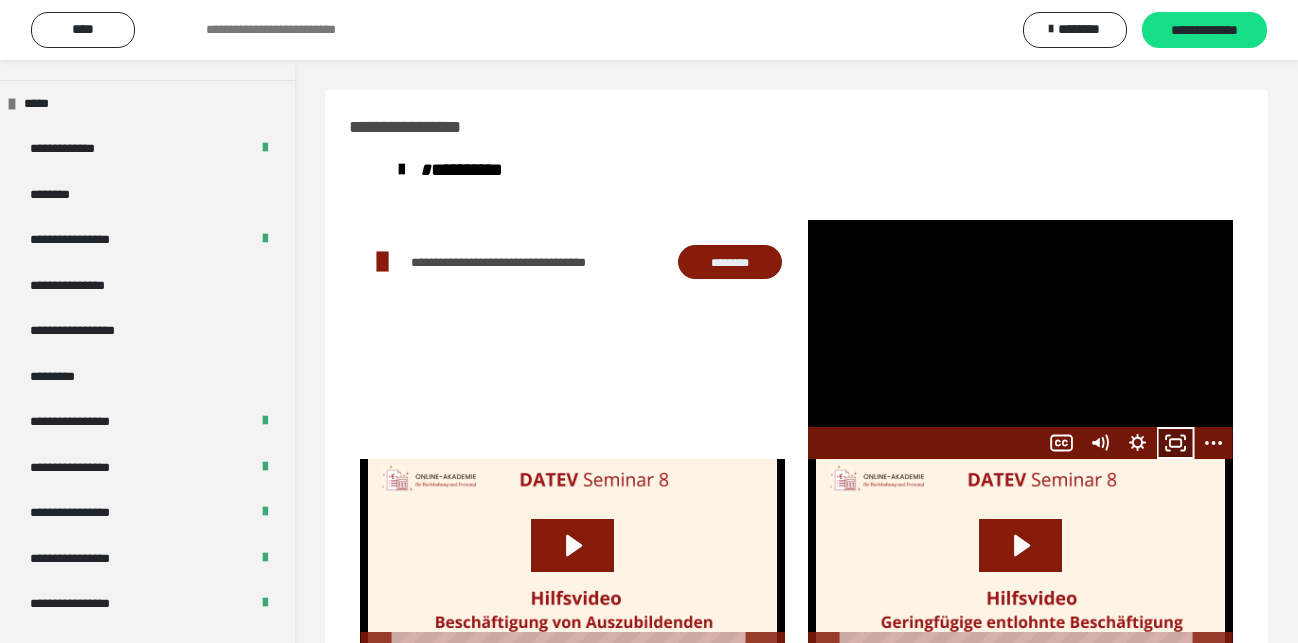 click 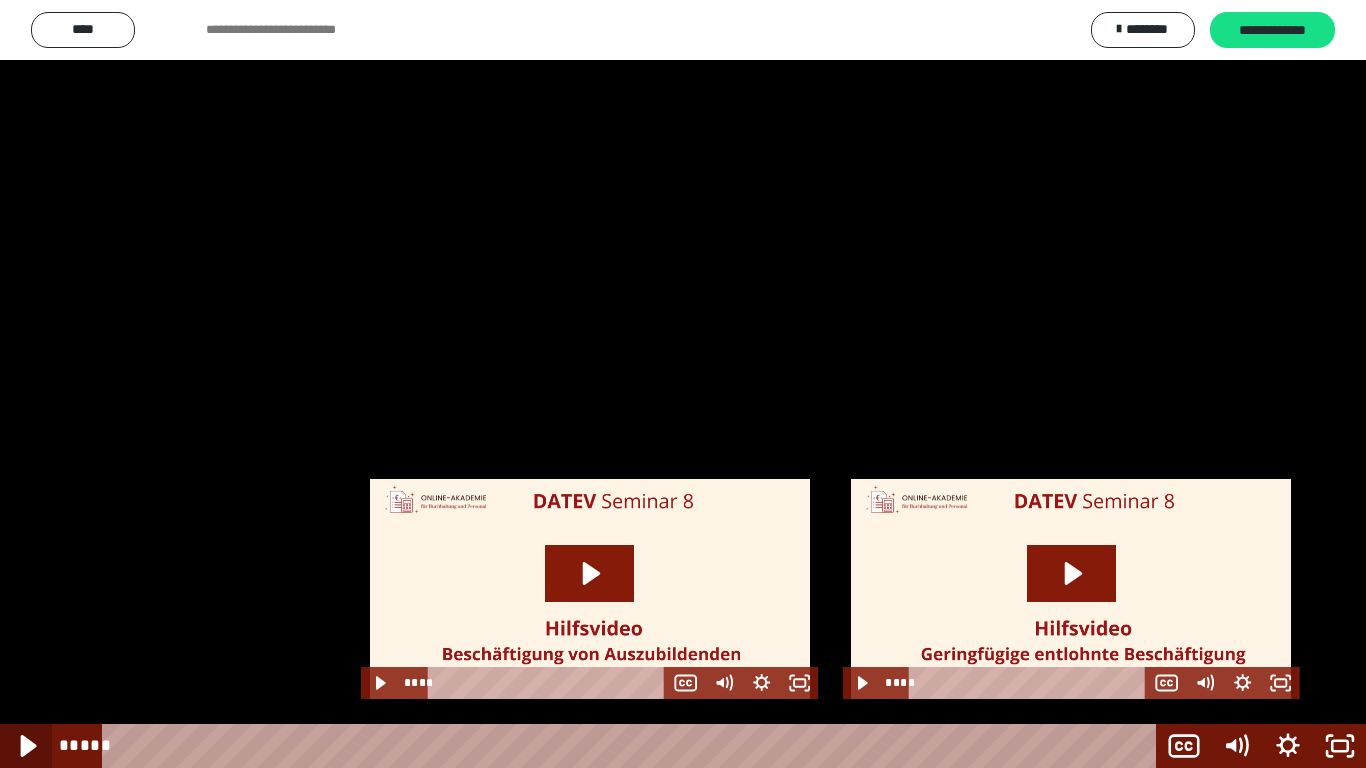 click 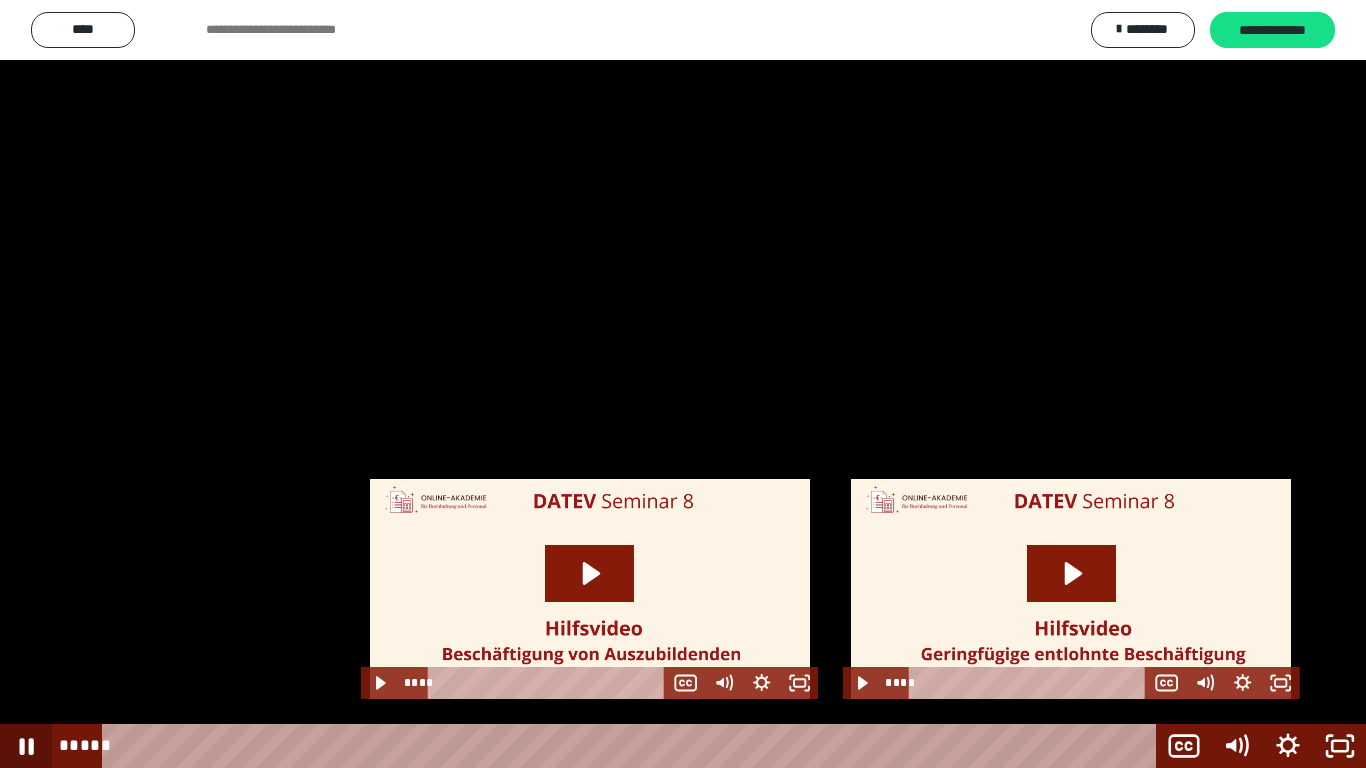 click 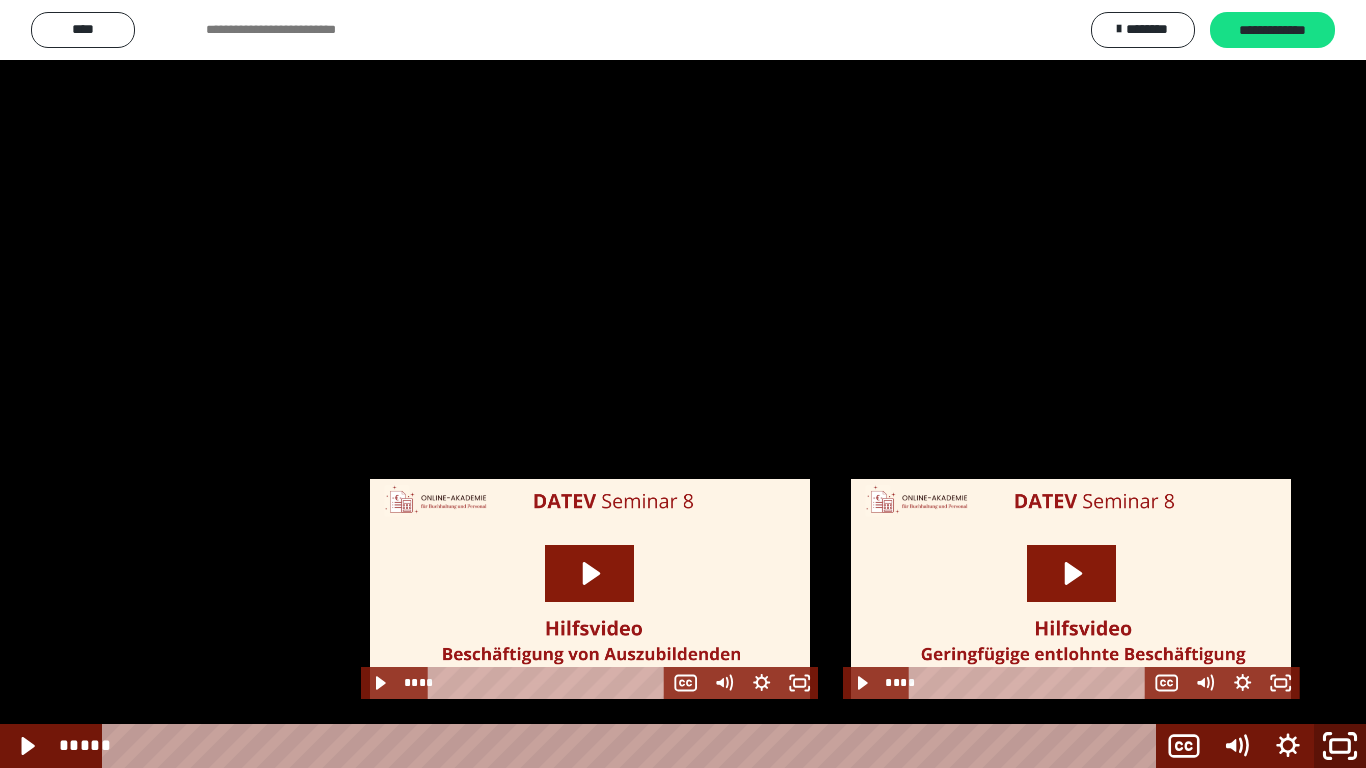 drag, startPoint x: 1338, startPoint y: 749, endPoint x: 1120, endPoint y: 569, distance: 282.70834 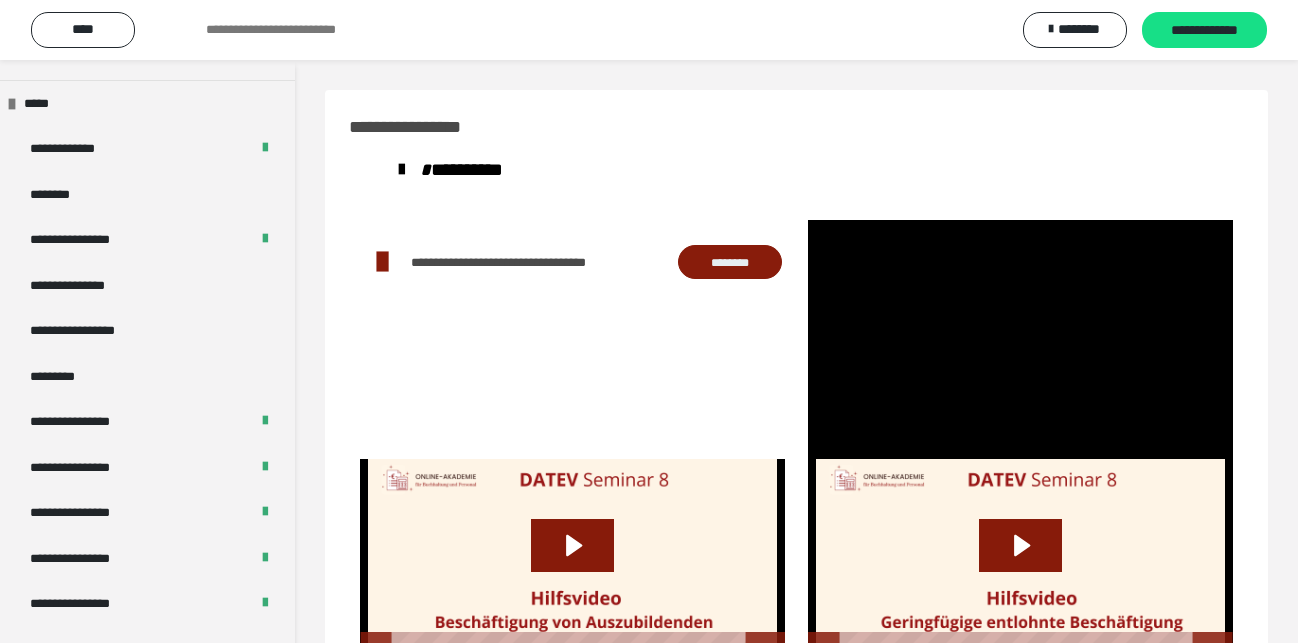 click at bounding box center (1020, 339) 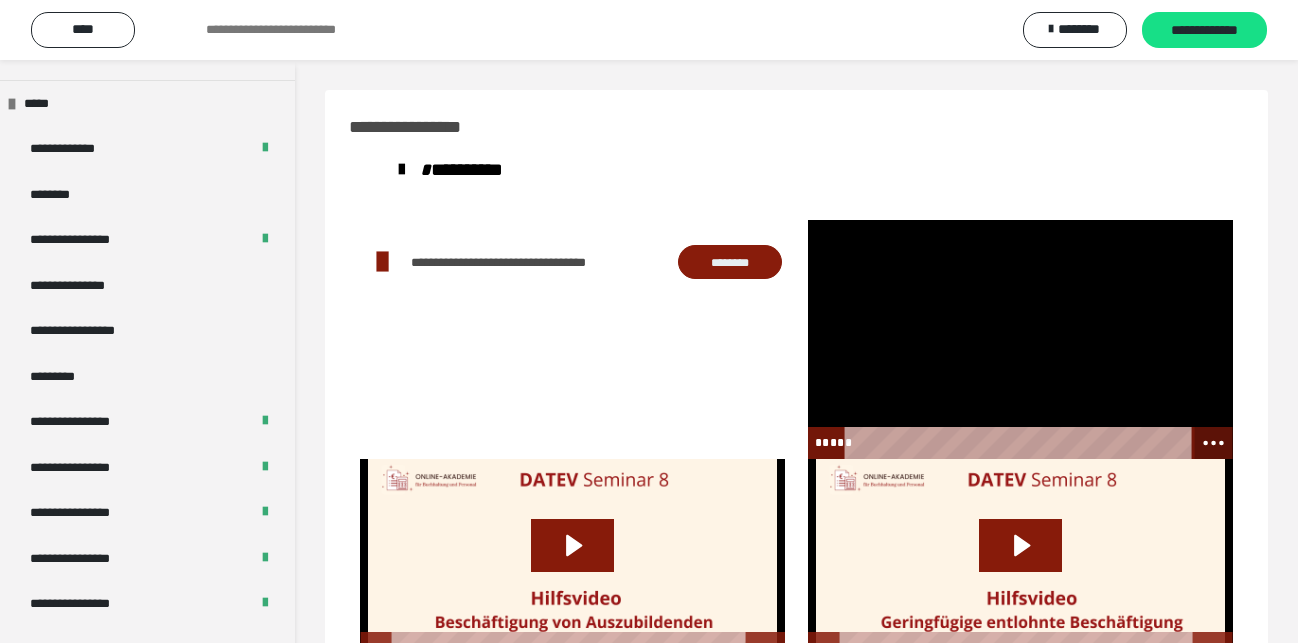click 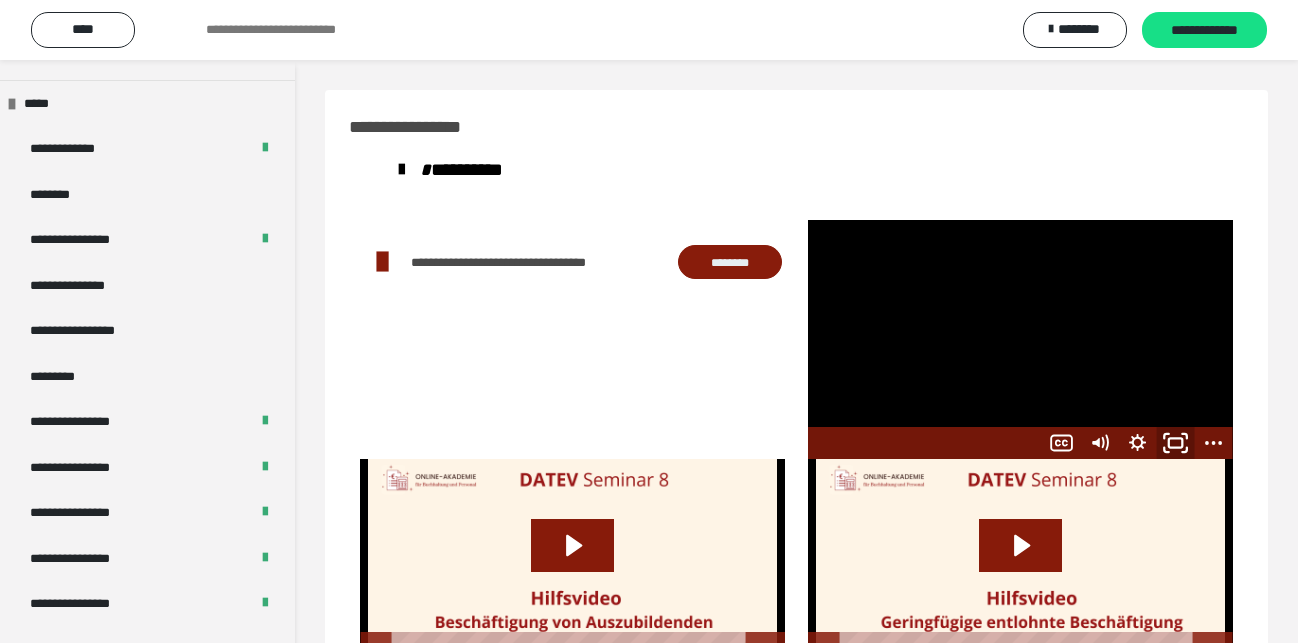 click 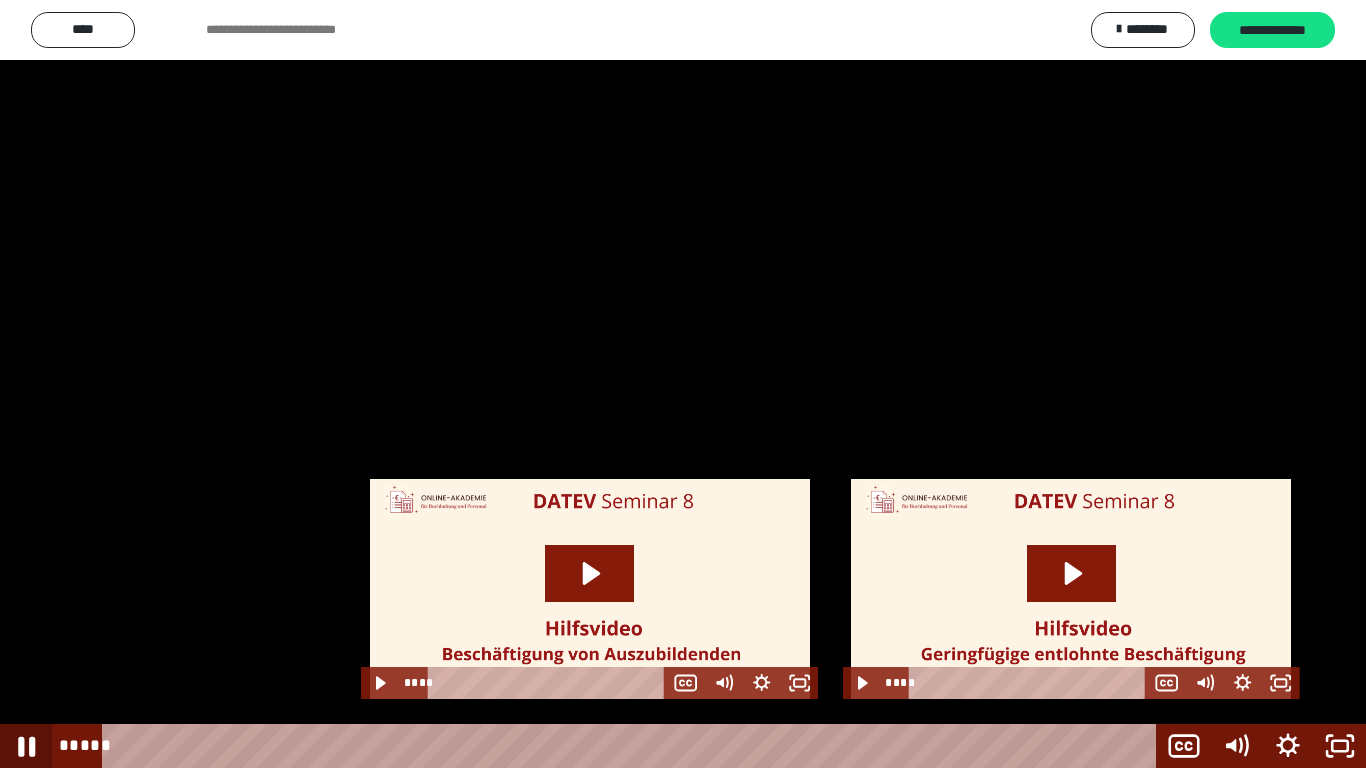click 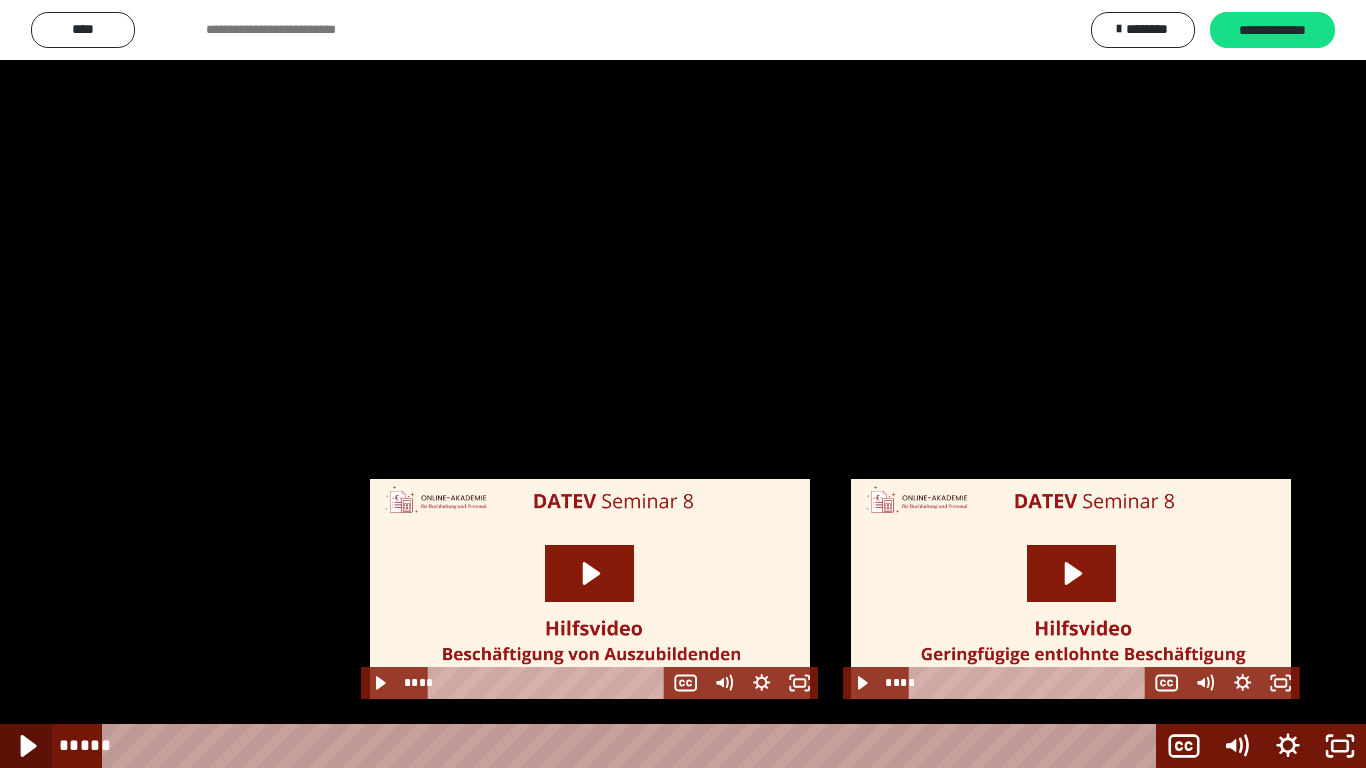 click 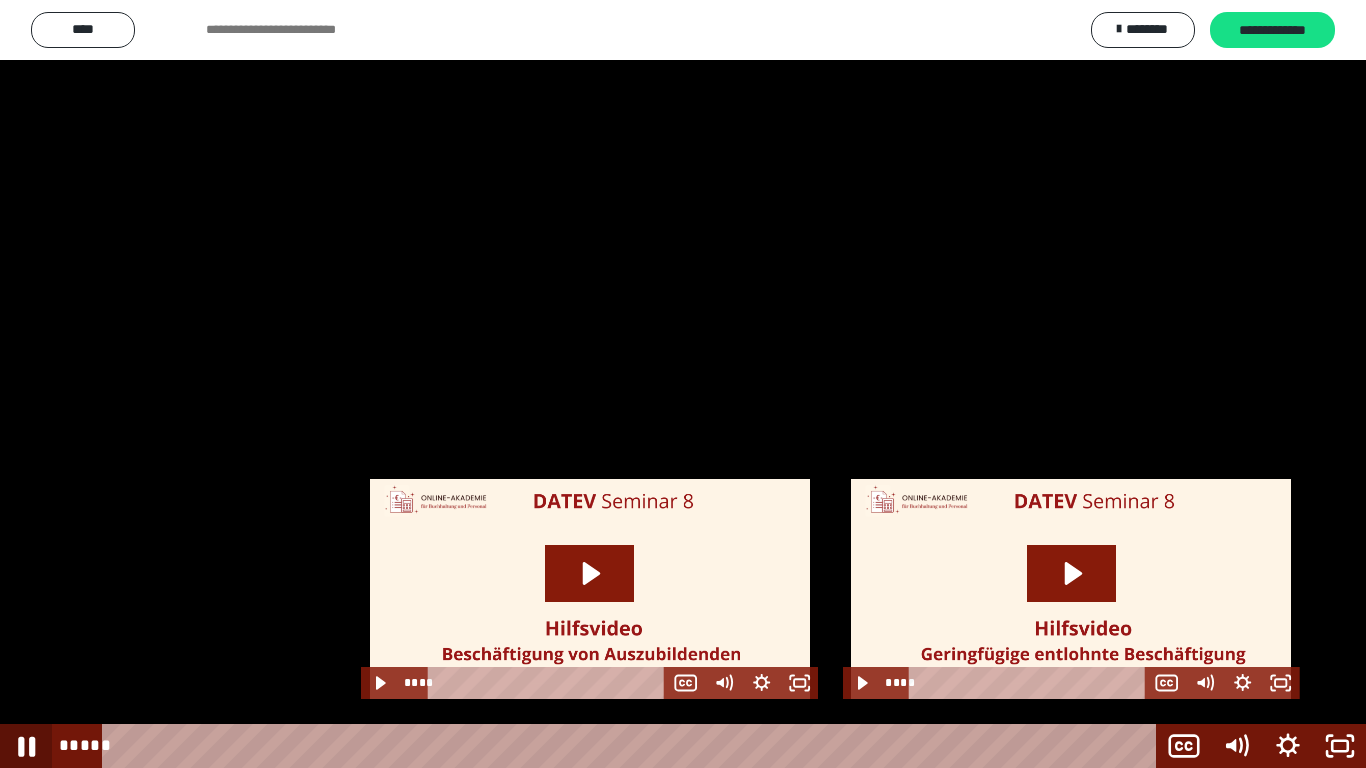 click 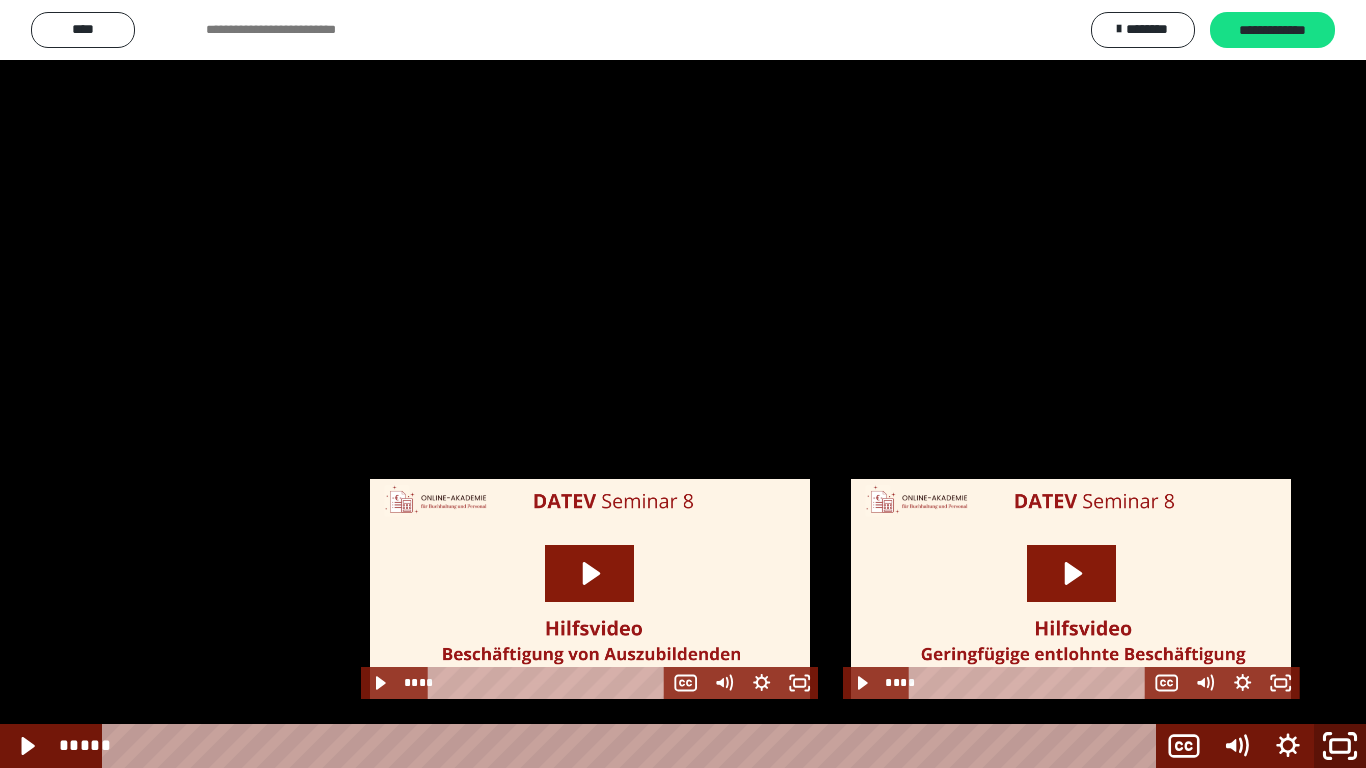 click 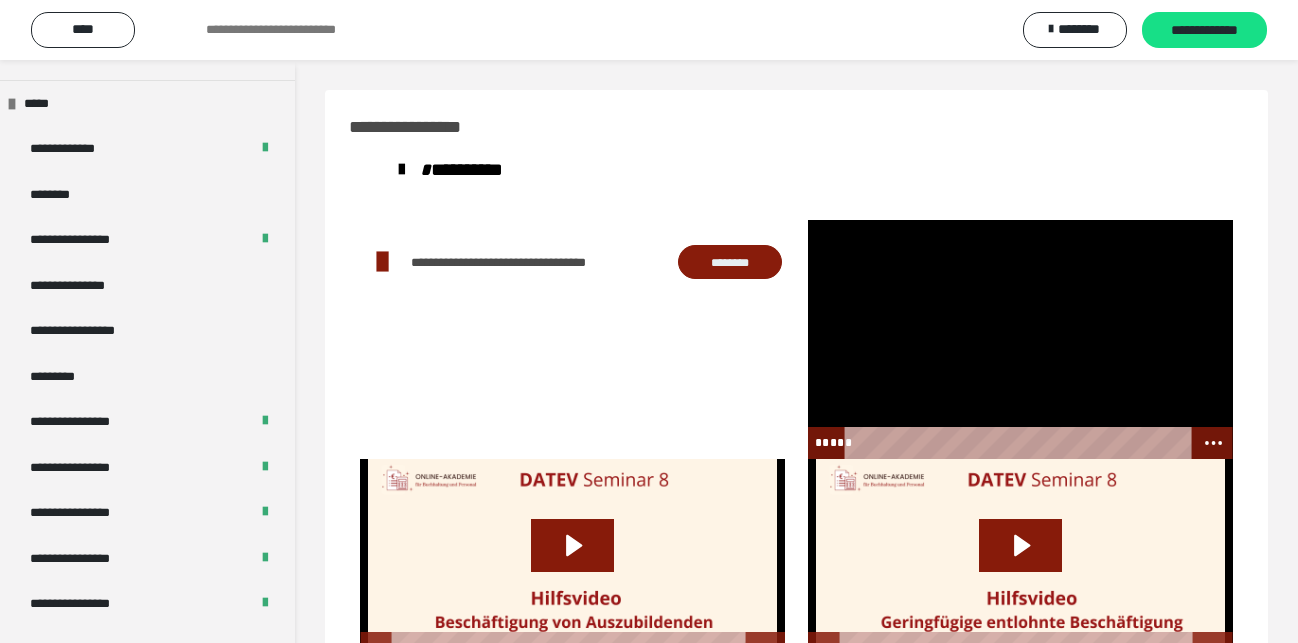 click at bounding box center [1020, 339] 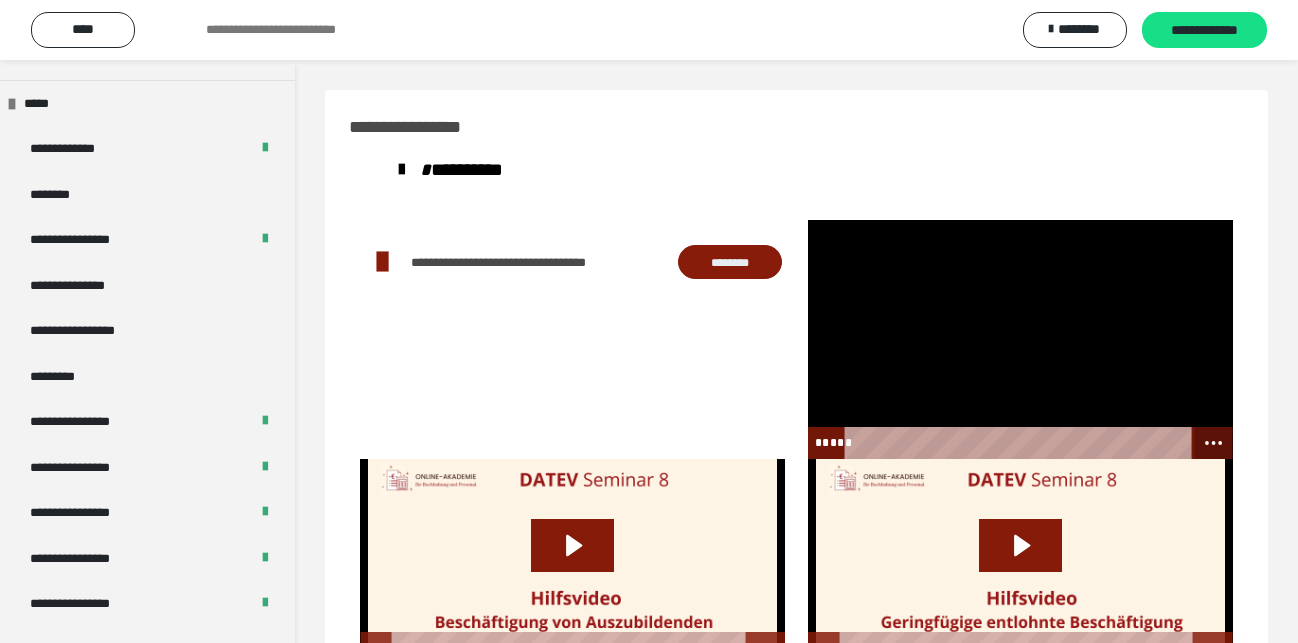 click 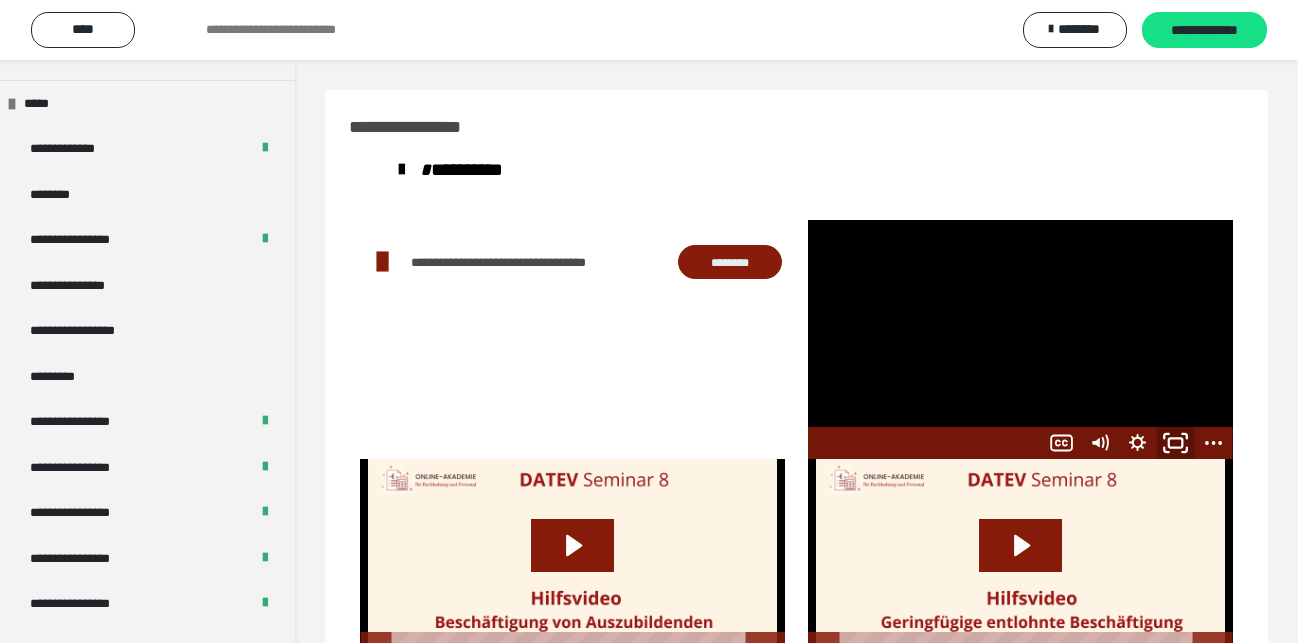 click 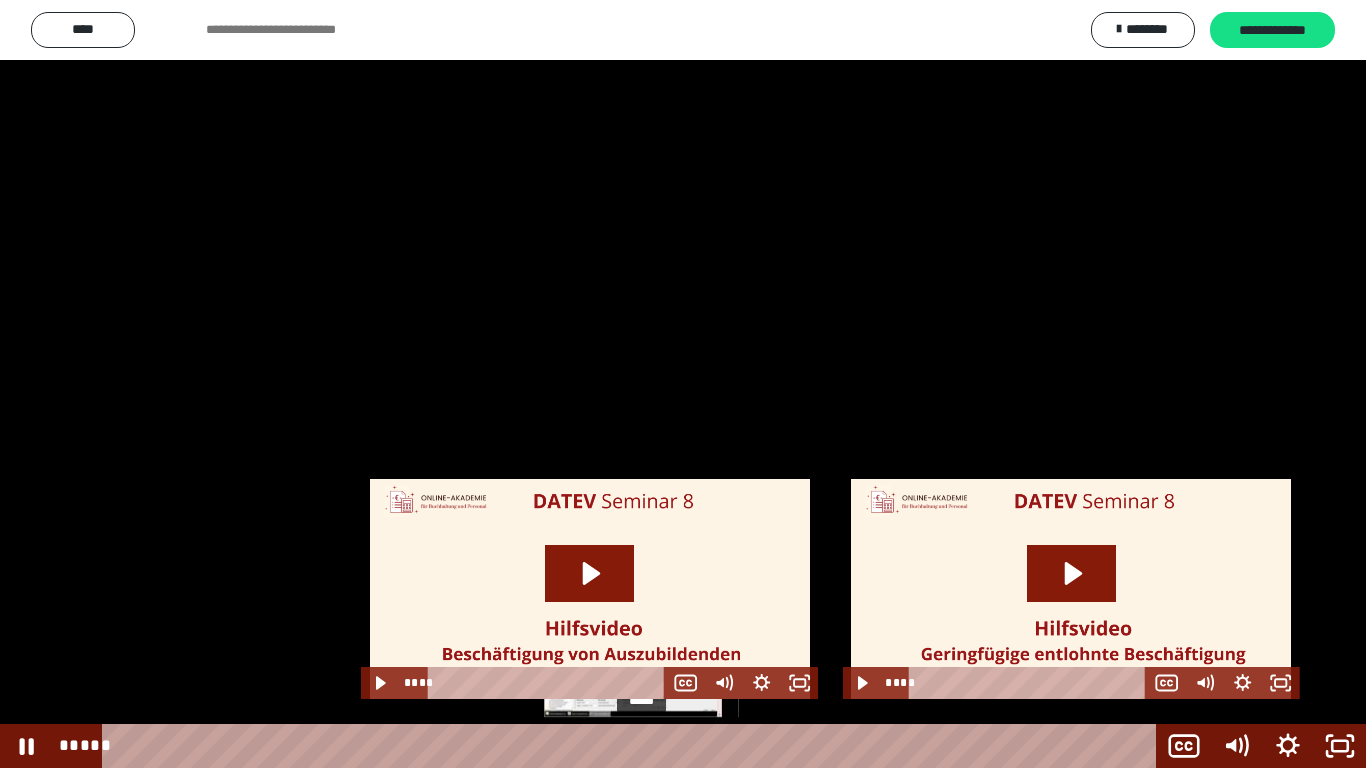 click on "*****" at bounding box center (633, 746) 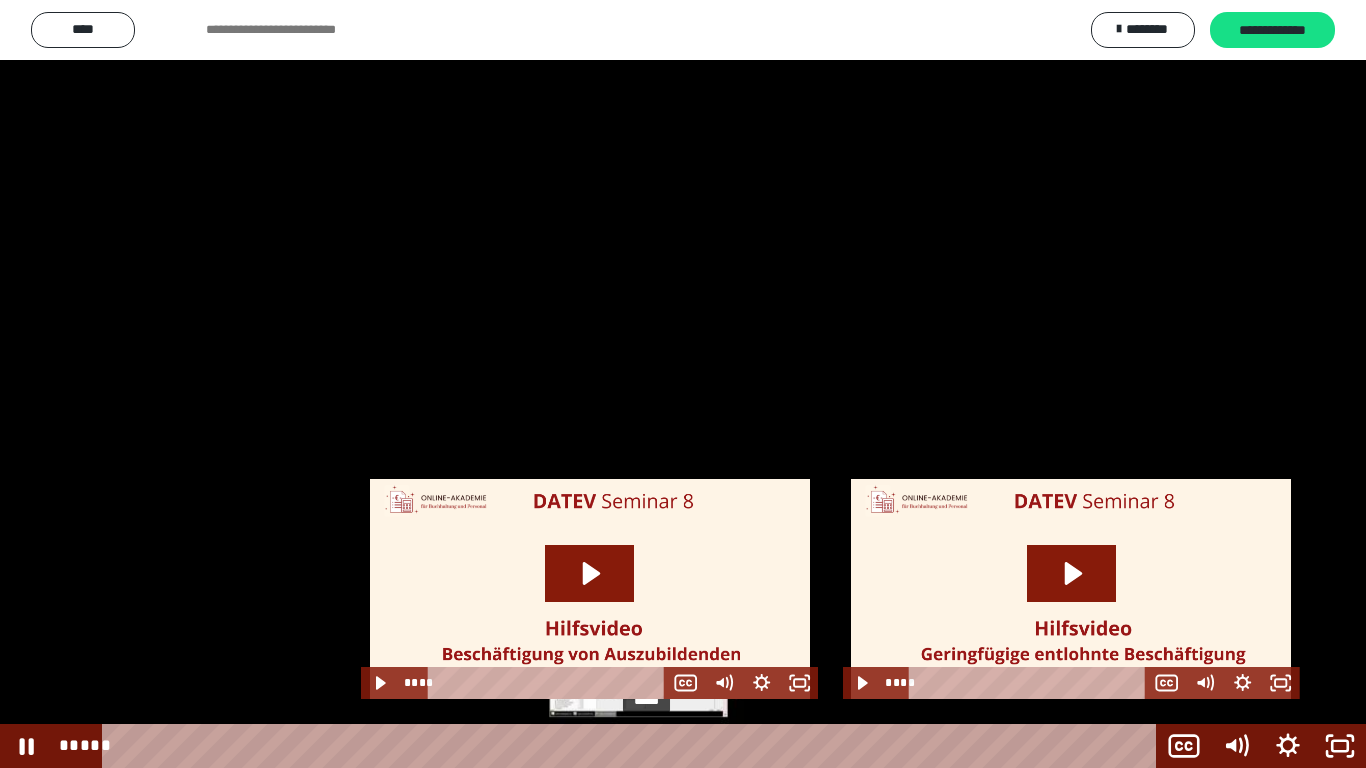 click at bounding box center [641, 746] 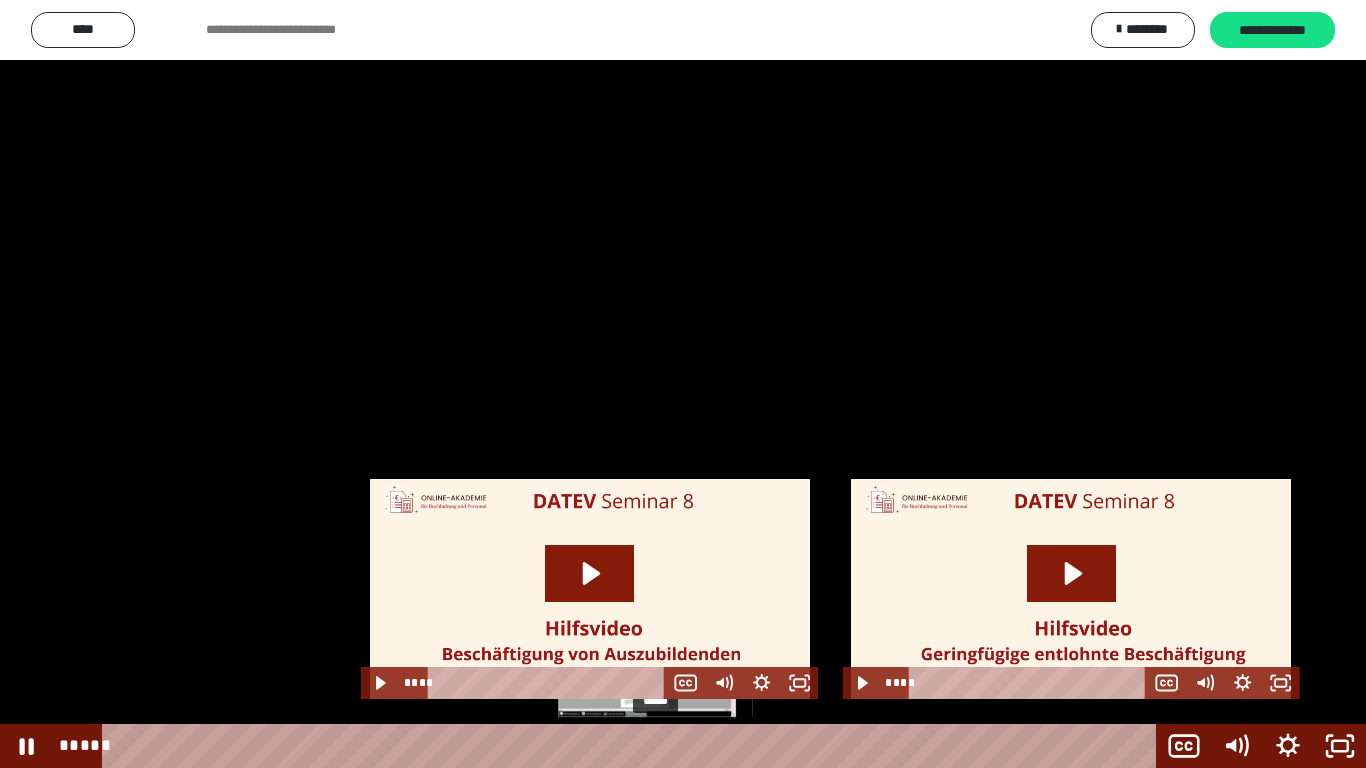 click at bounding box center [655, 746] 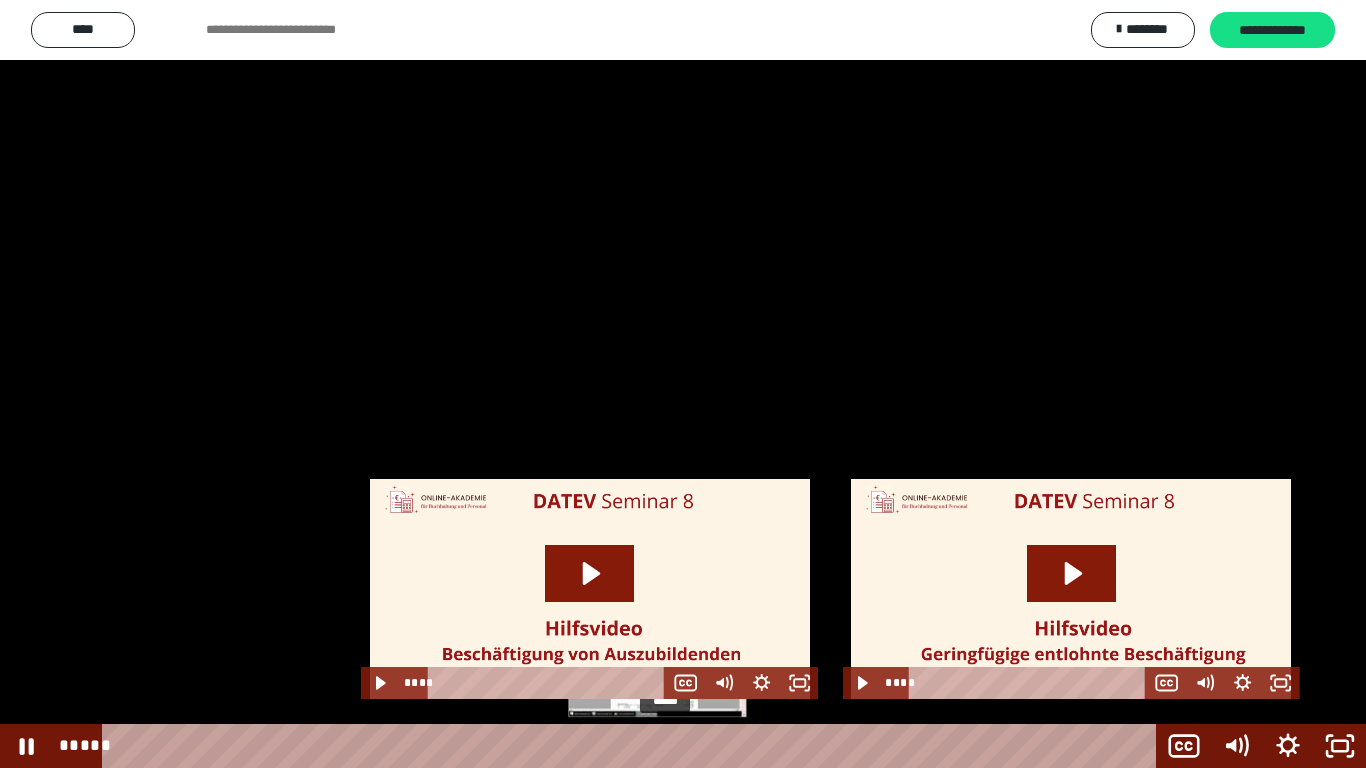 click at bounding box center (660, 746) 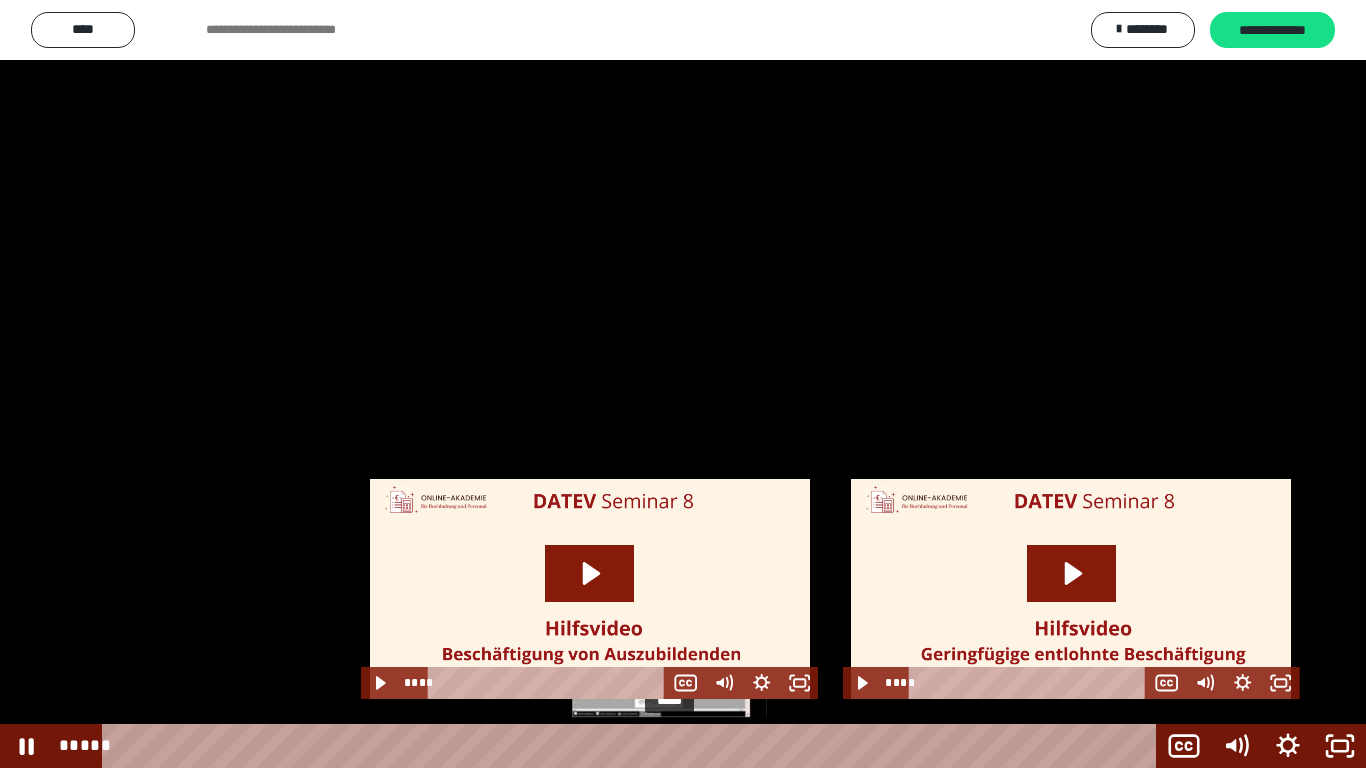 click at bounding box center [669, 746] 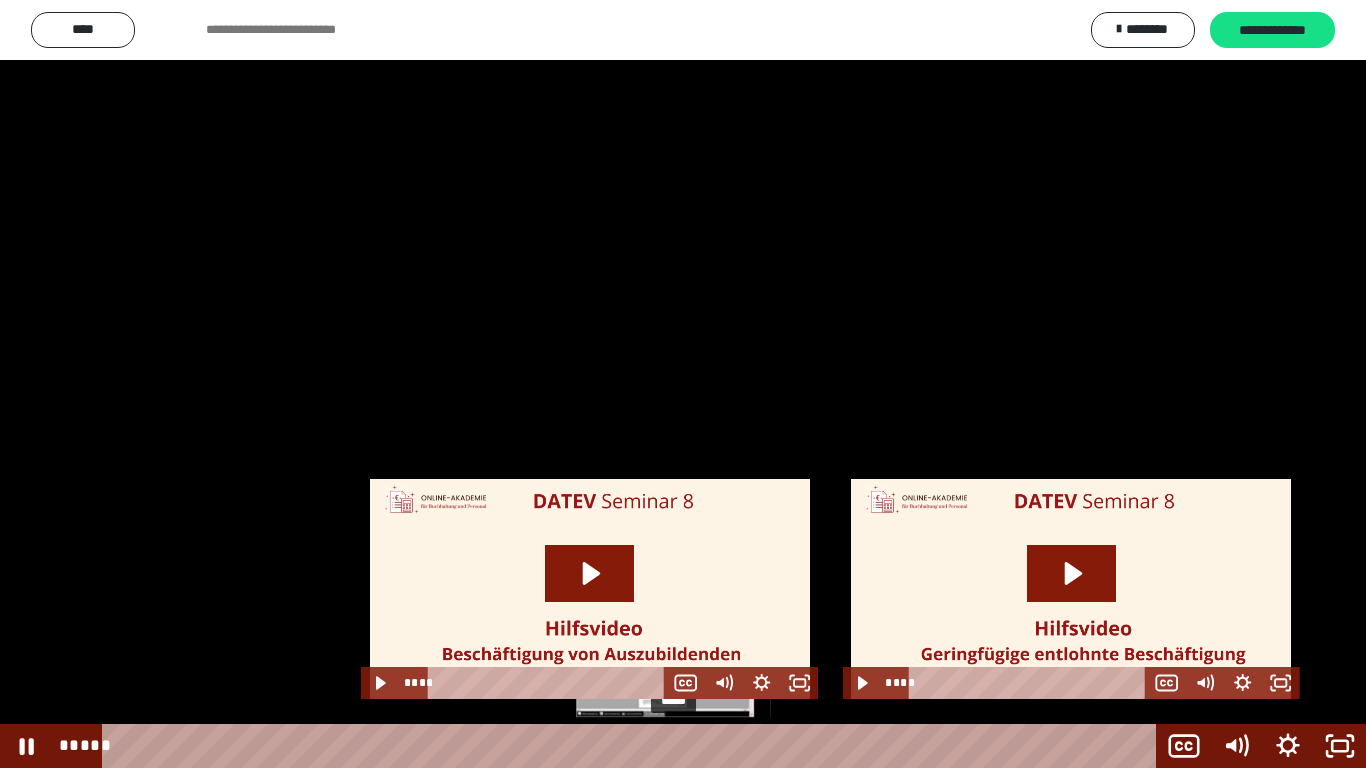 click at bounding box center (673, 746) 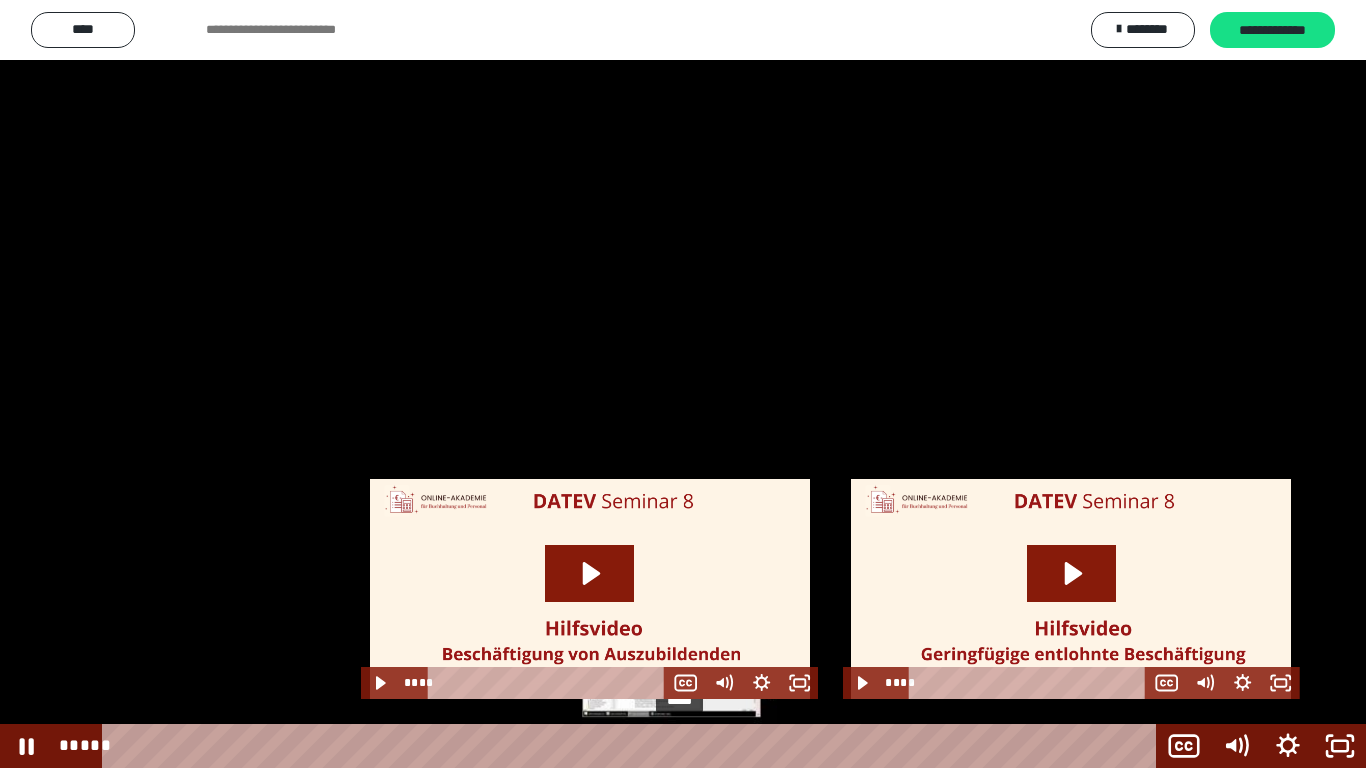 click at bounding box center [679, 746] 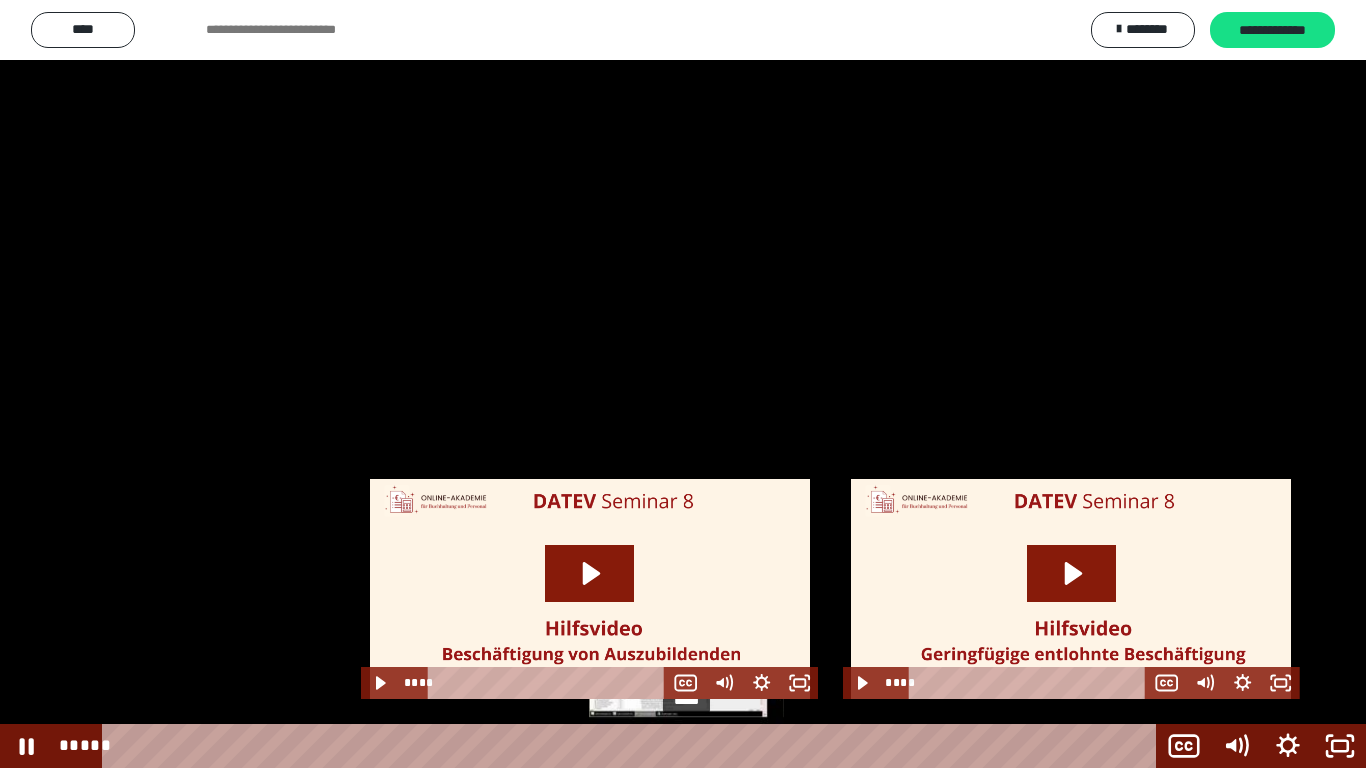 click at bounding box center (683, 746) 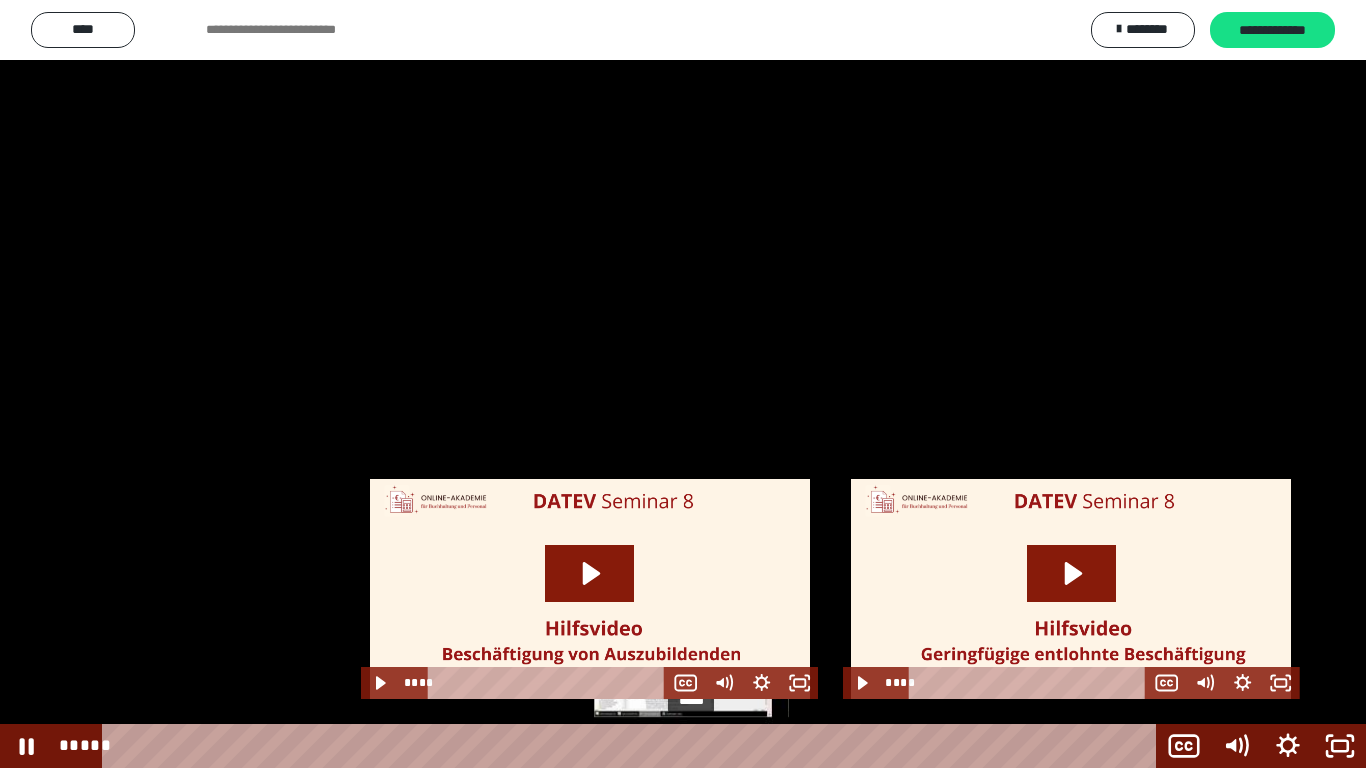 click at bounding box center [692, 746] 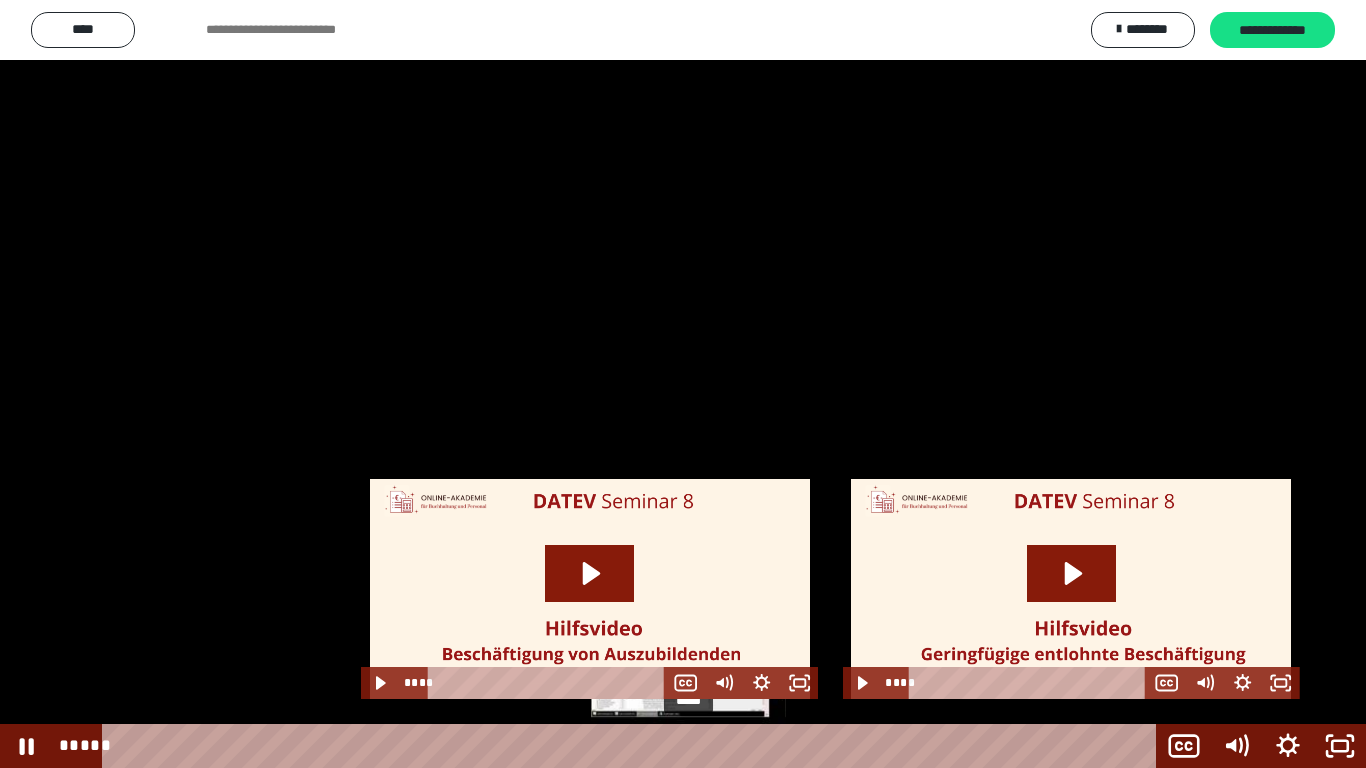 click at bounding box center (688, 746) 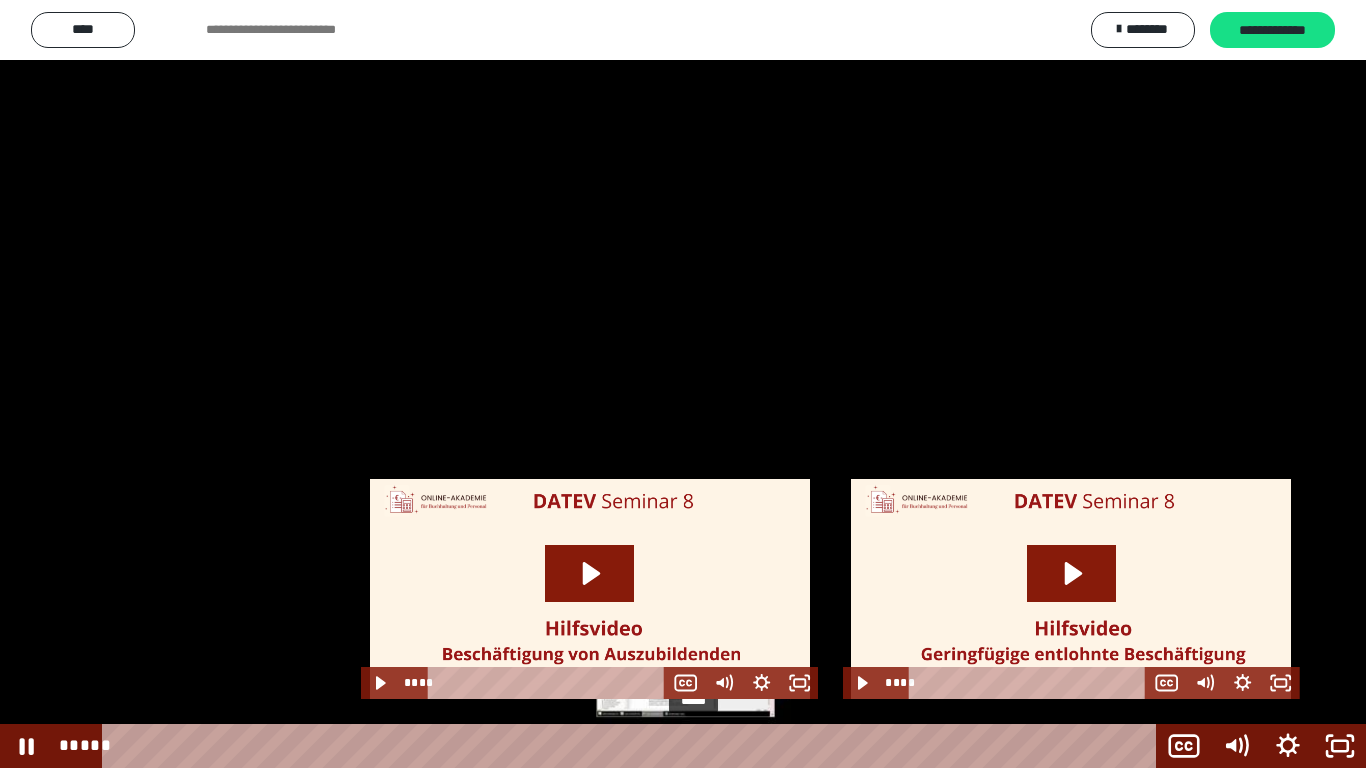 click at bounding box center [688, 746] 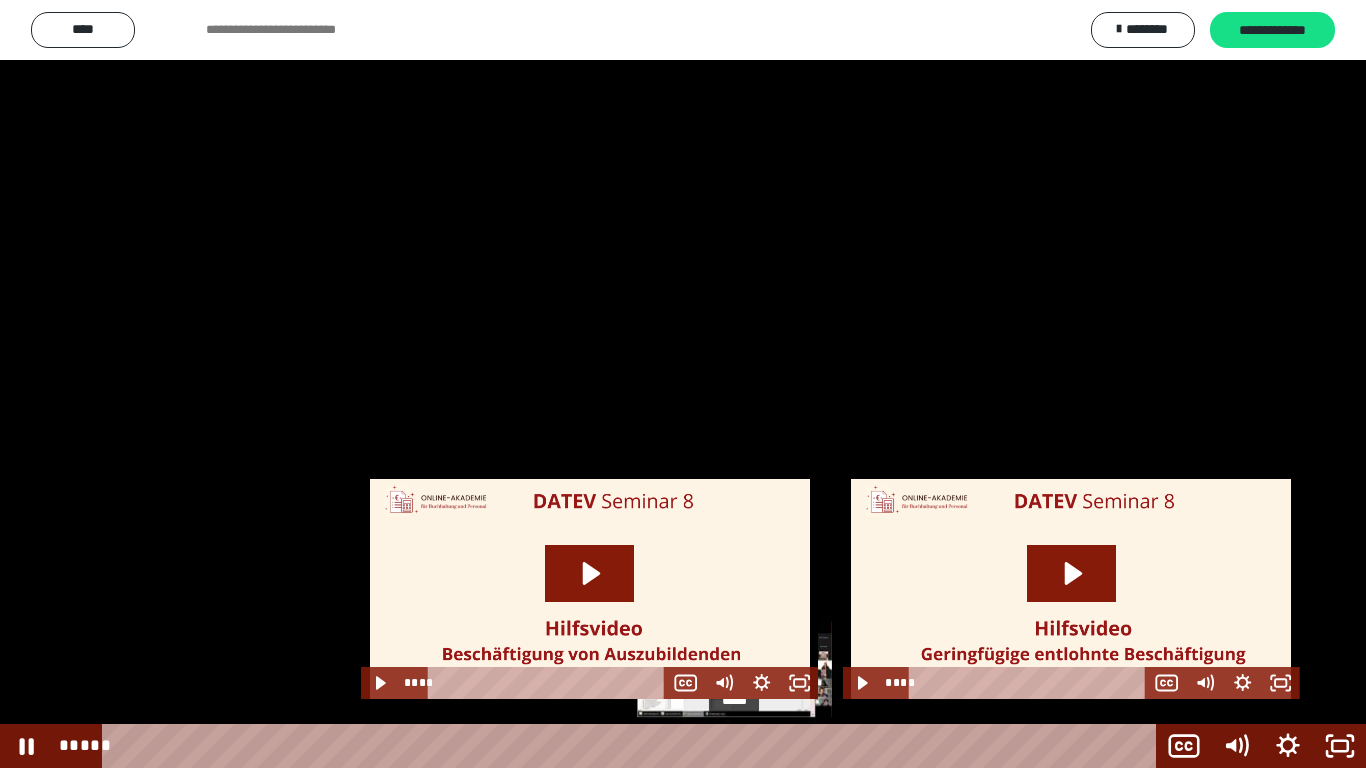 click on "*****" at bounding box center (633, 746) 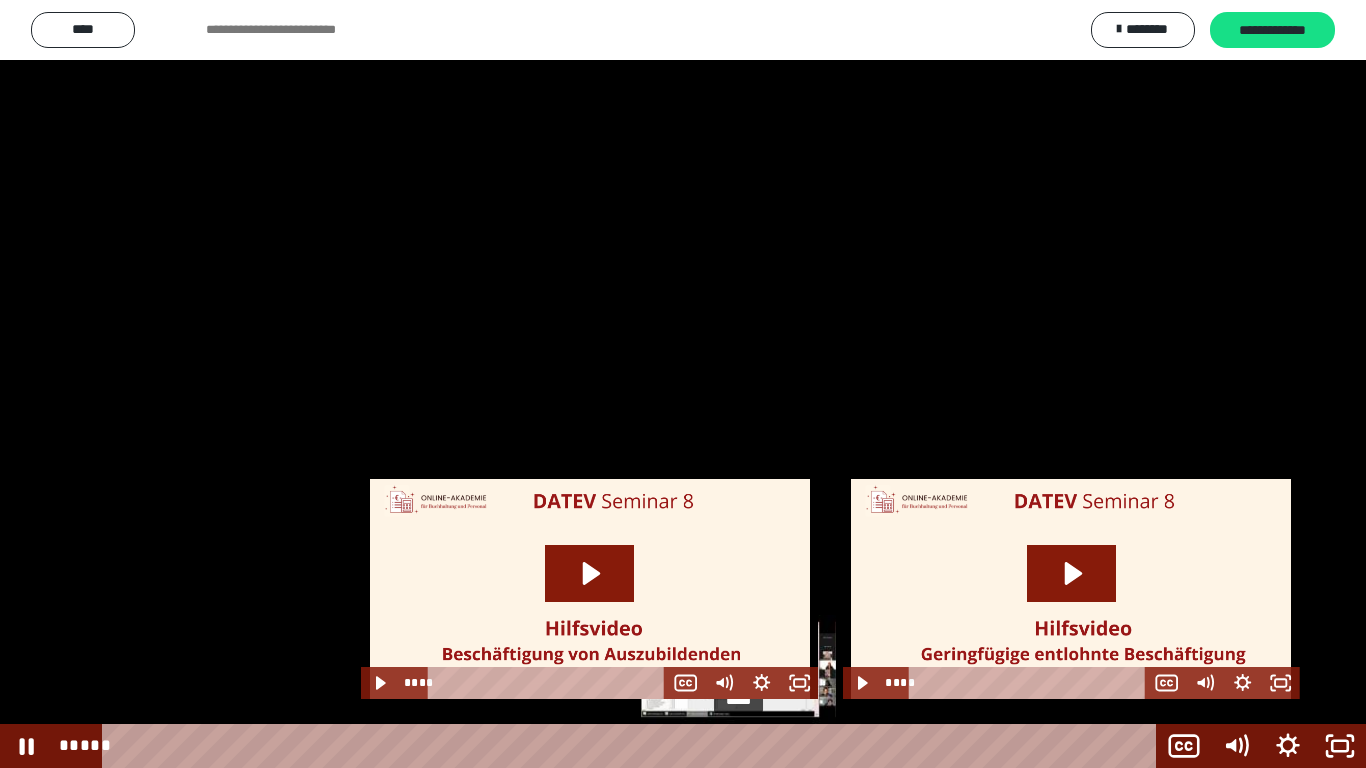 click at bounding box center (738, 746) 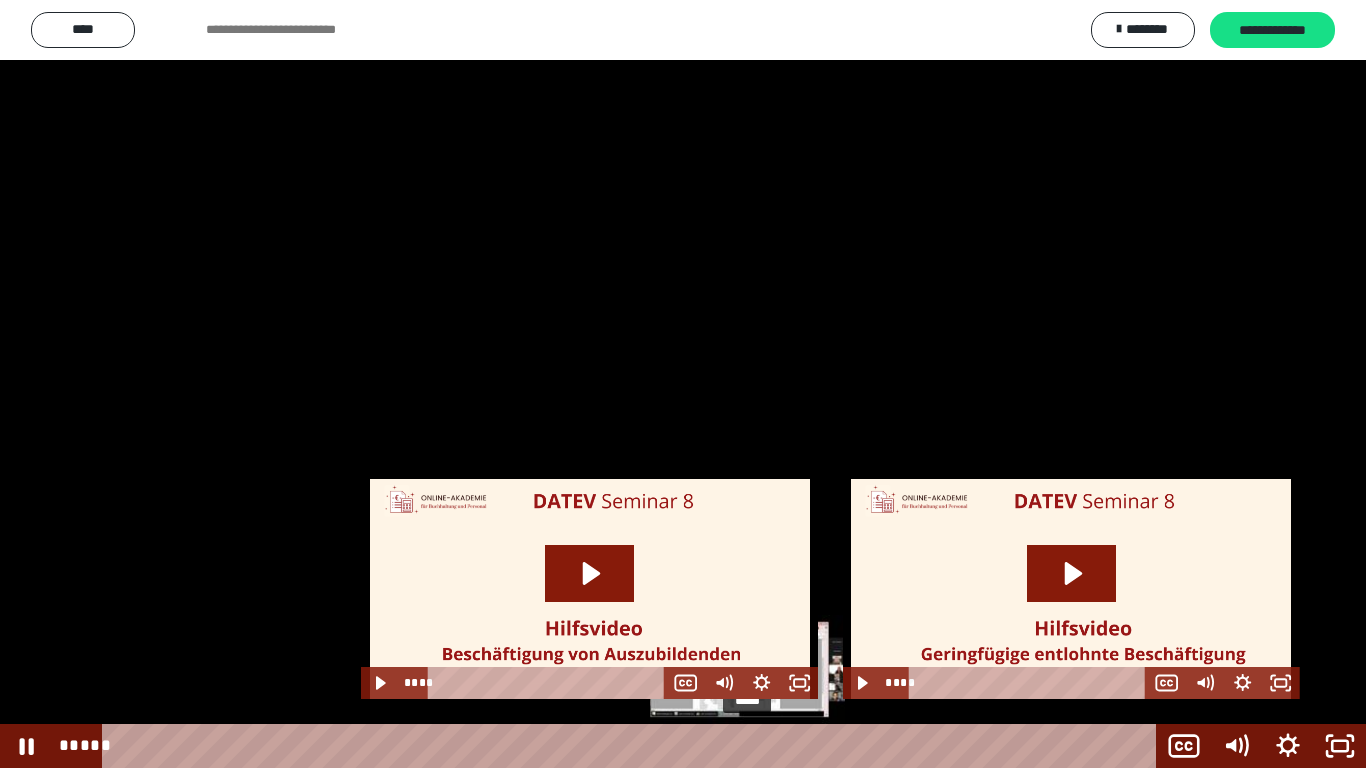 click on "*****" at bounding box center (633, 746) 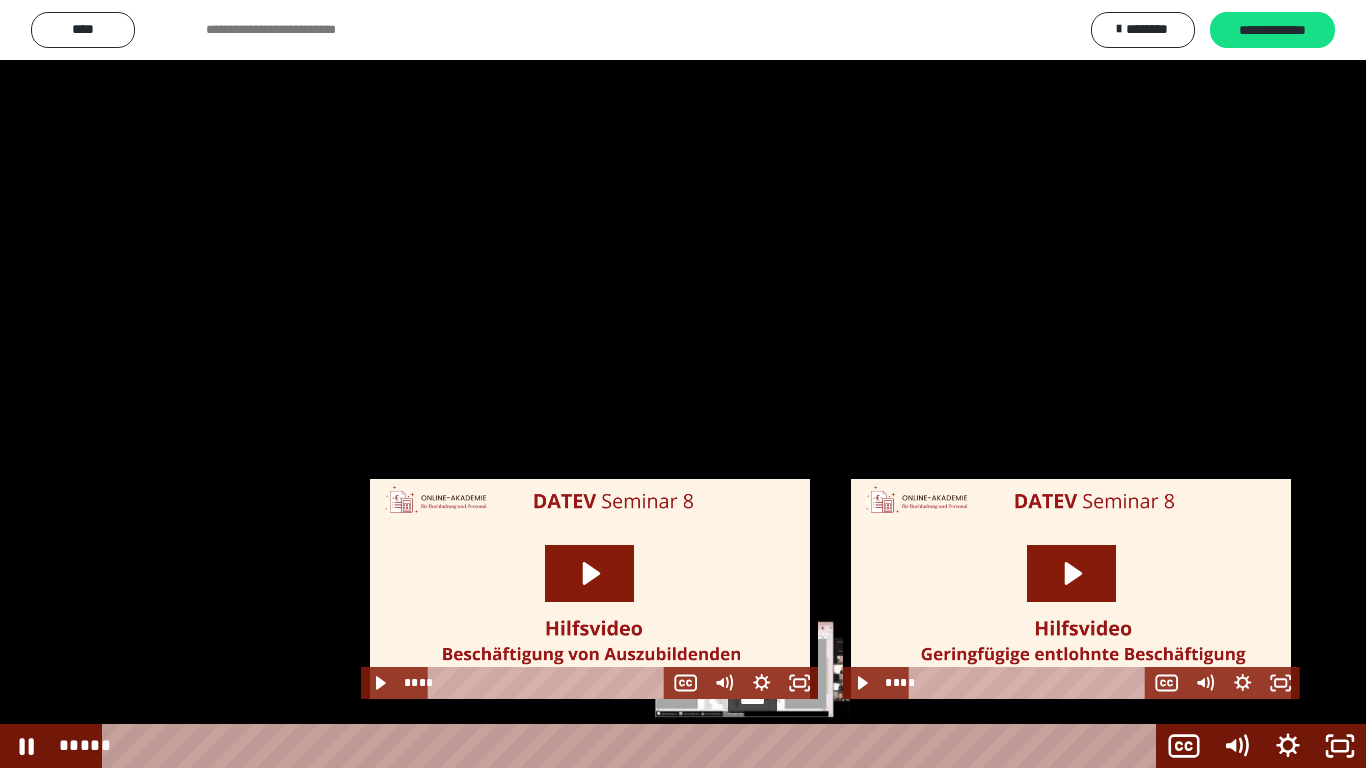 click at bounding box center [748, 746] 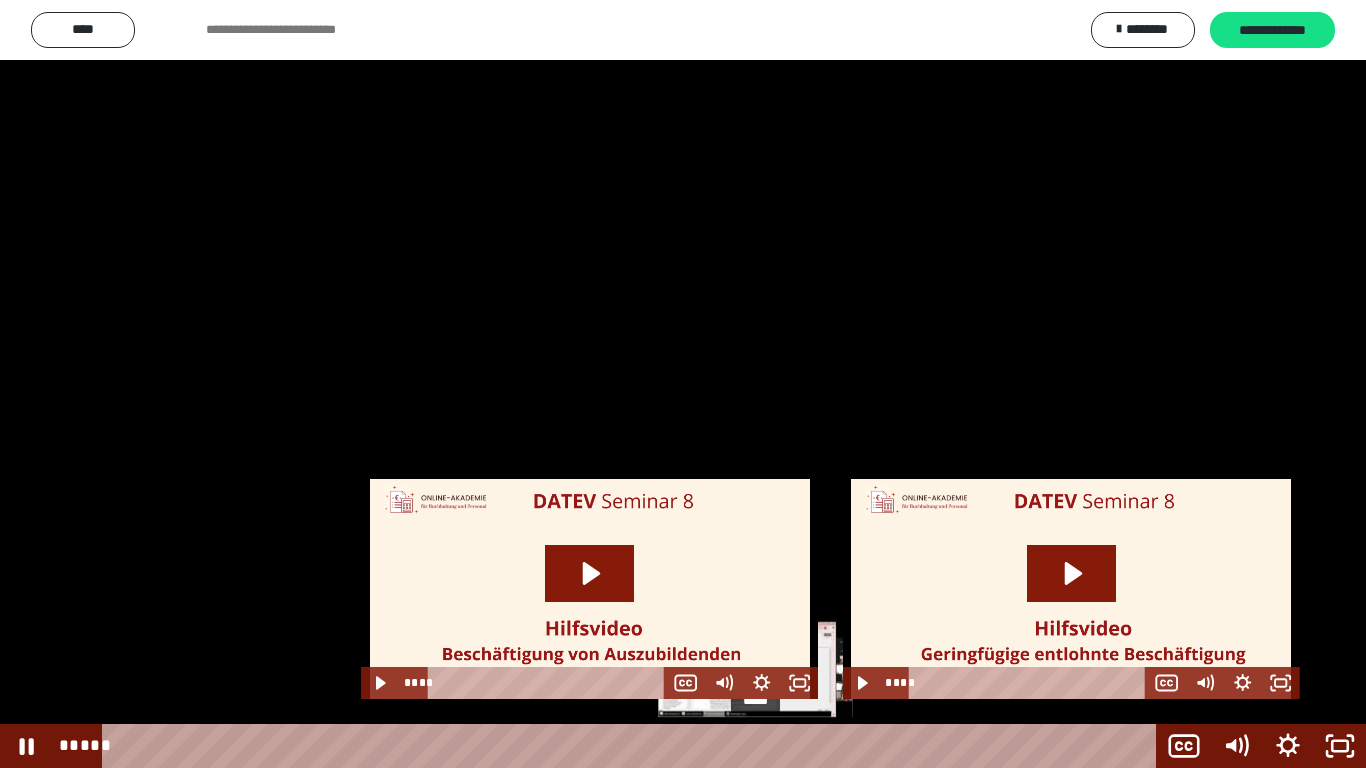 click at bounding box center [755, 746] 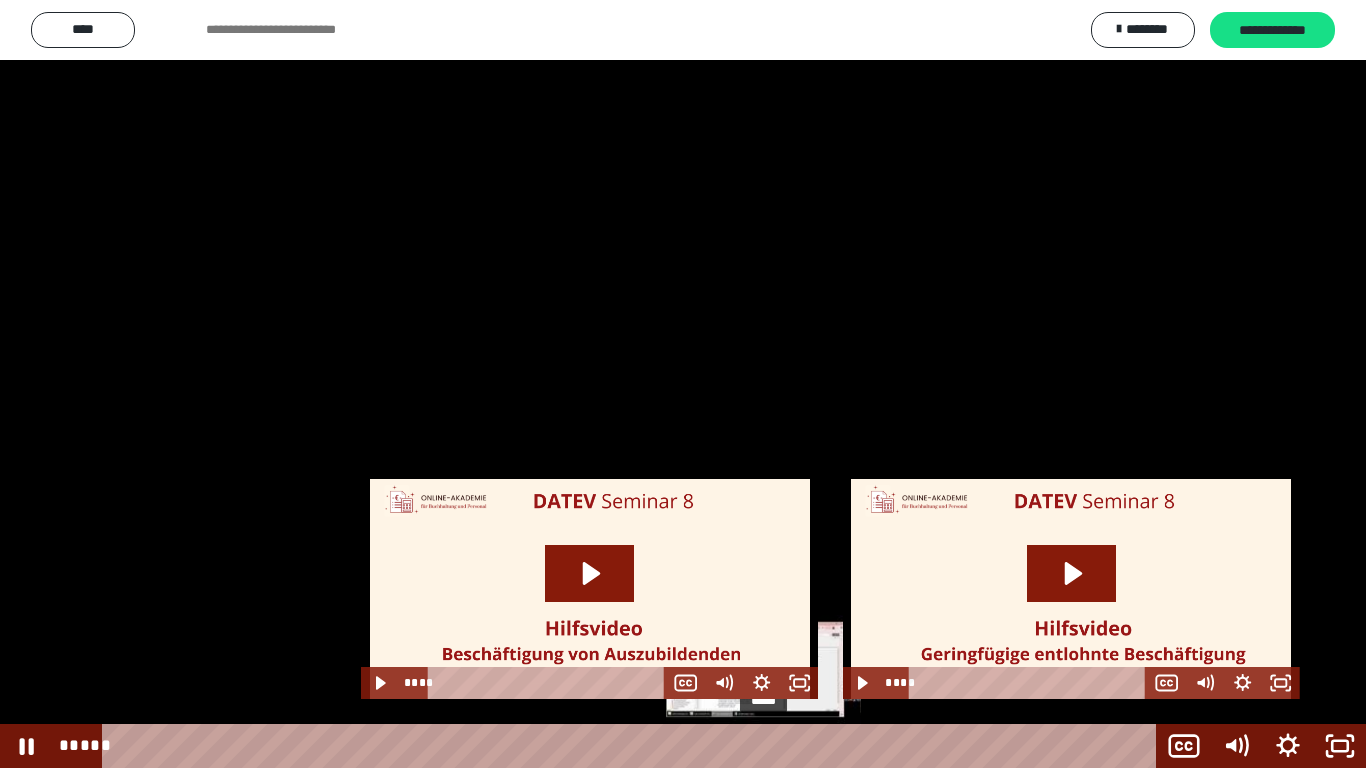 click at bounding box center [763, 746] 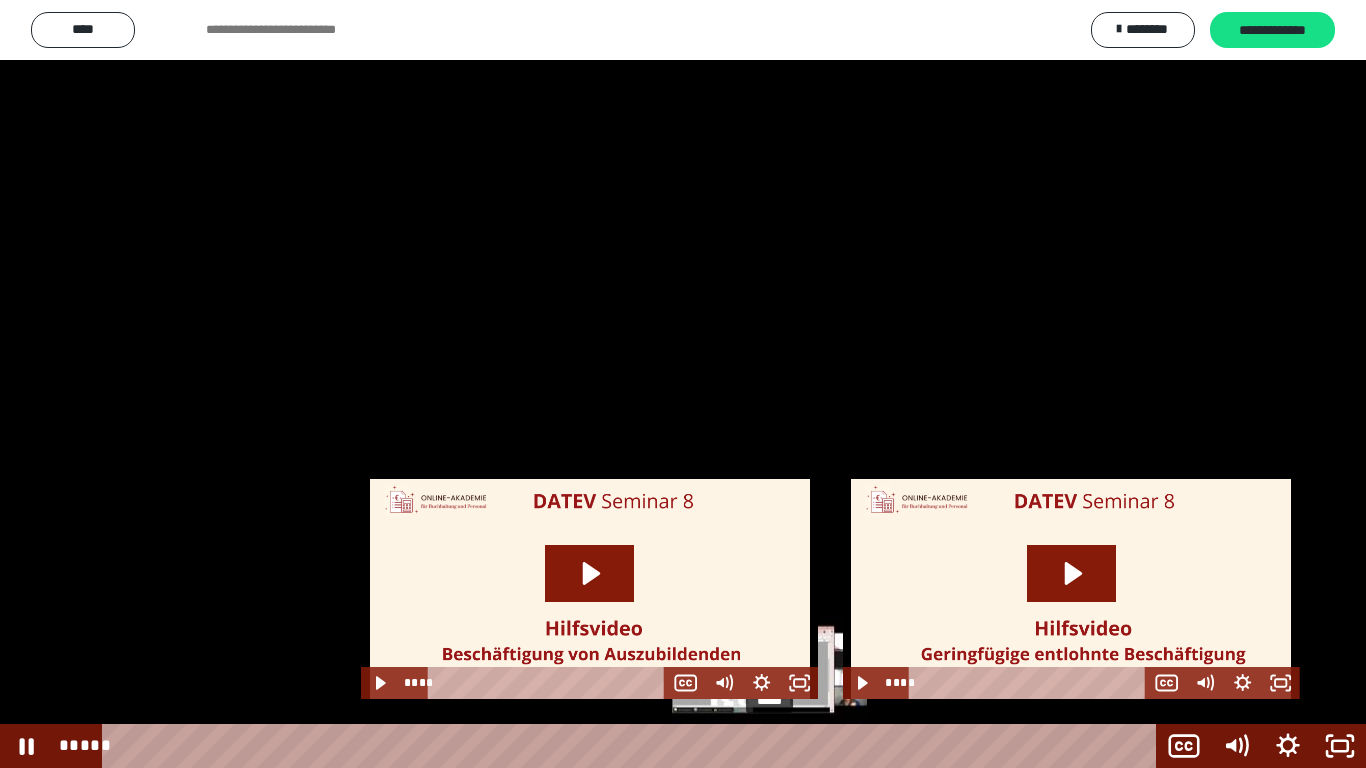 click at bounding box center [769, 746] 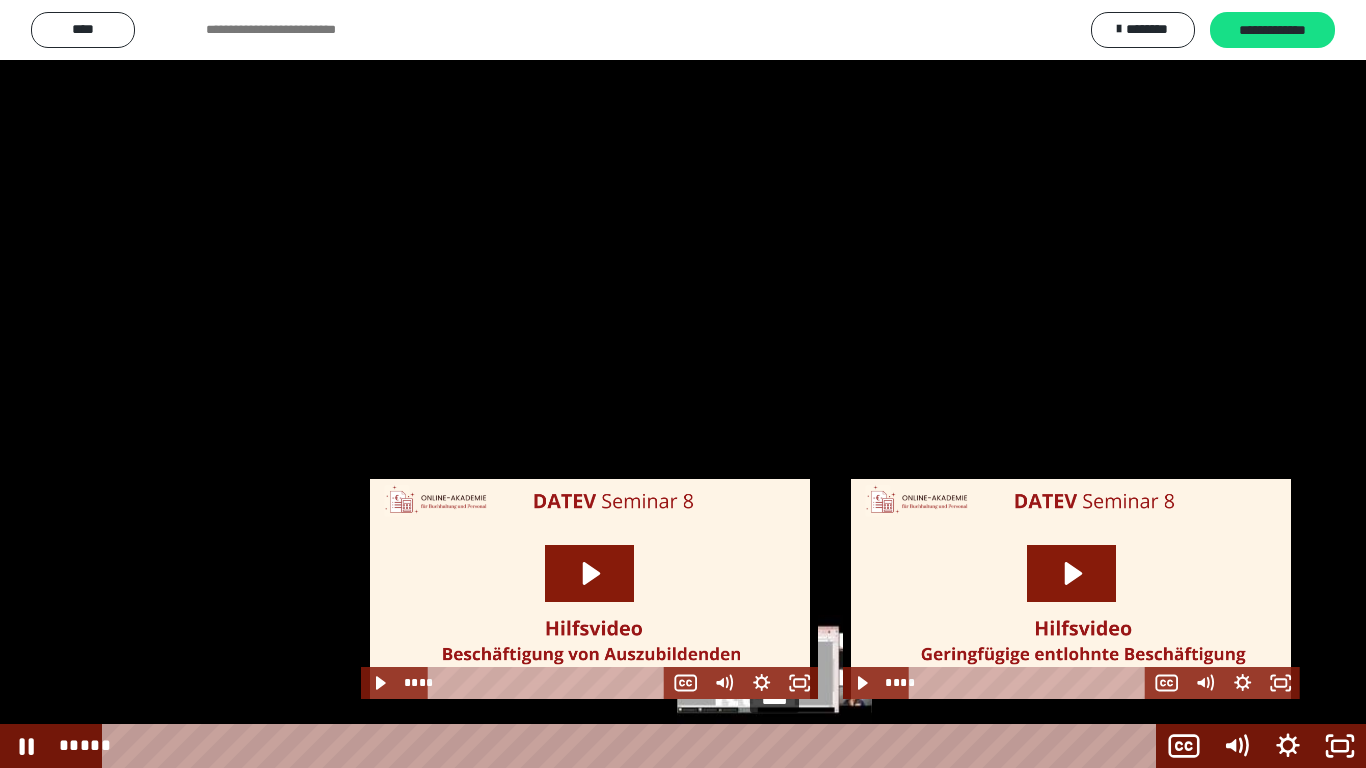click at bounding box center [774, 746] 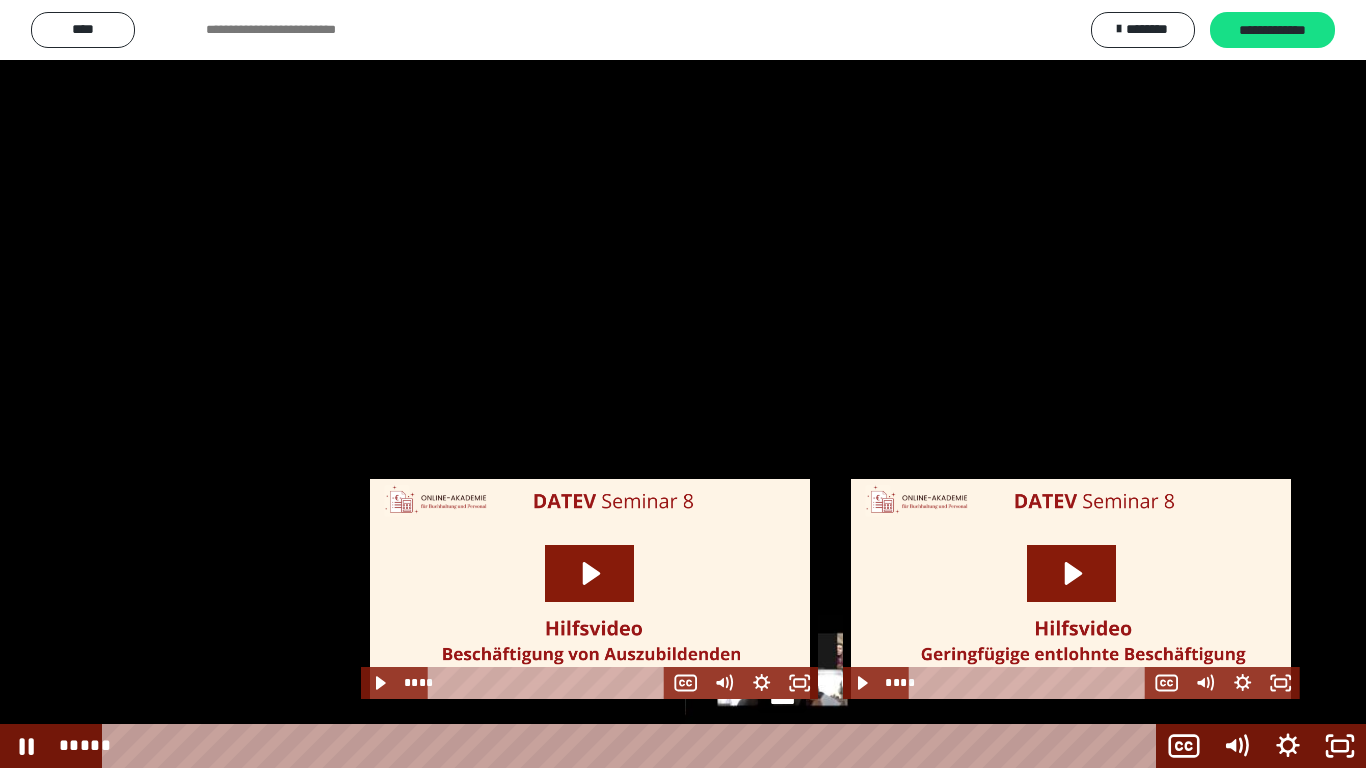 click on "*****" at bounding box center (633, 746) 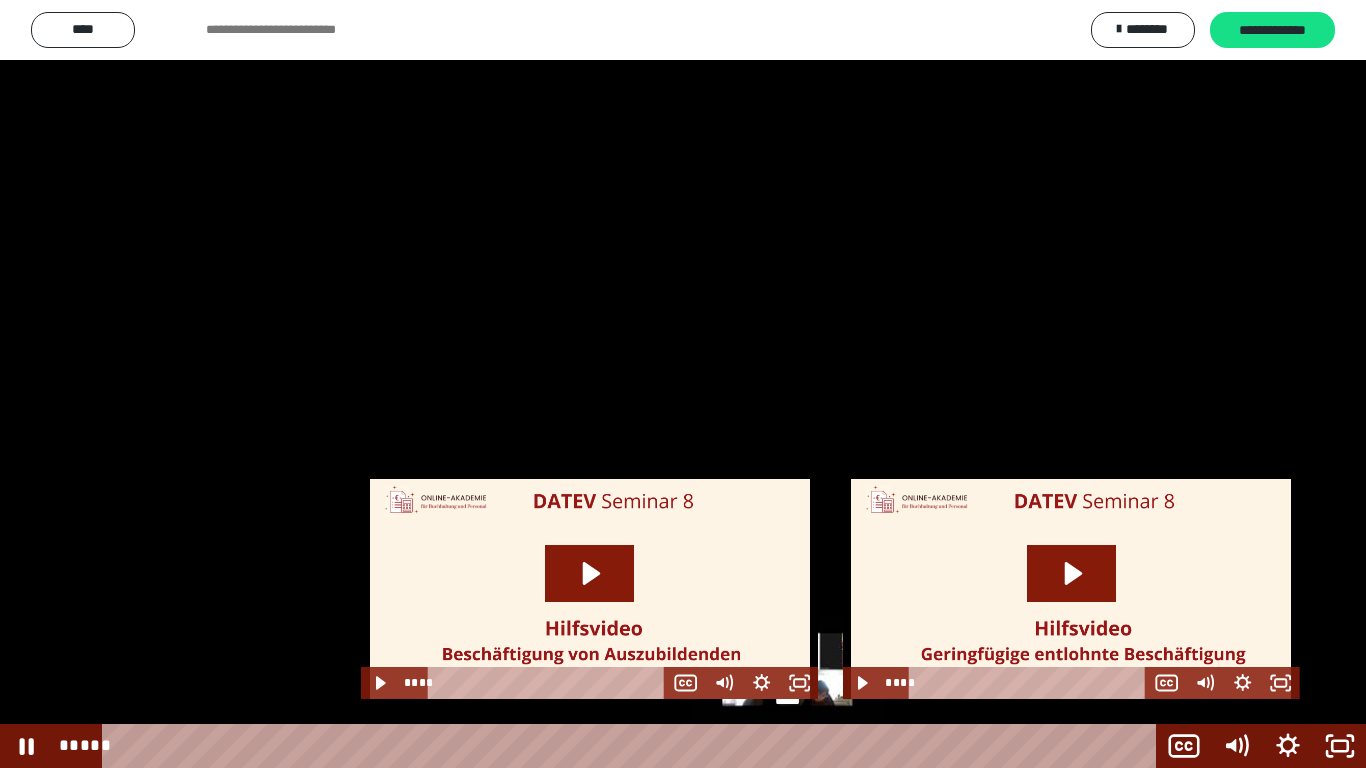 click at bounding box center [787, 746] 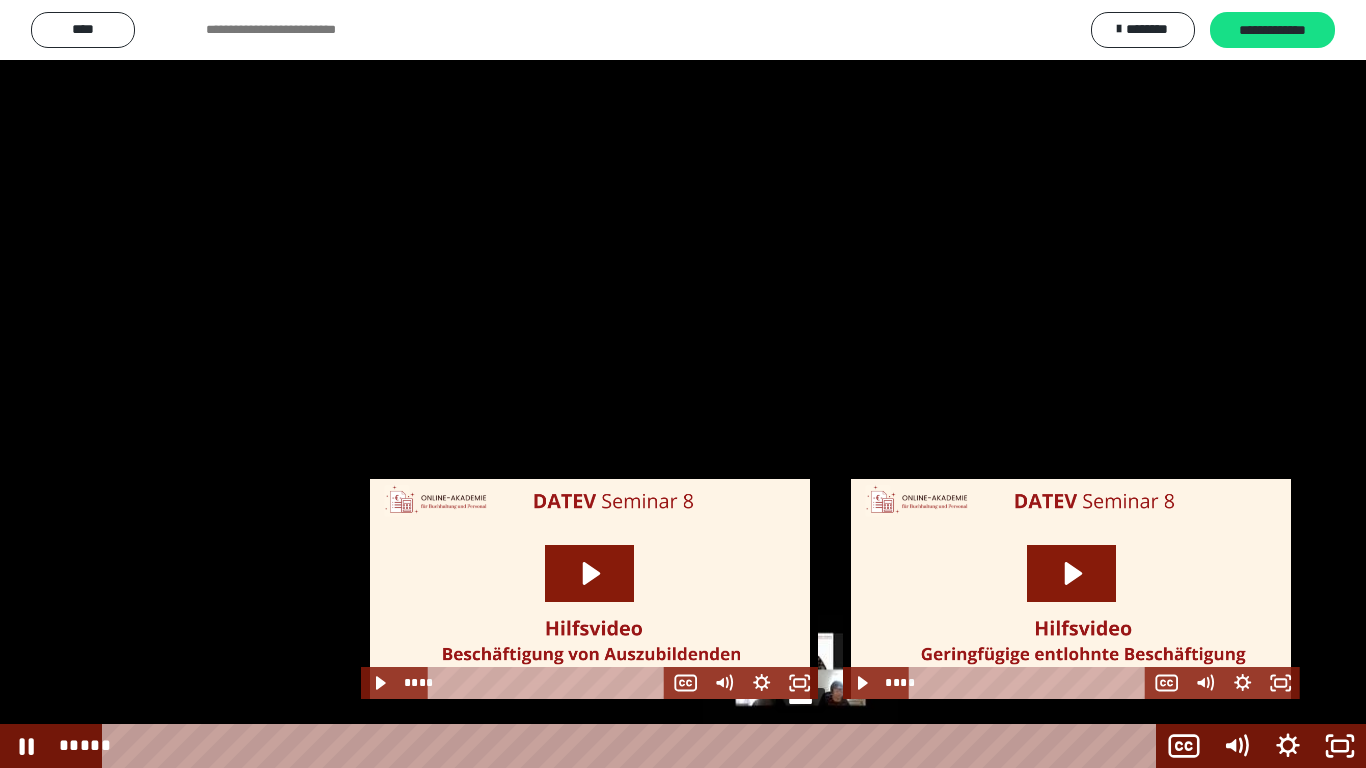click on "*****" at bounding box center [633, 746] 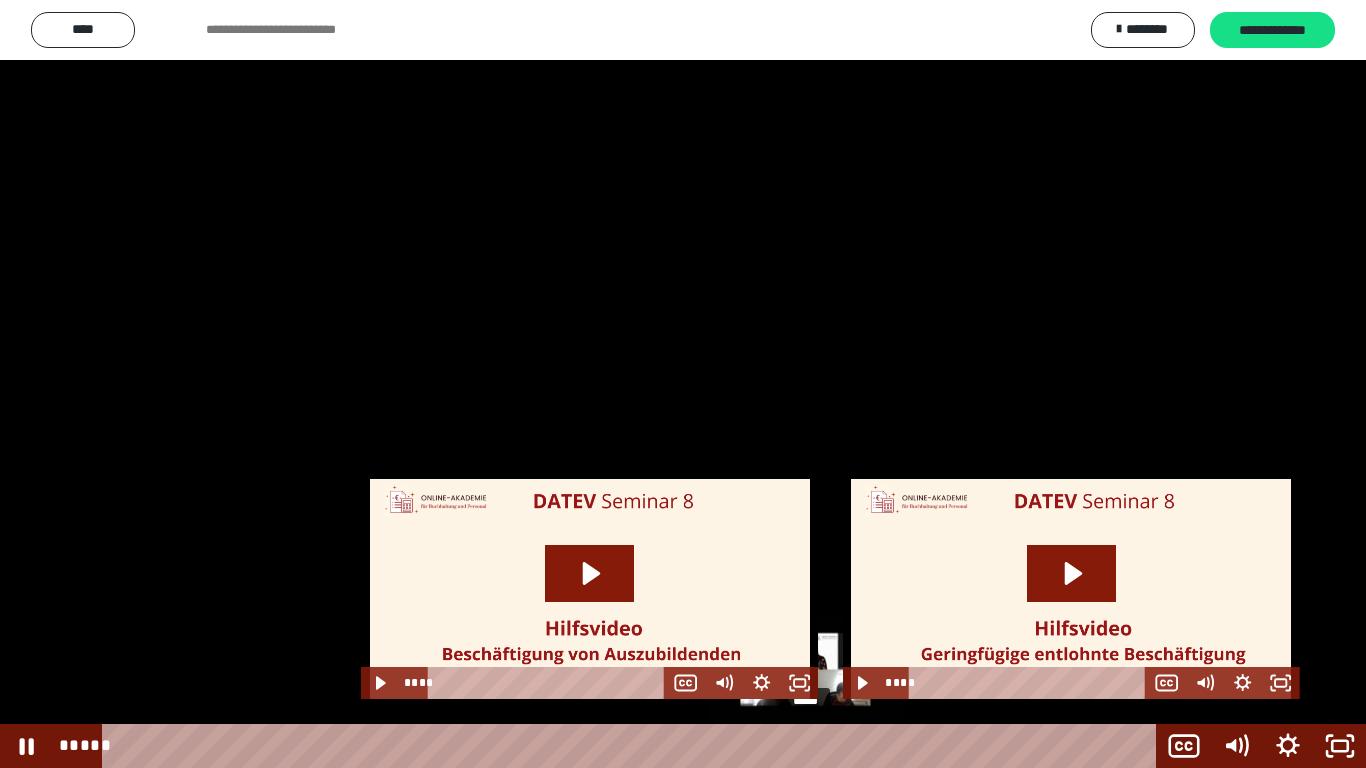 click on "*****" at bounding box center (633, 746) 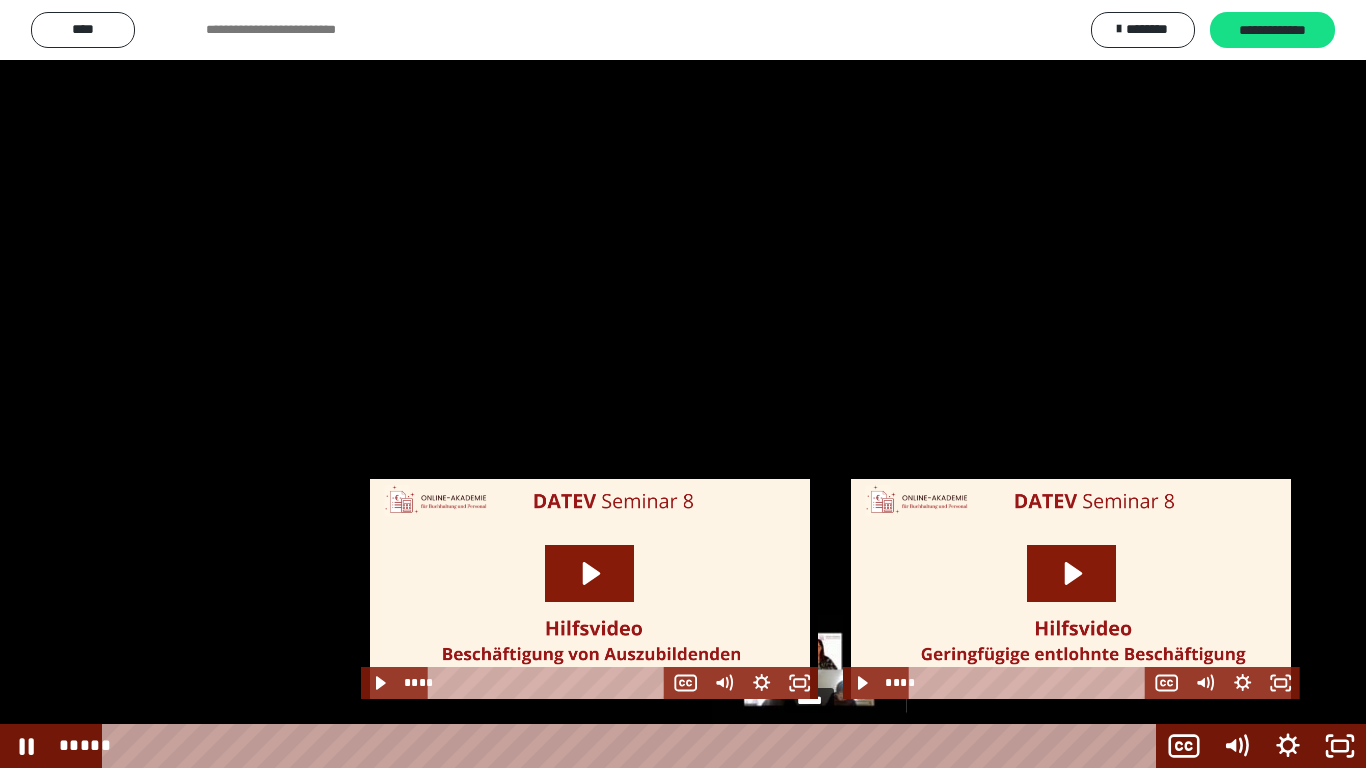click at bounding box center (806, 746) 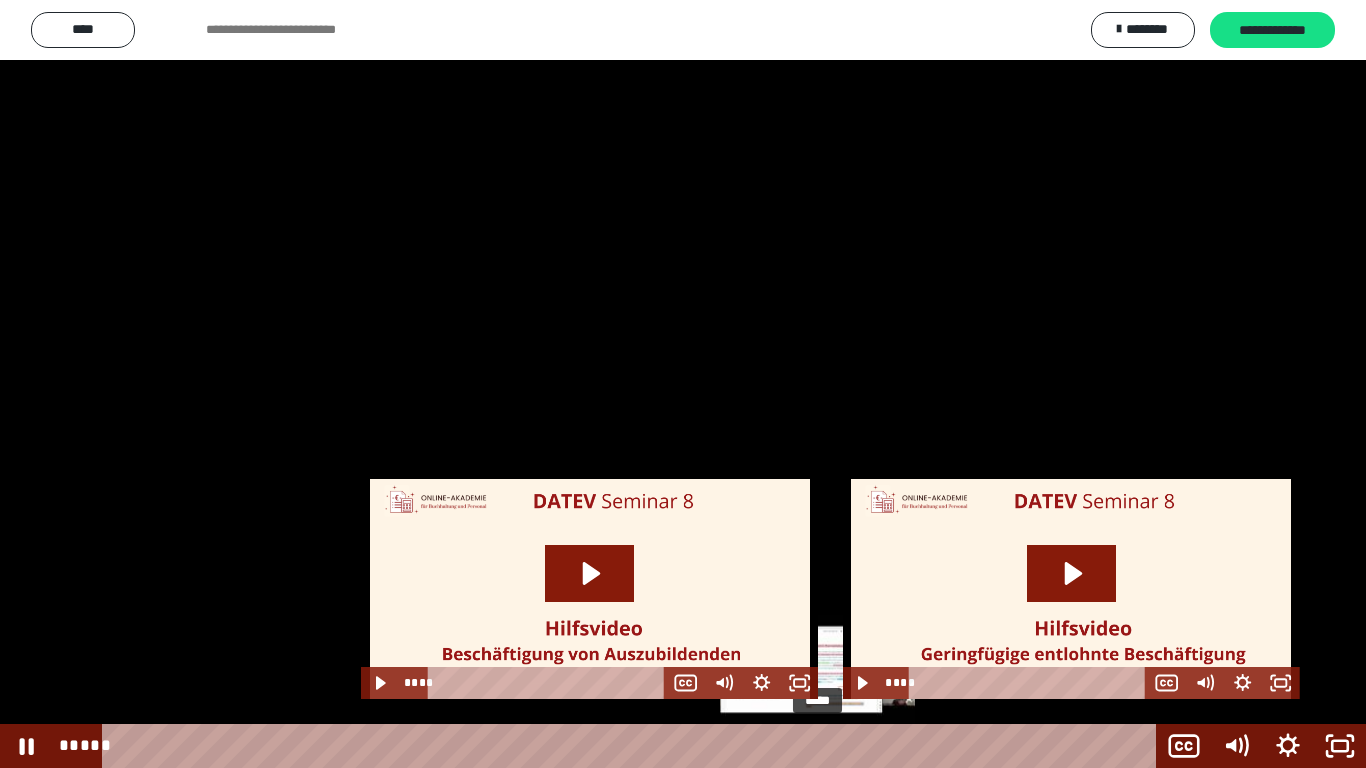 click on "*****" at bounding box center (633, 746) 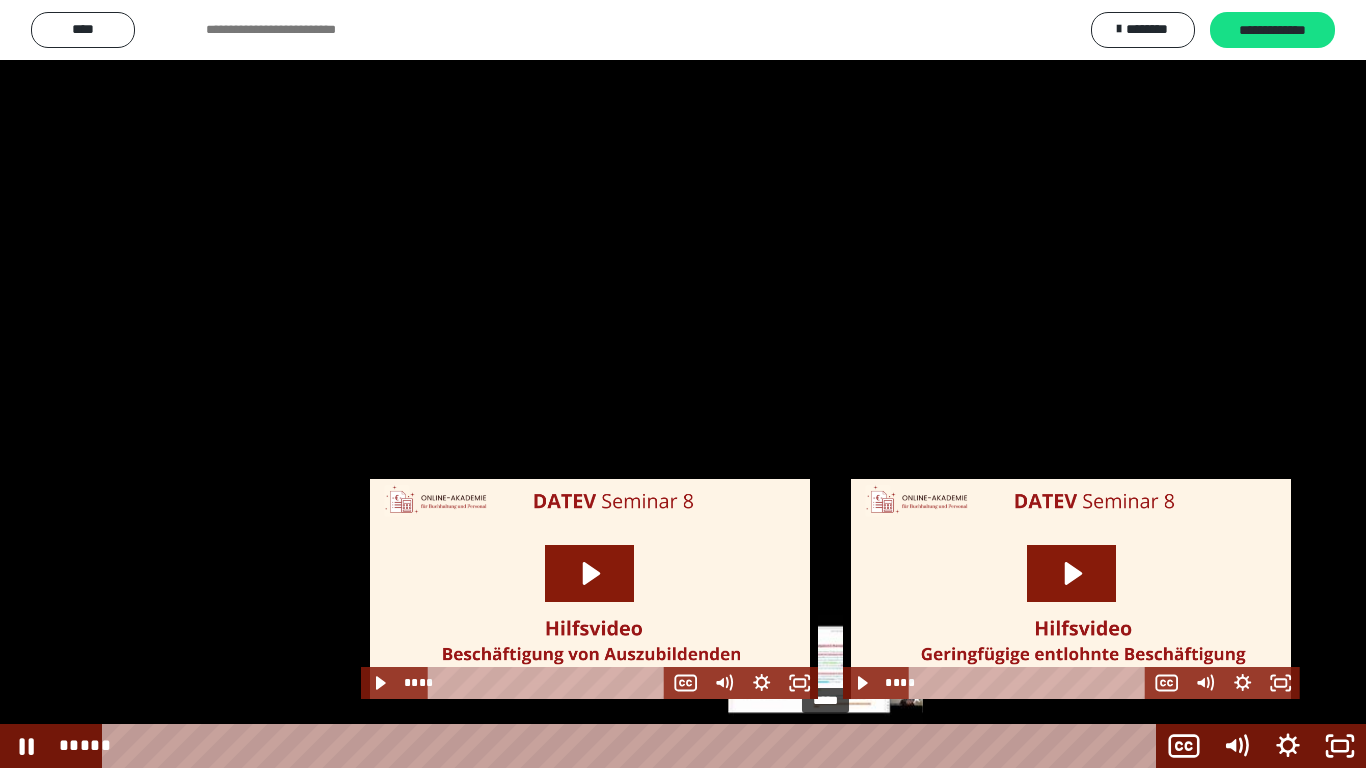 click on "*****" at bounding box center (633, 746) 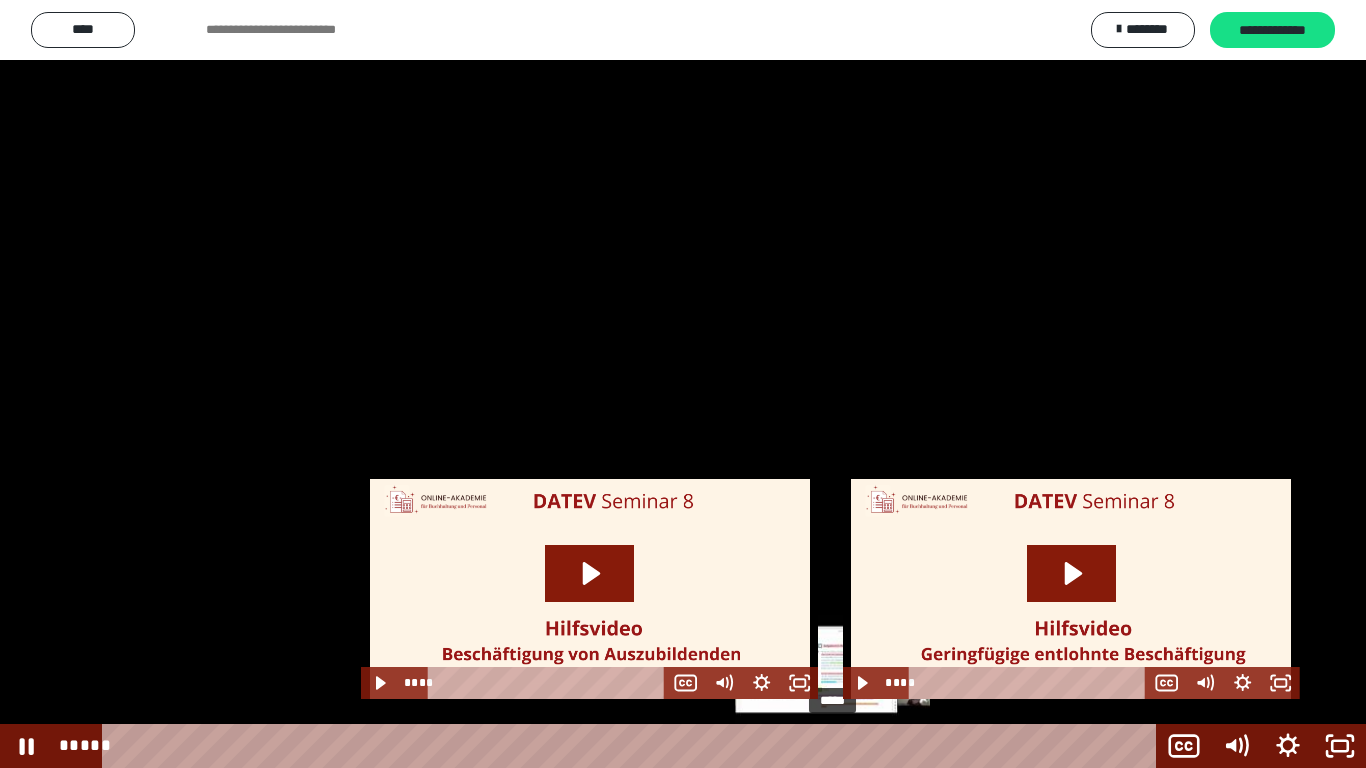 click on "*****" at bounding box center [633, 746] 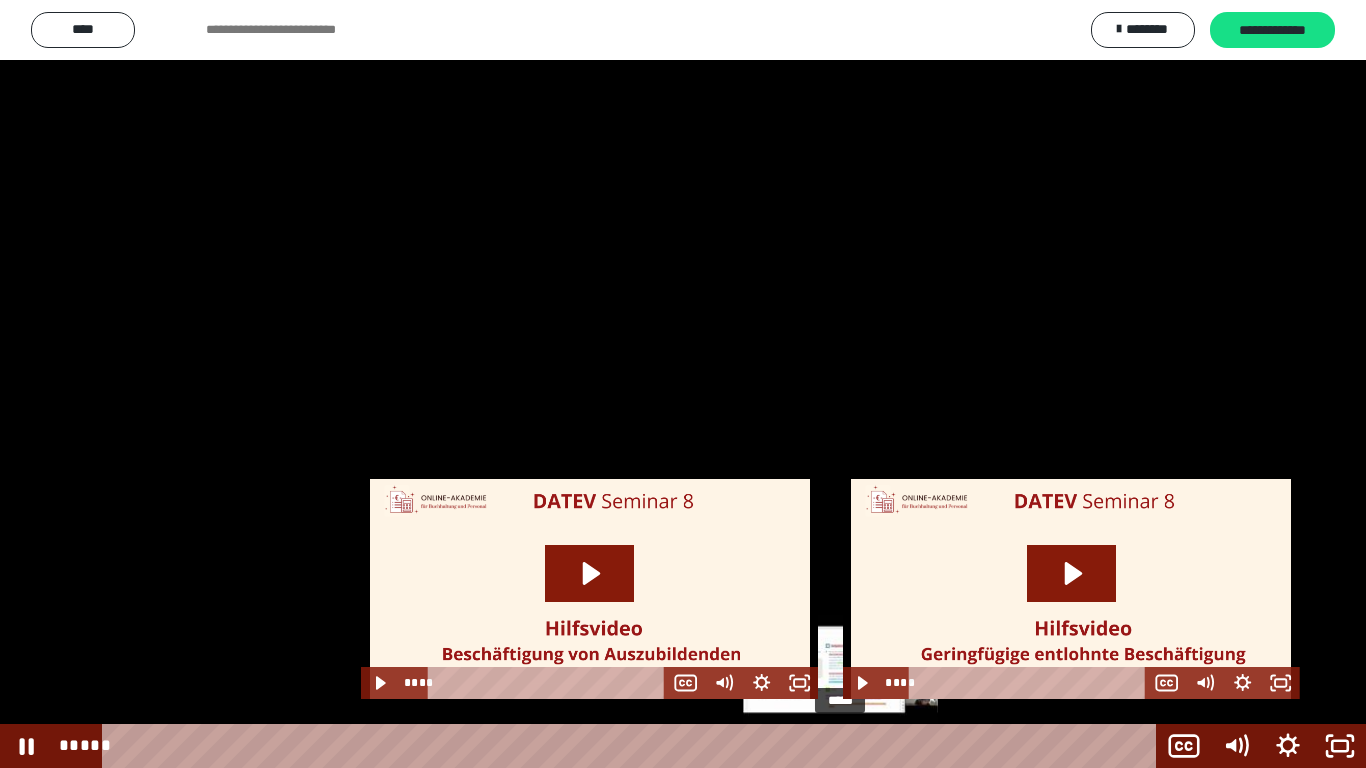 click on "*****" at bounding box center (633, 746) 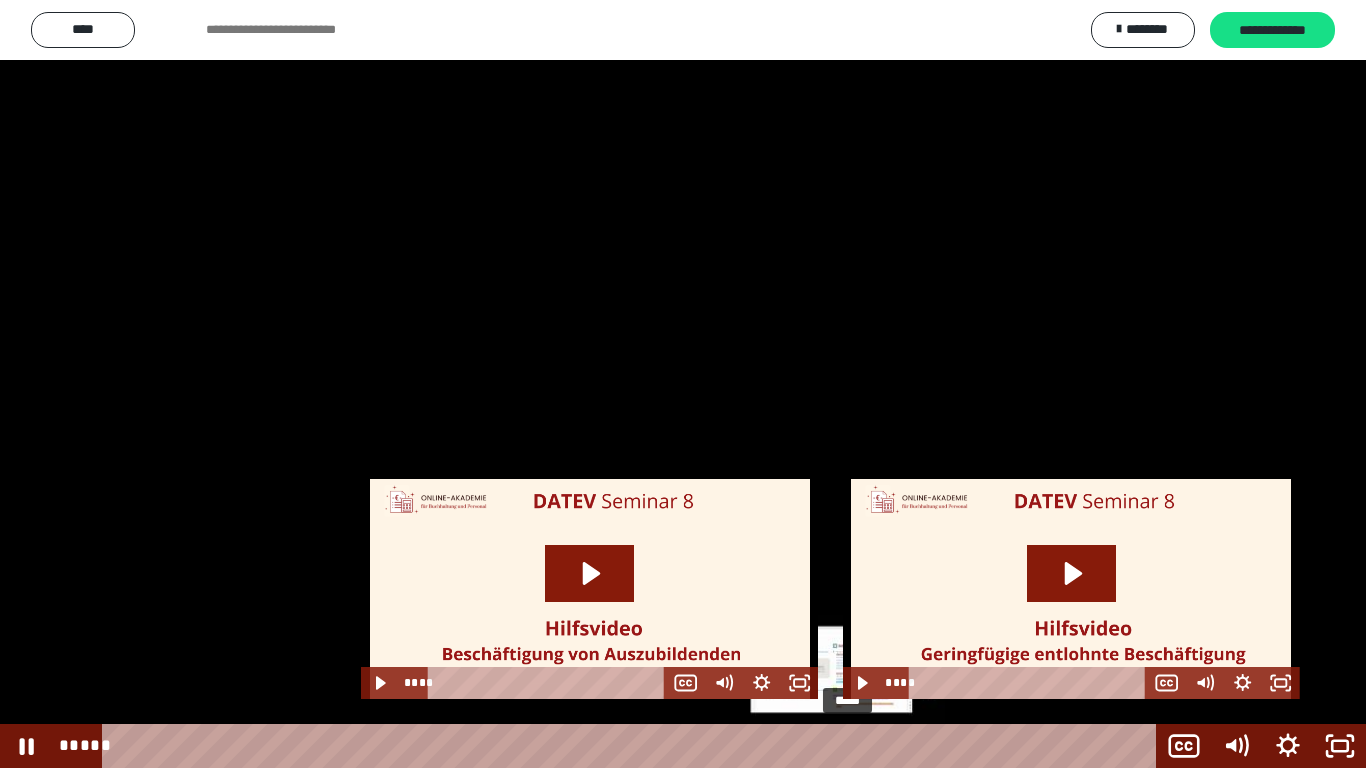 click on "*****" at bounding box center [633, 746] 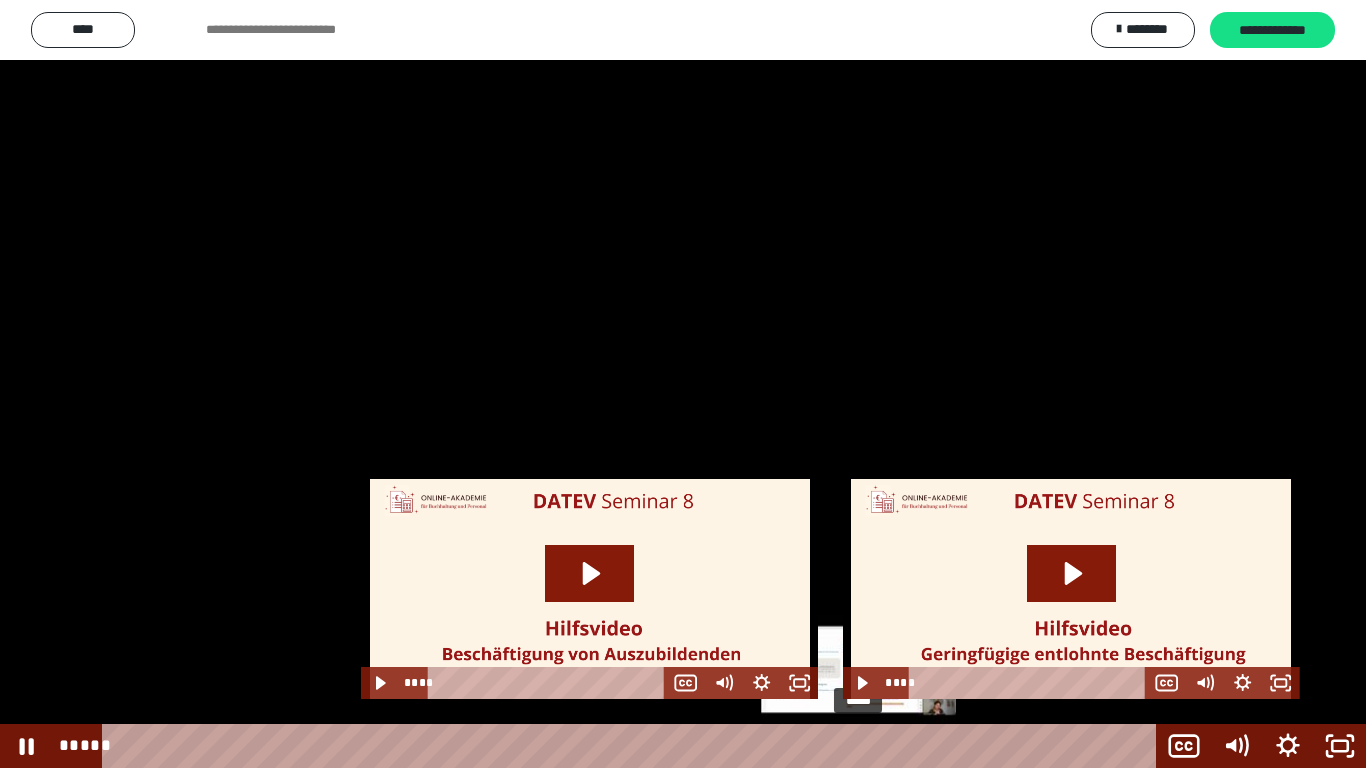 click on "*****" at bounding box center (633, 746) 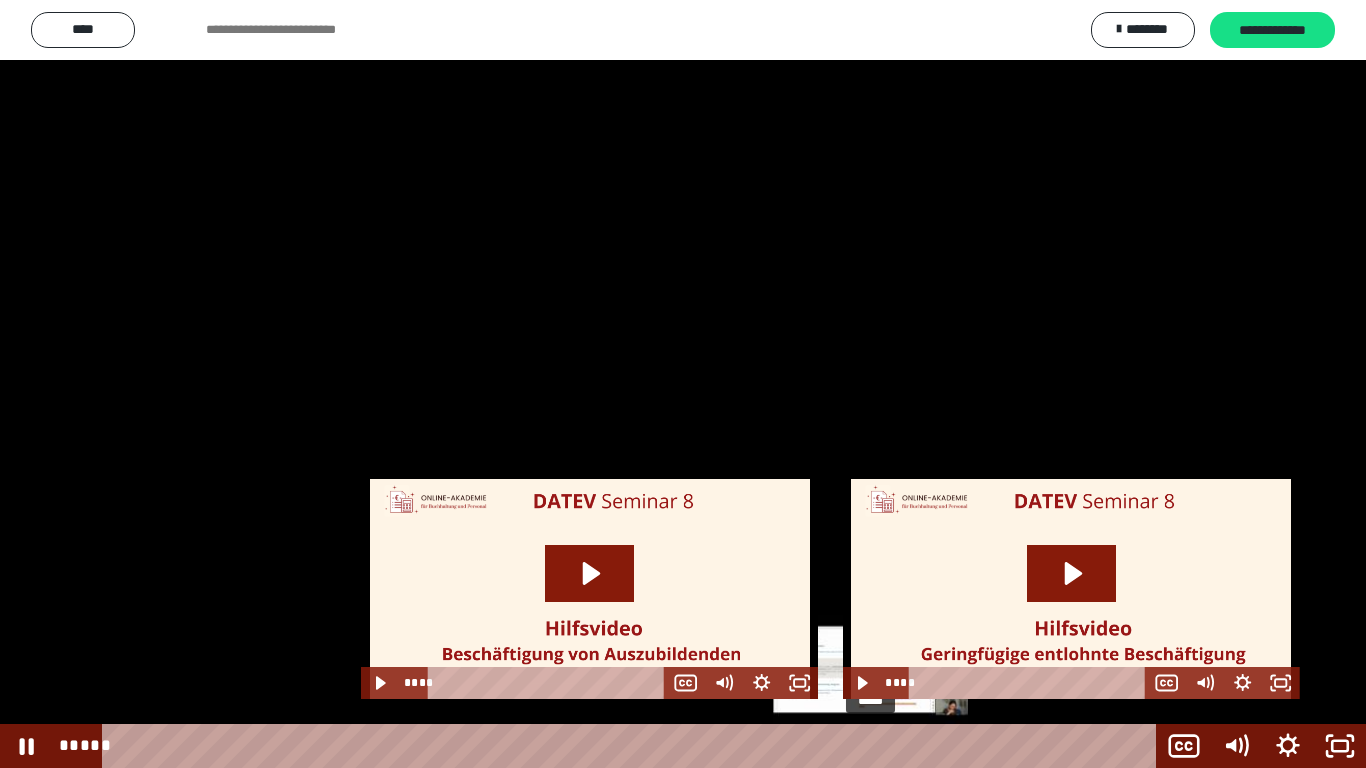 click on "*****" at bounding box center (633, 746) 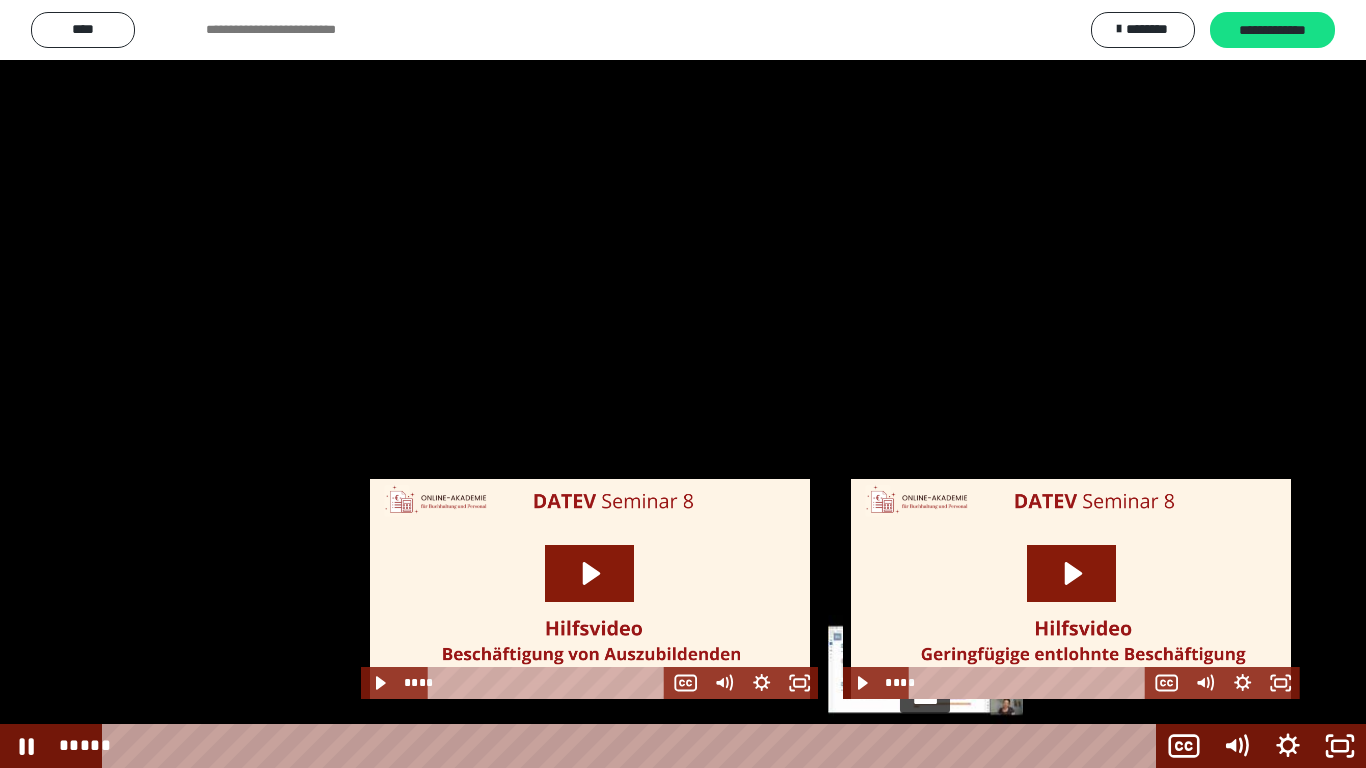 click on "*****" at bounding box center (633, 746) 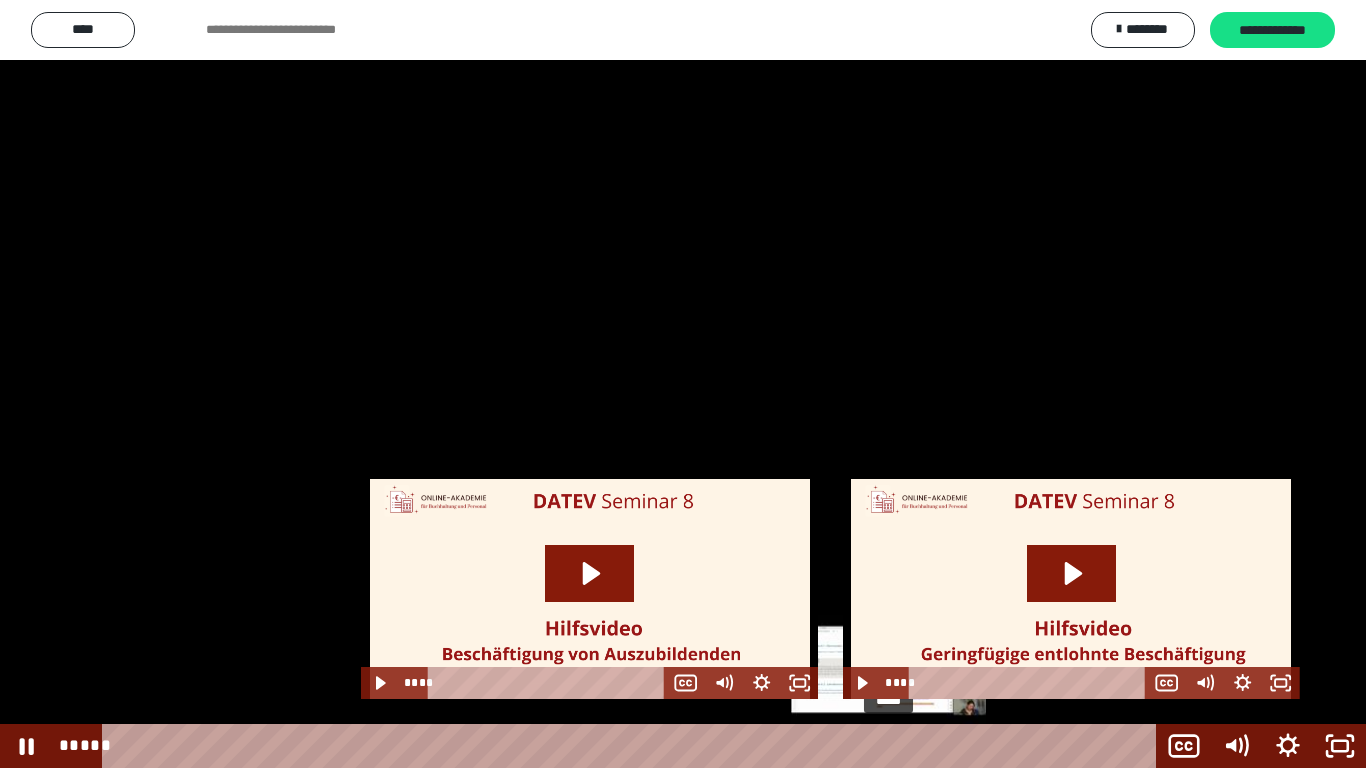 click on "*****" at bounding box center [633, 746] 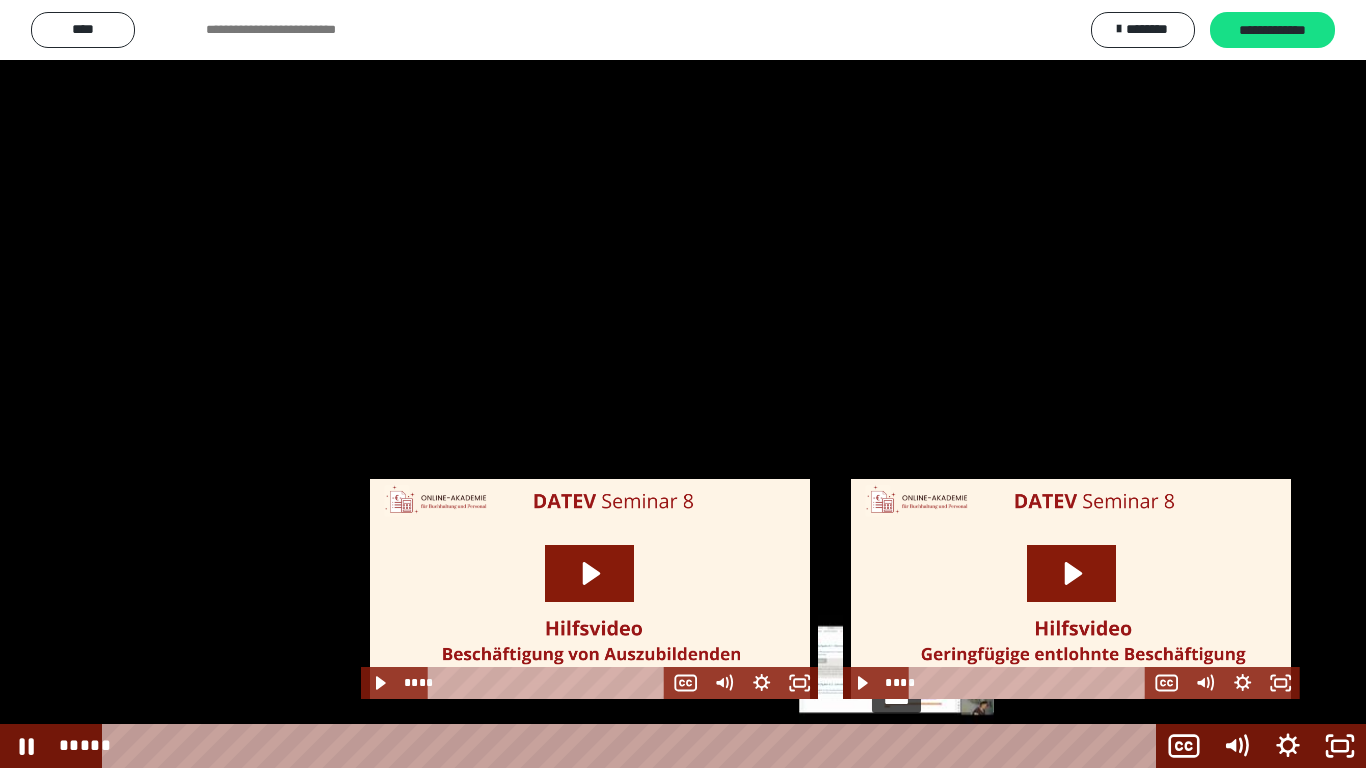 click on "*****" at bounding box center [633, 746] 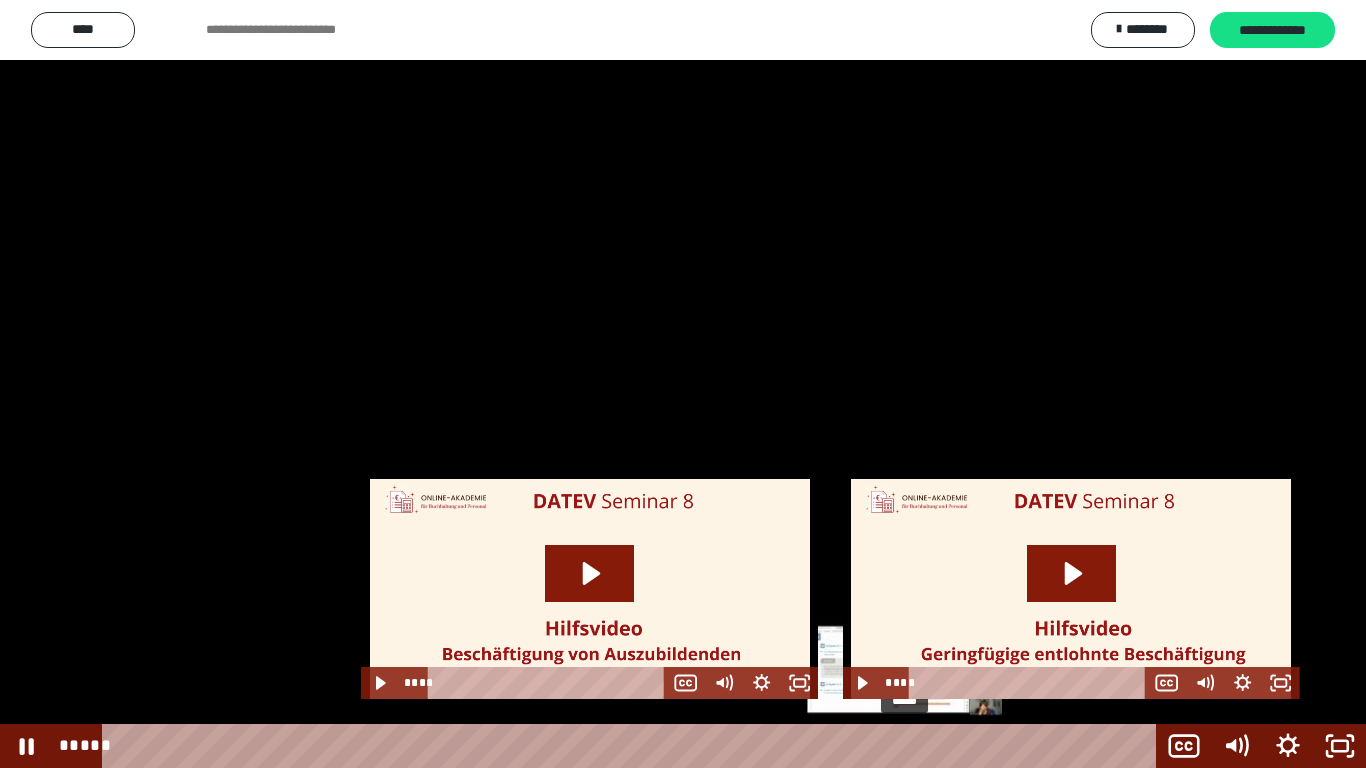click on "*****" at bounding box center (633, 746) 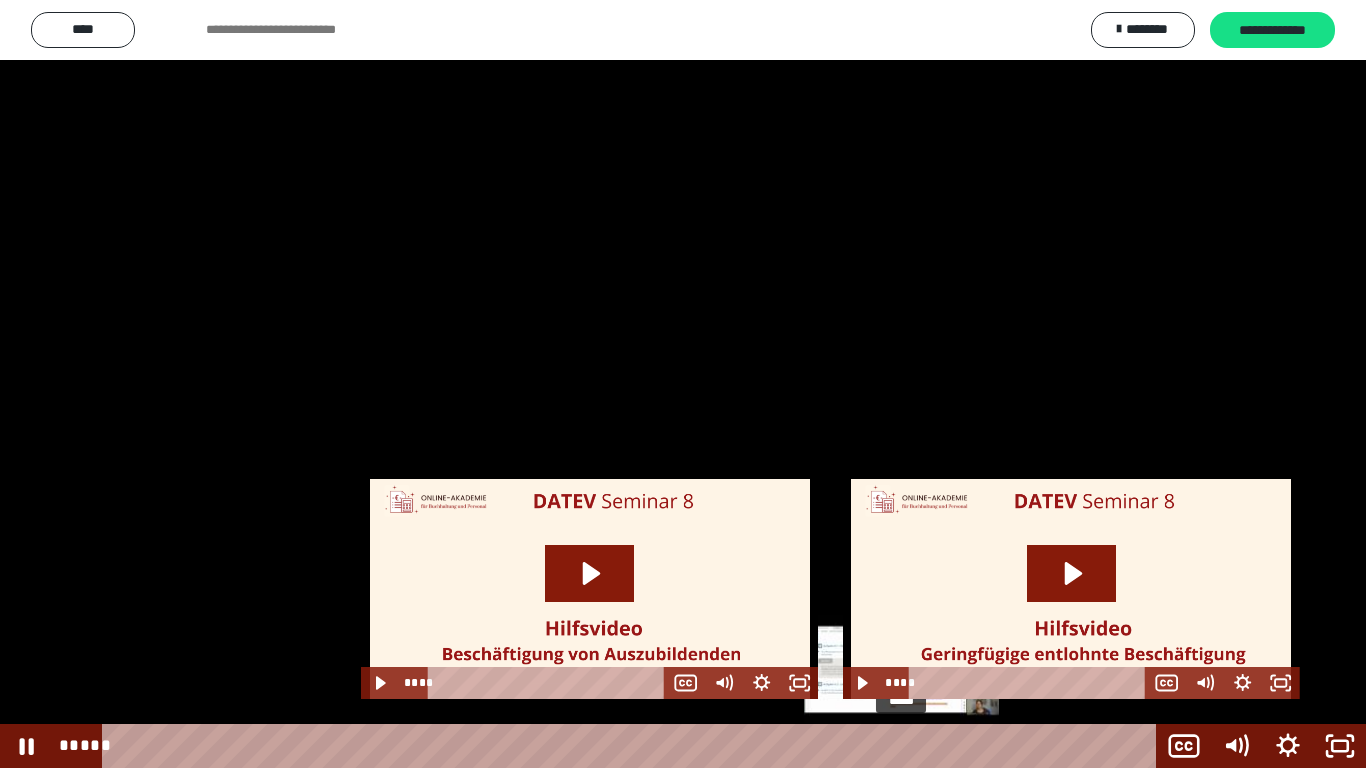 click at bounding box center (901, 746) 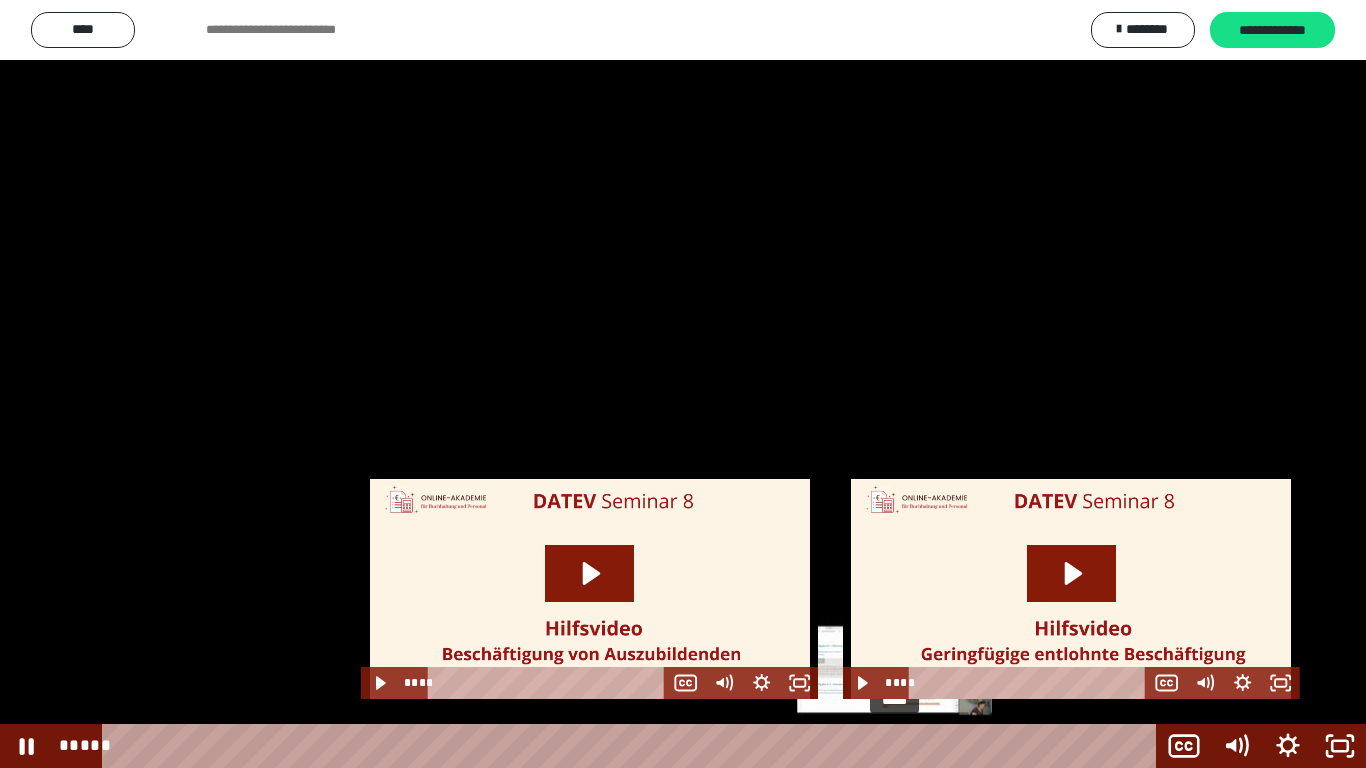 click on "*****" at bounding box center (633, 746) 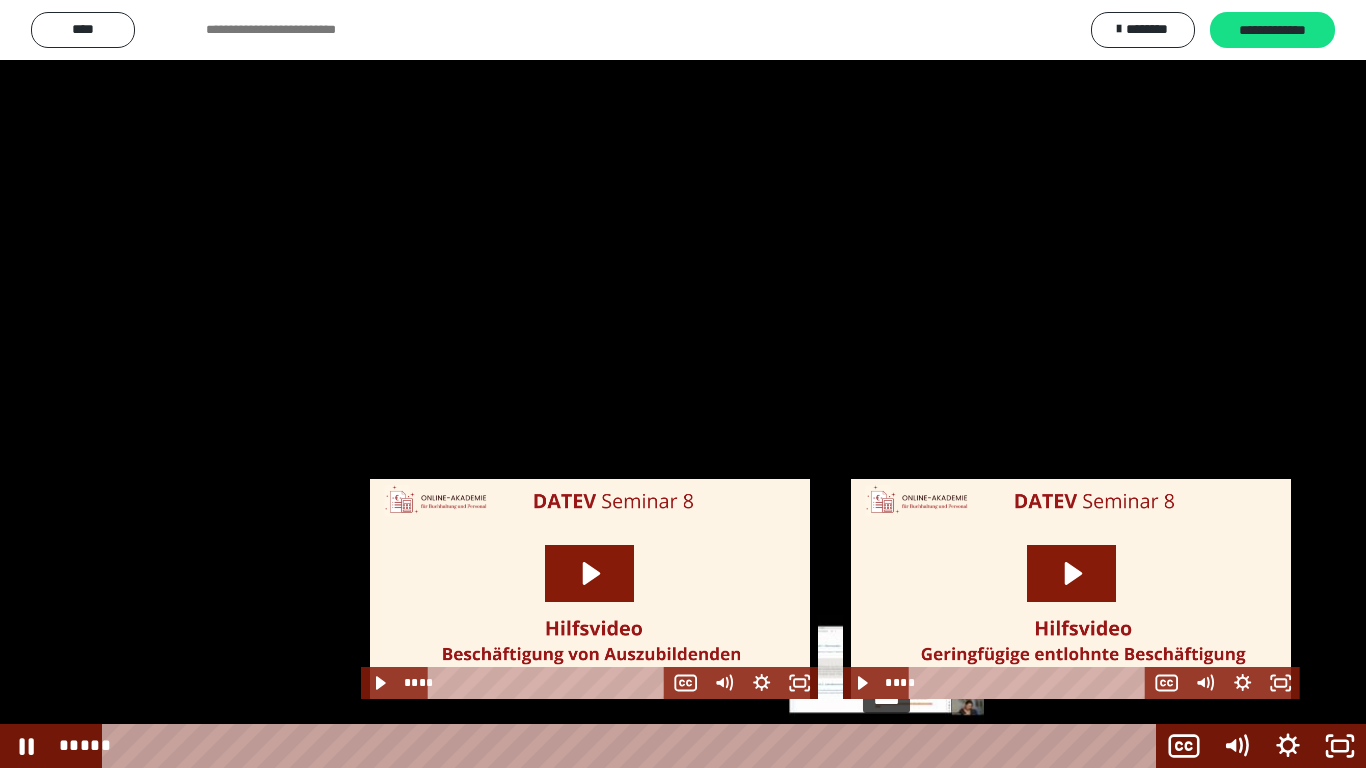 click at bounding box center (886, 746) 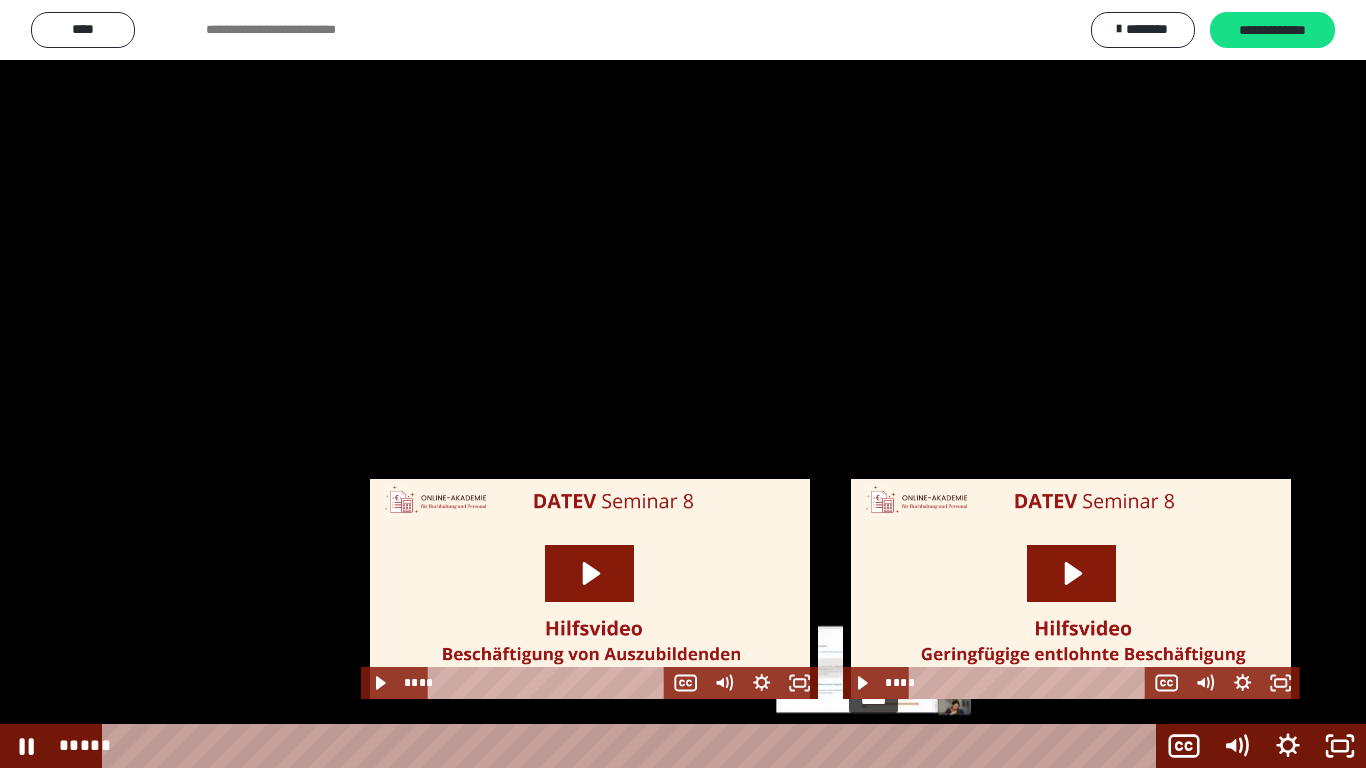 click on "*****" at bounding box center [633, 746] 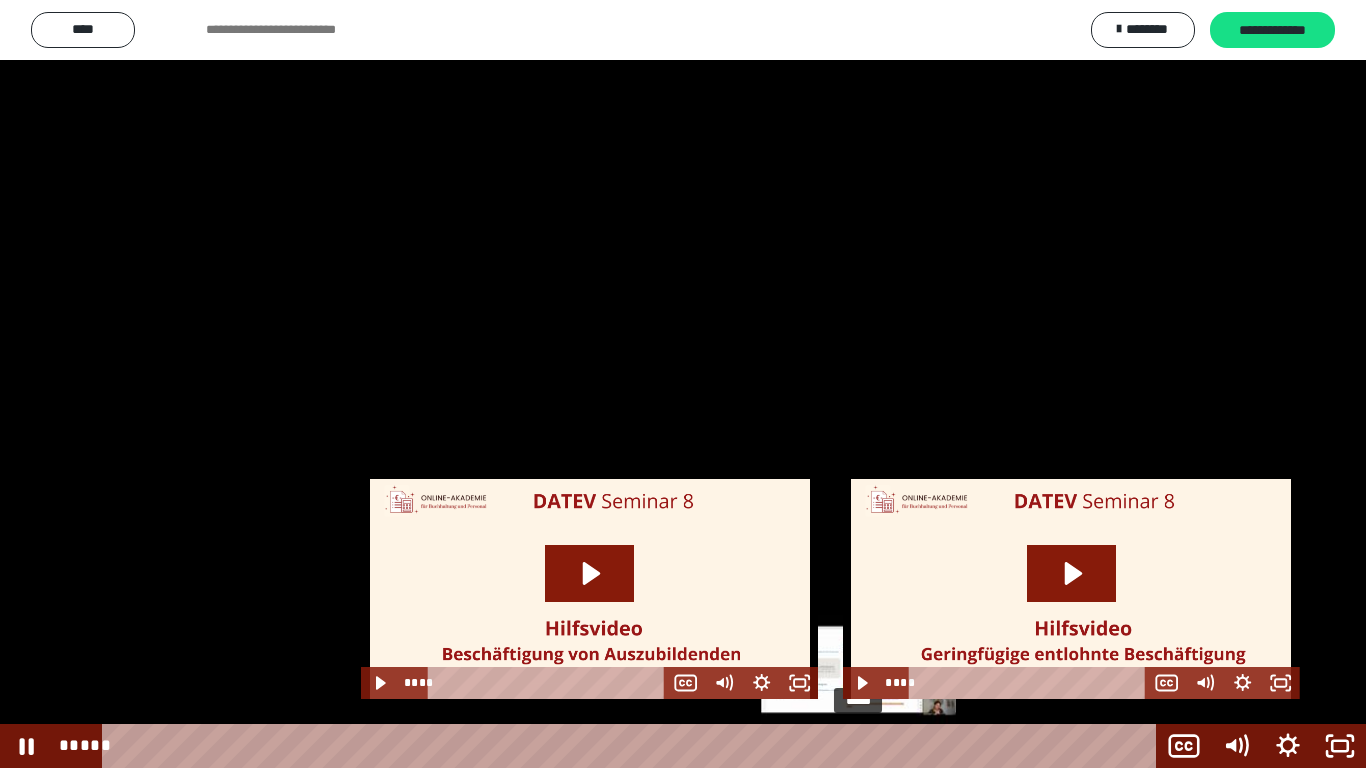 click on "*****" at bounding box center (633, 746) 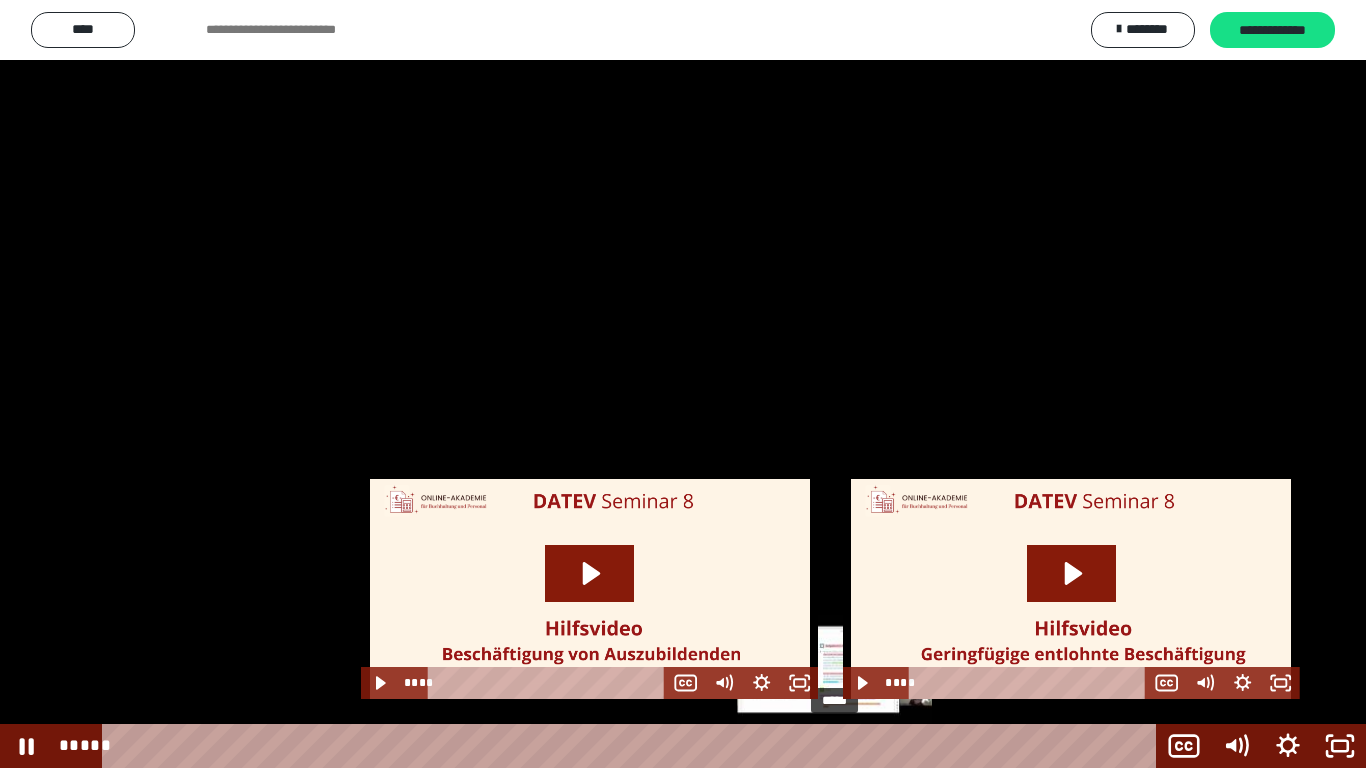 click on "*****" at bounding box center [633, 746] 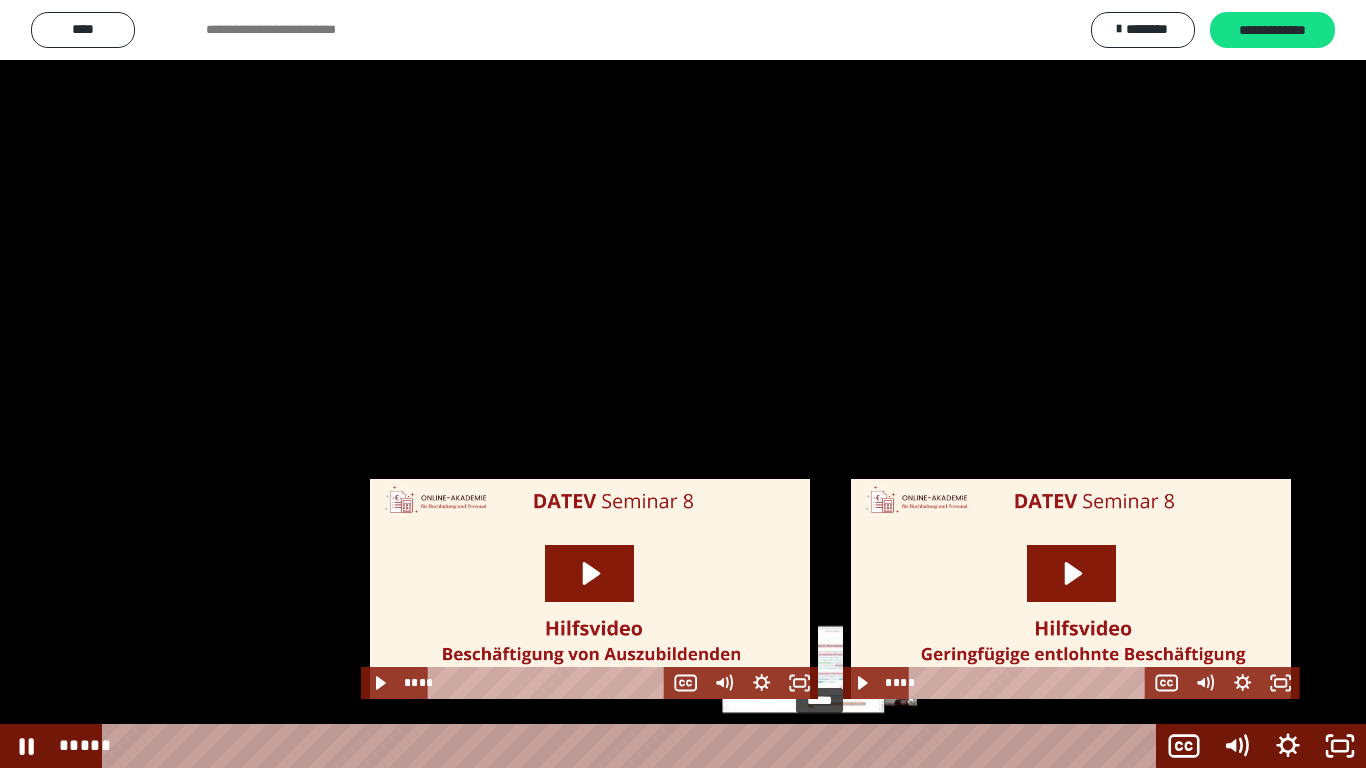 click on "*****" at bounding box center [633, 746] 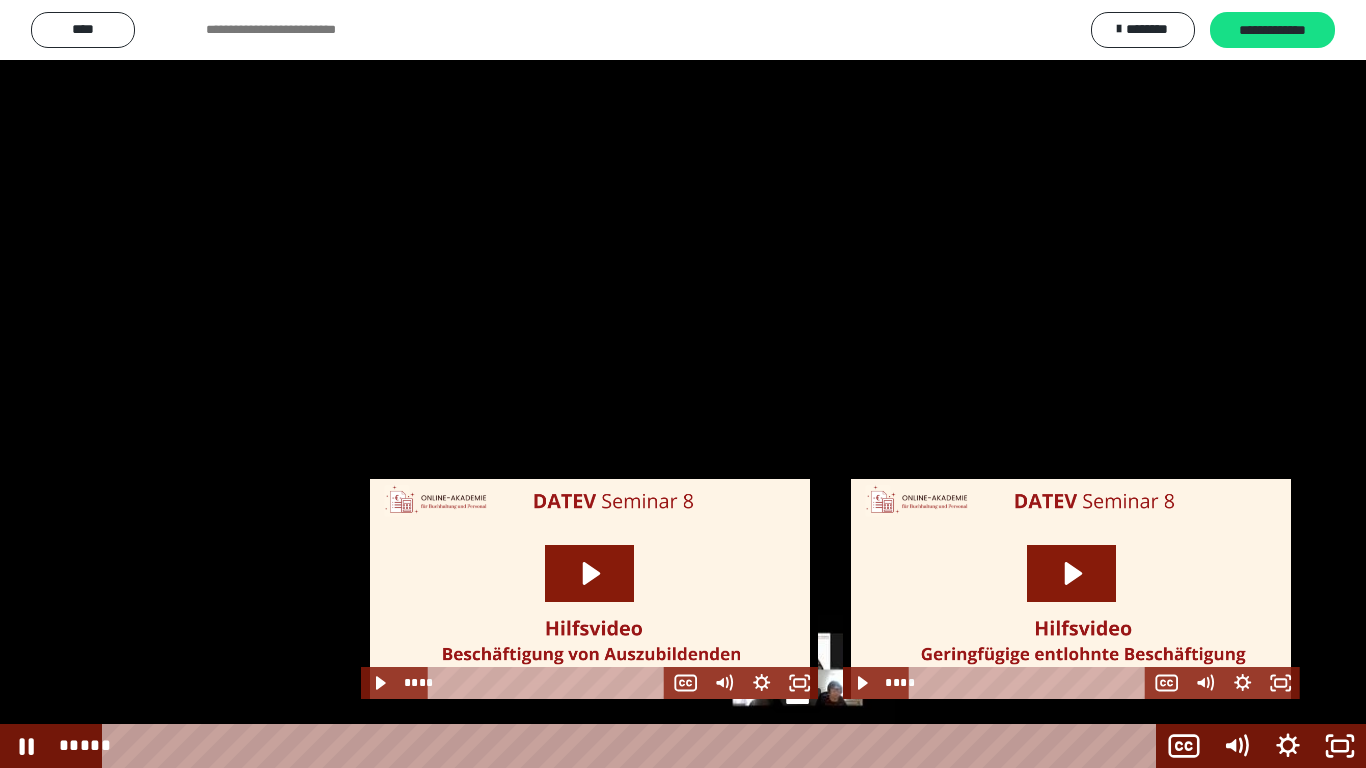 click on "*****" at bounding box center (633, 746) 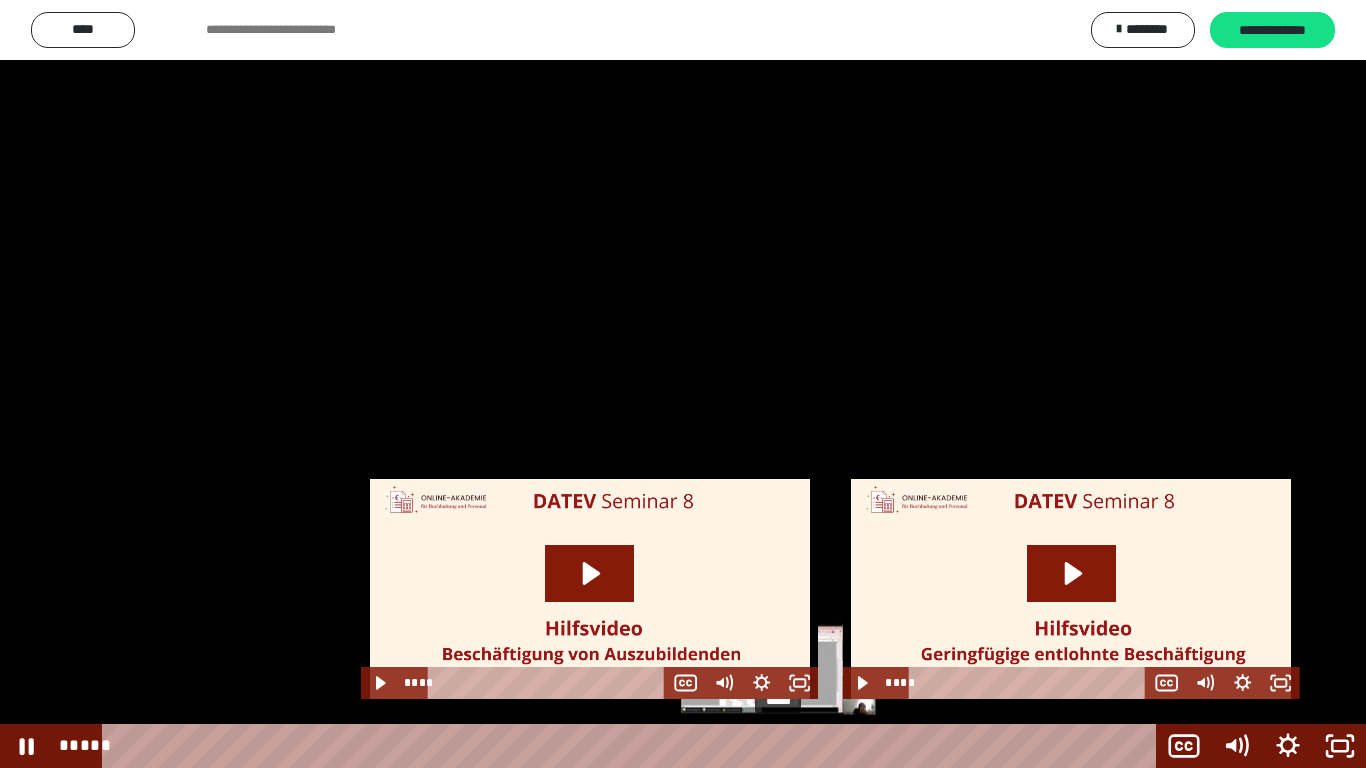 click on "*****" at bounding box center [633, 746] 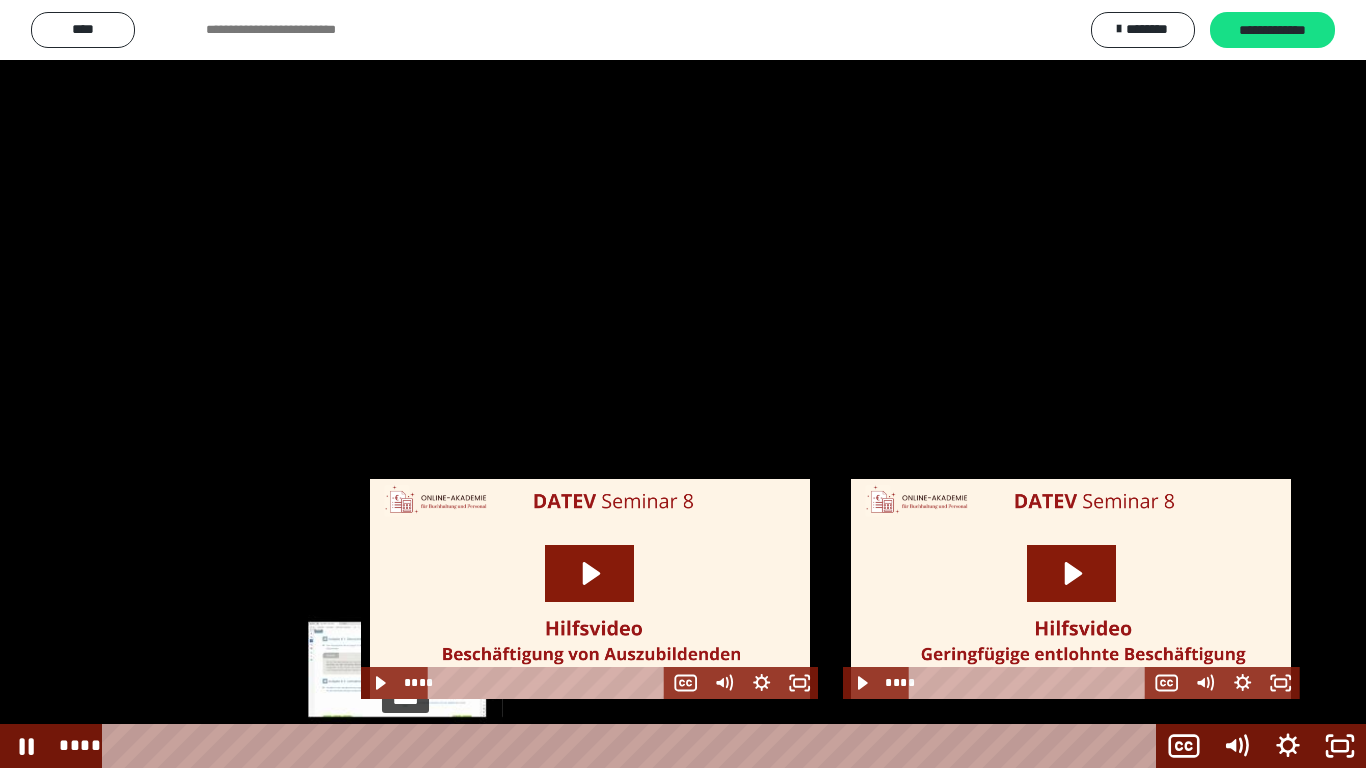 click on "*****" at bounding box center (633, 746) 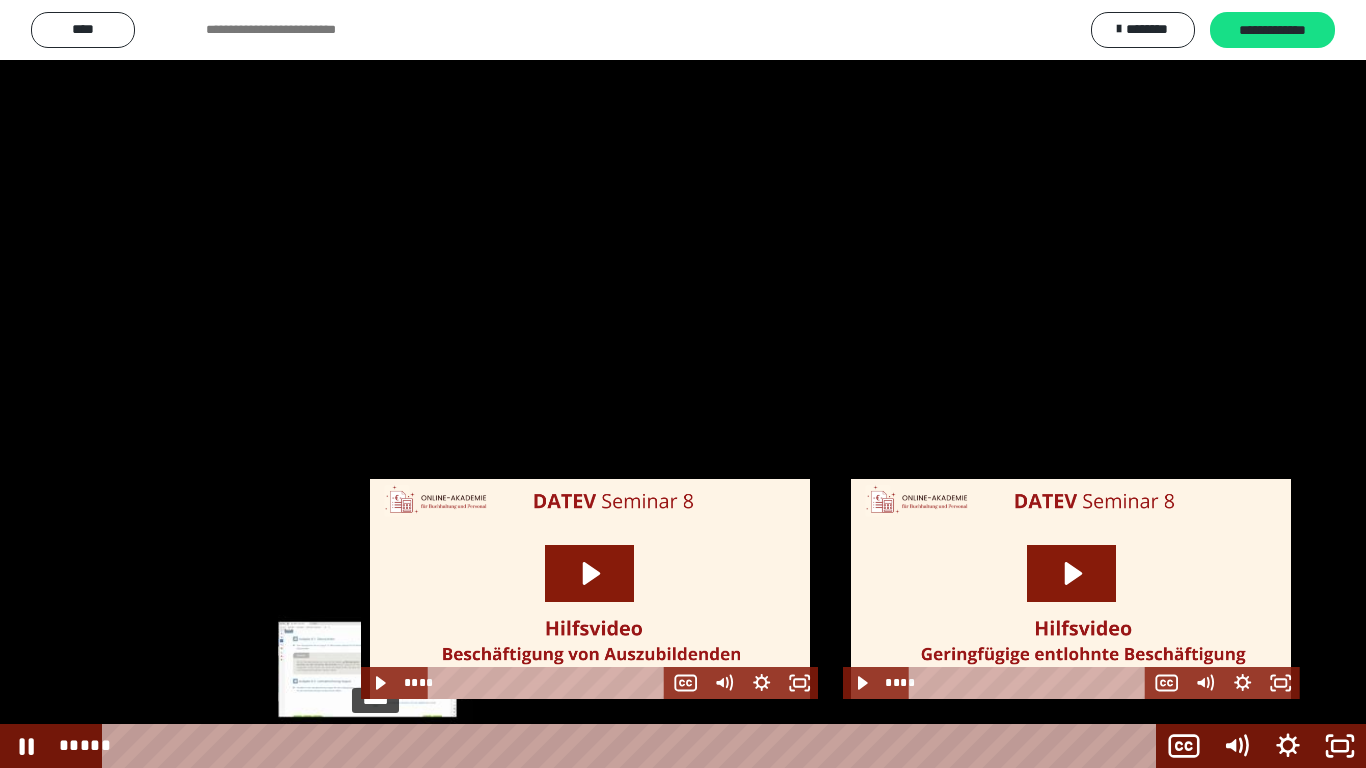 click on "*****" at bounding box center (633, 746) 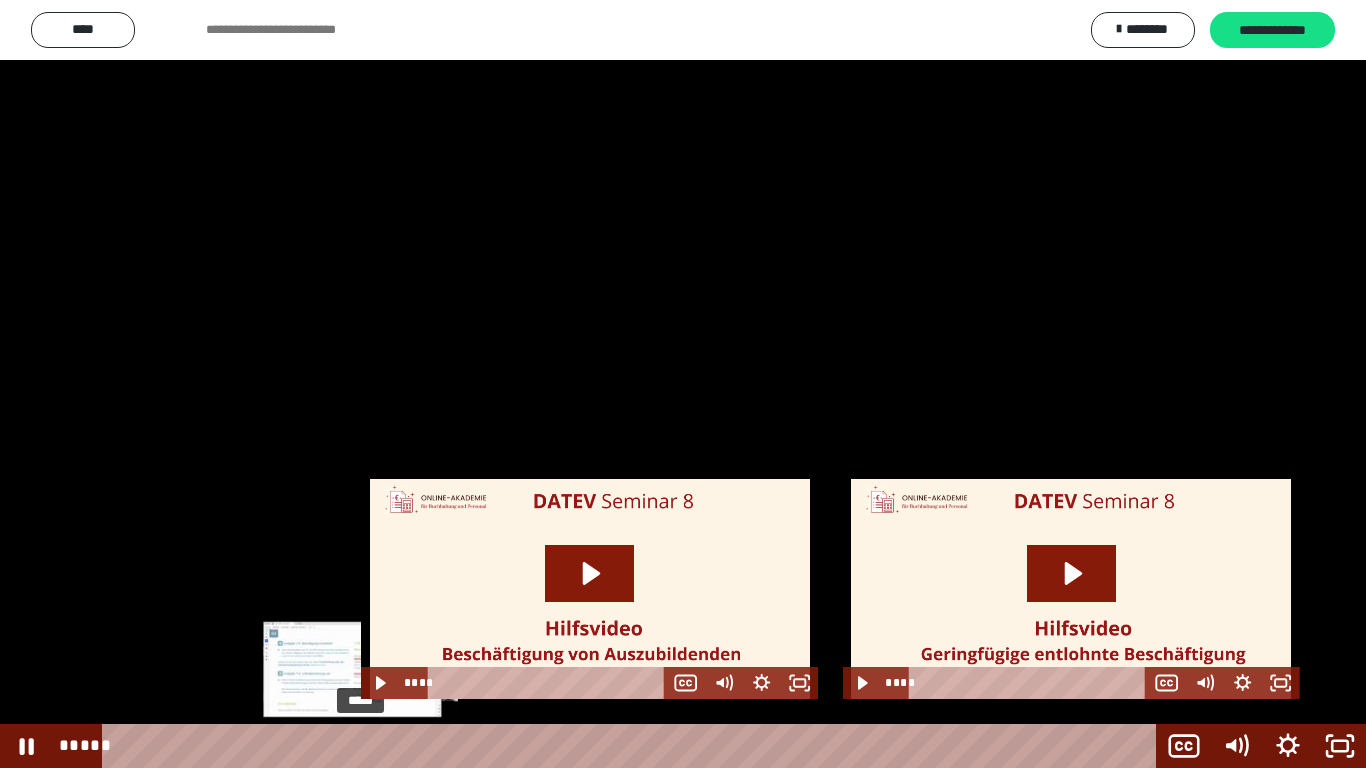 click on "*****" at bounding box center (633, 746) 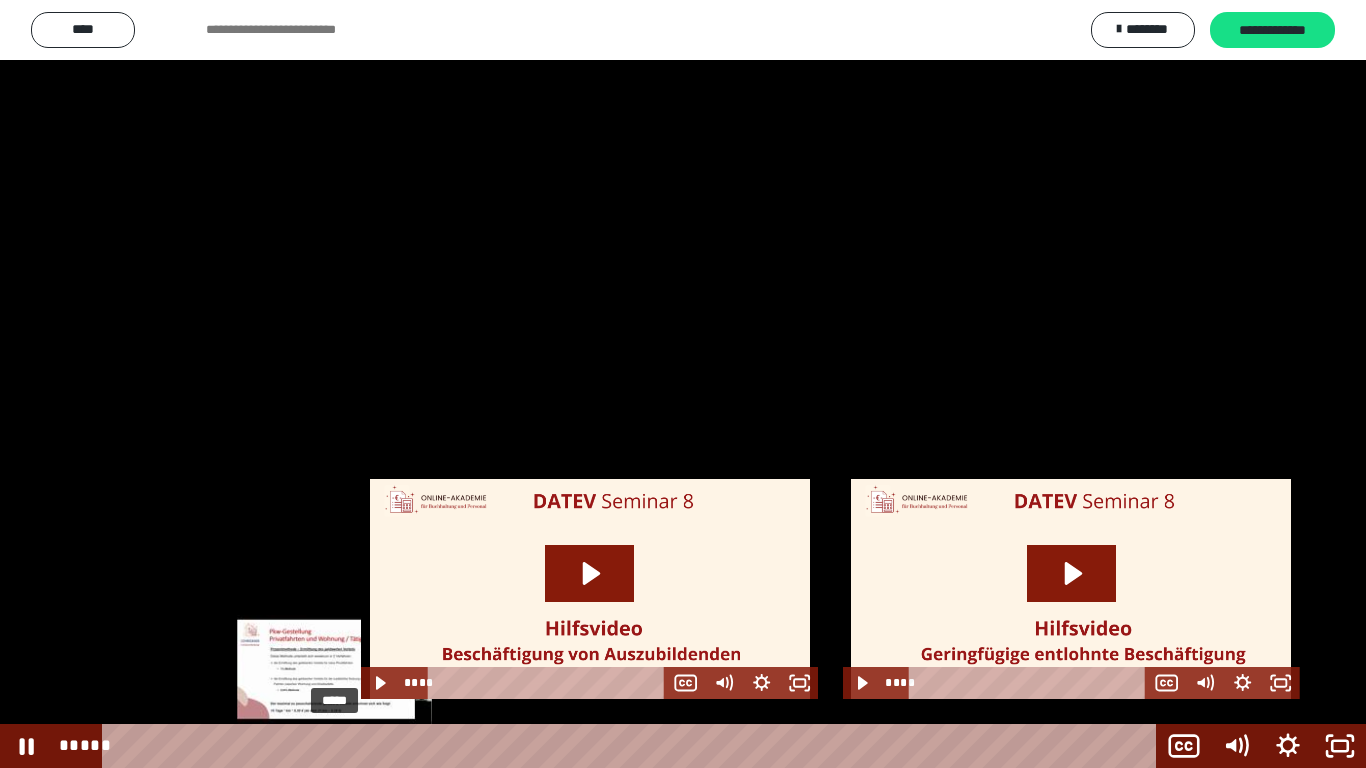 click on "*****" at bounding box center (633, 746) 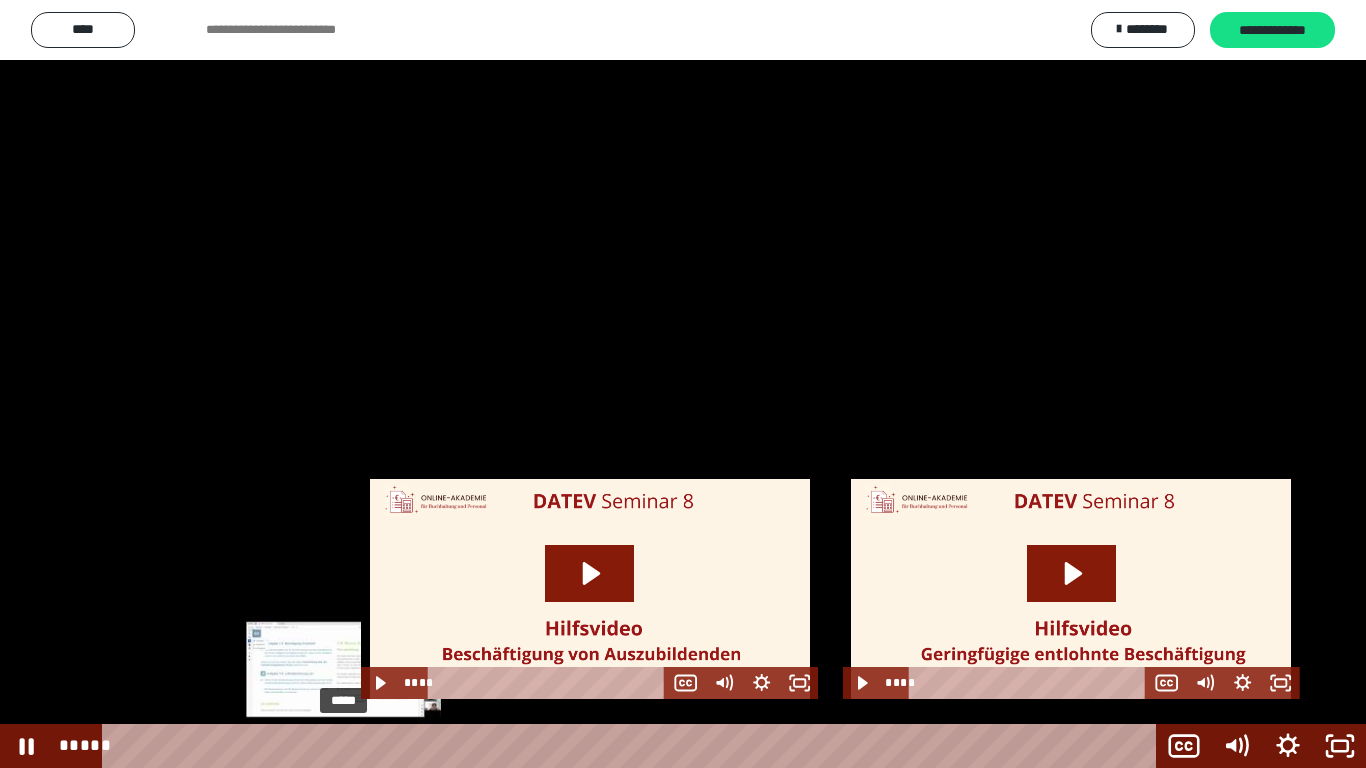 click on "*****" at bounding box center [633, 746] 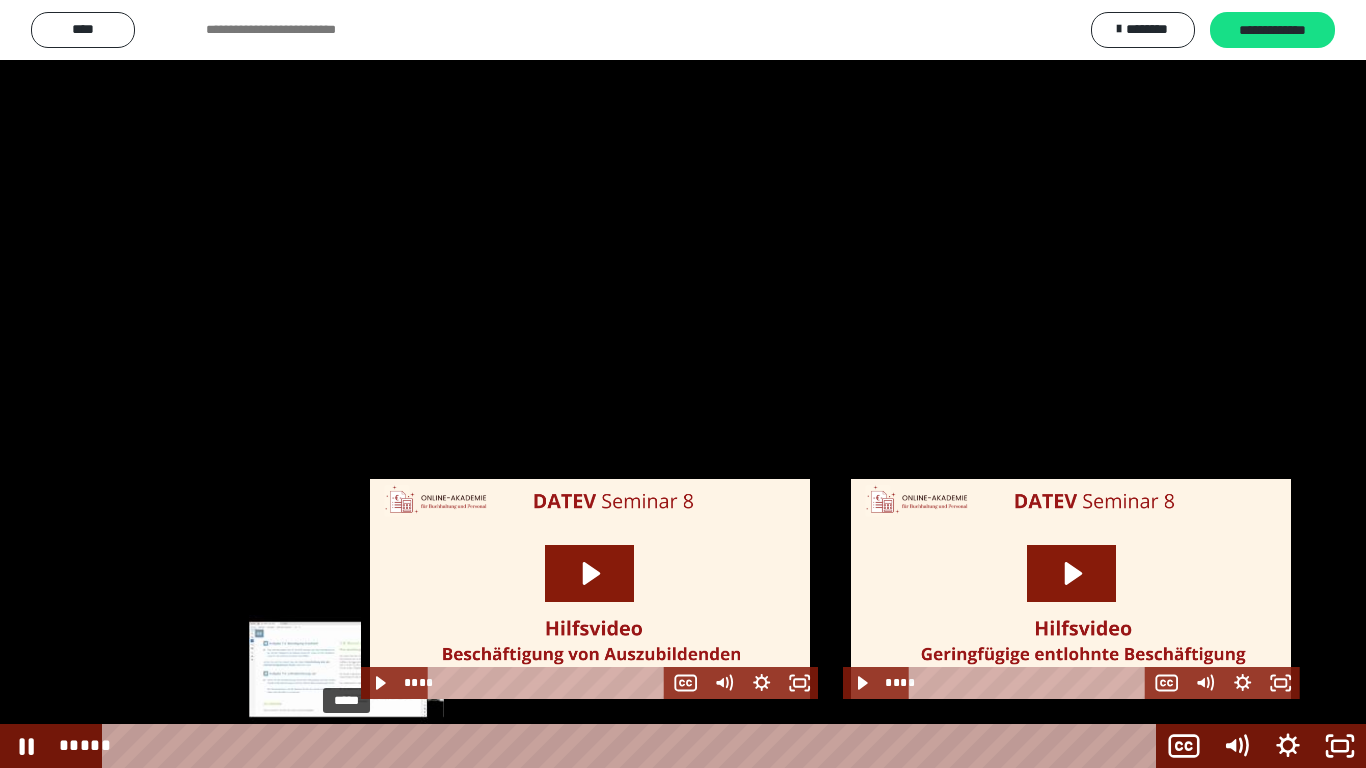 click at bounding box center [346, 746] 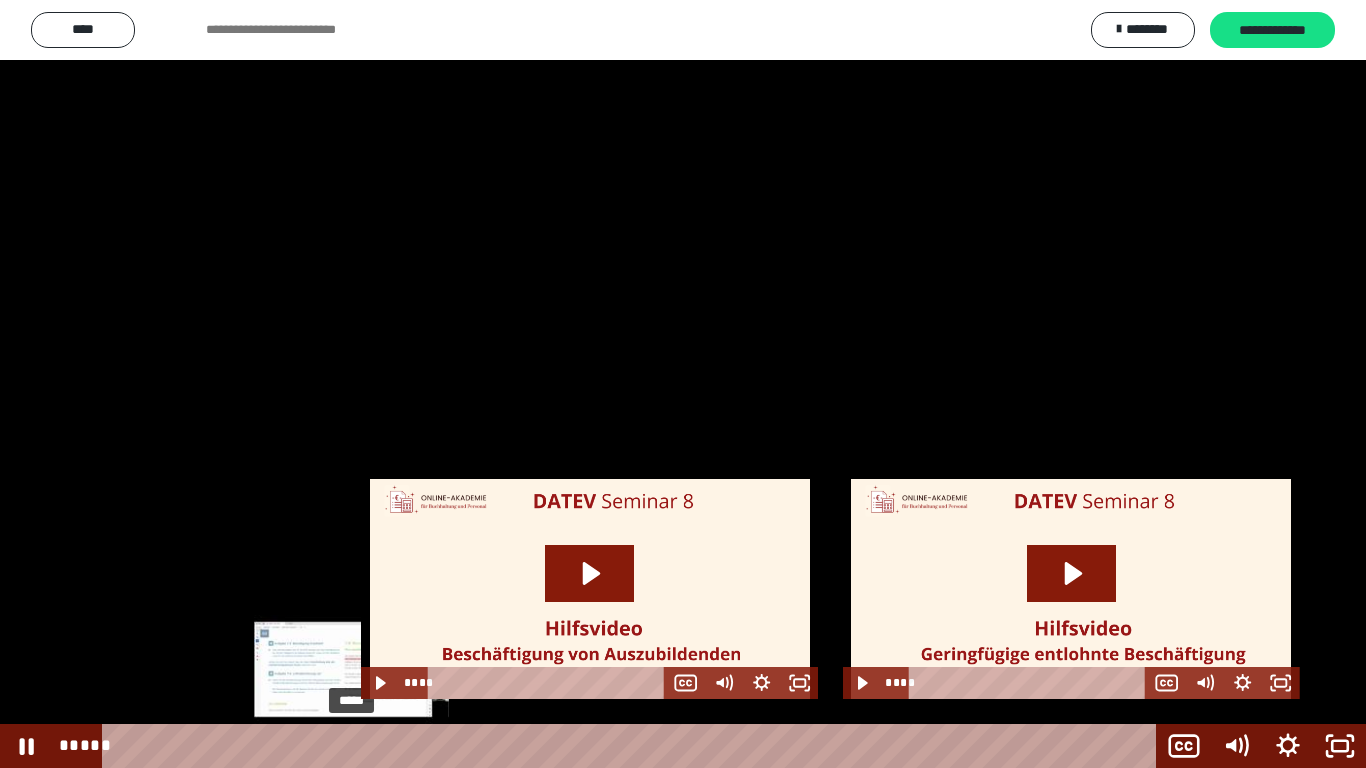 click at bounding box center [351, 746] 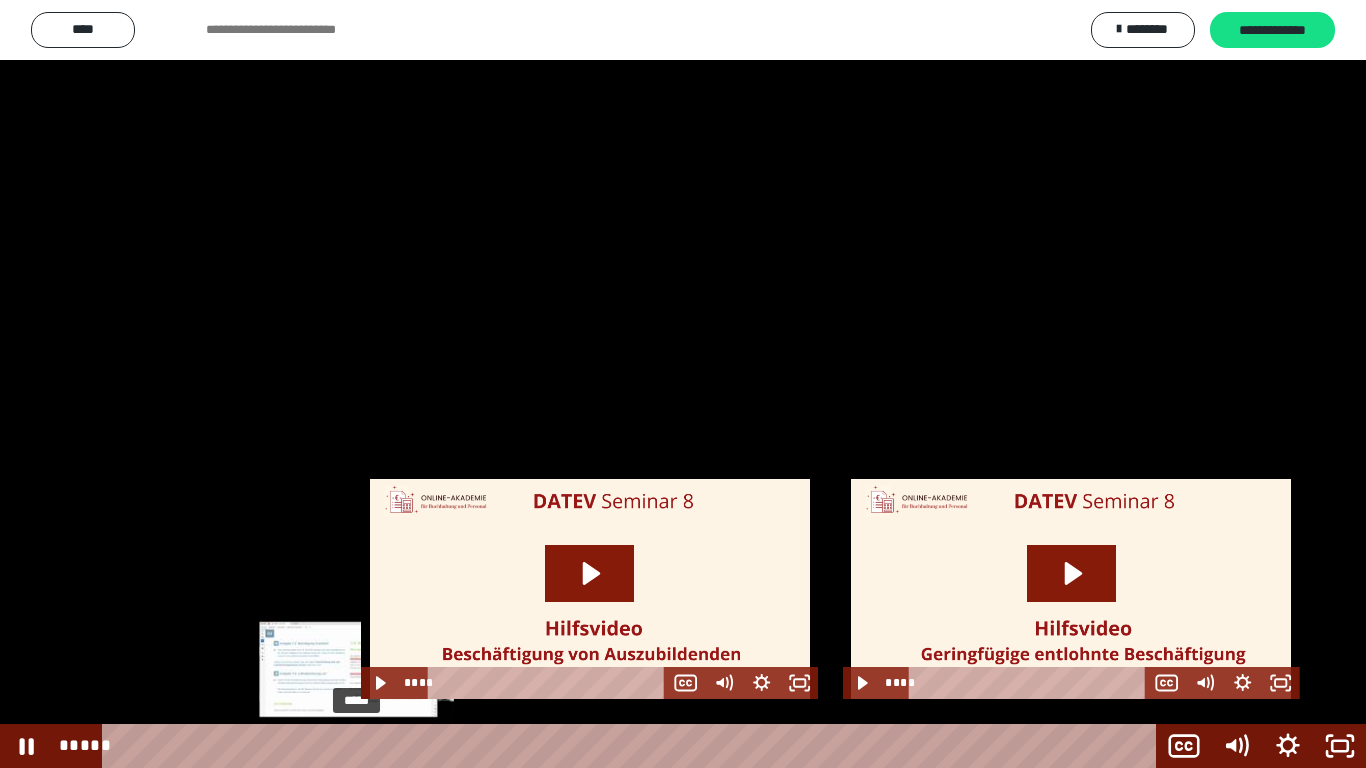 click at bounding box center (351, 746) 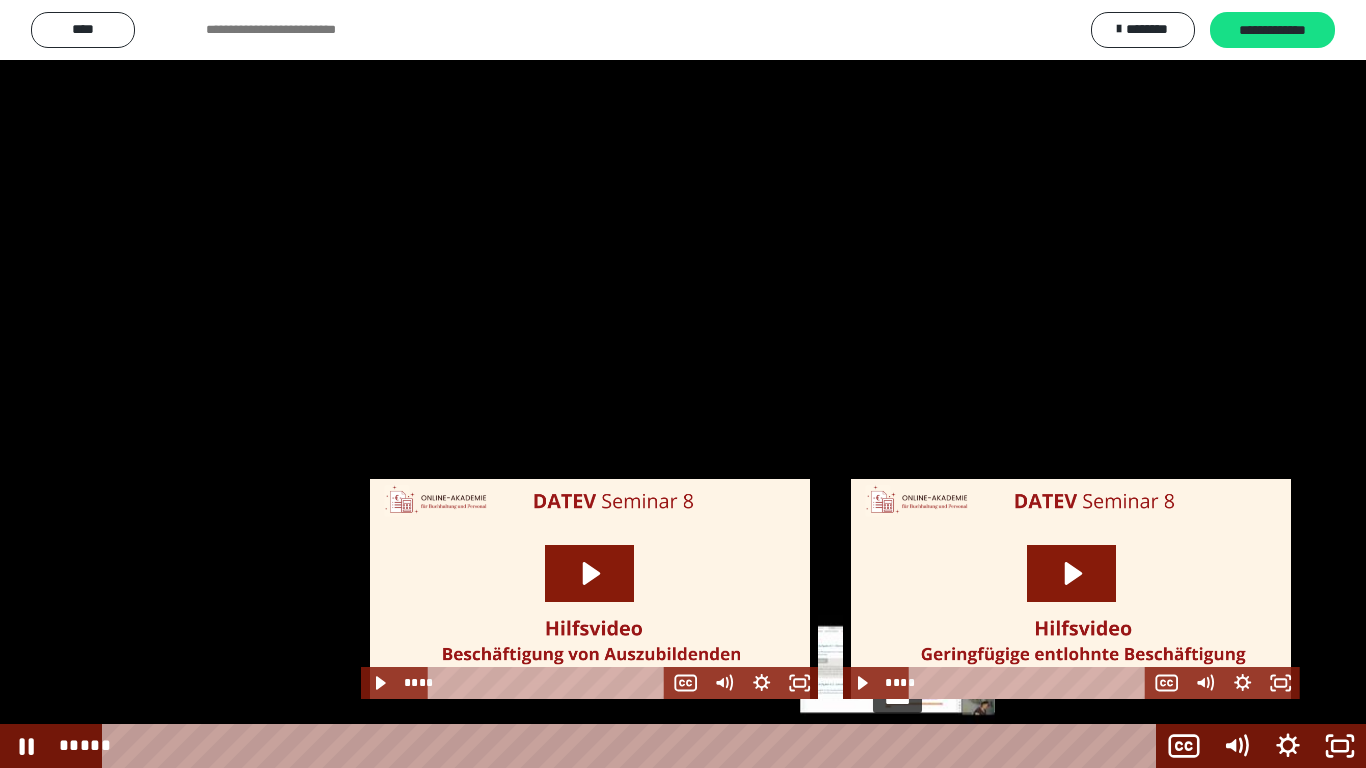 click on "*****" at bounding box center (633, 746) 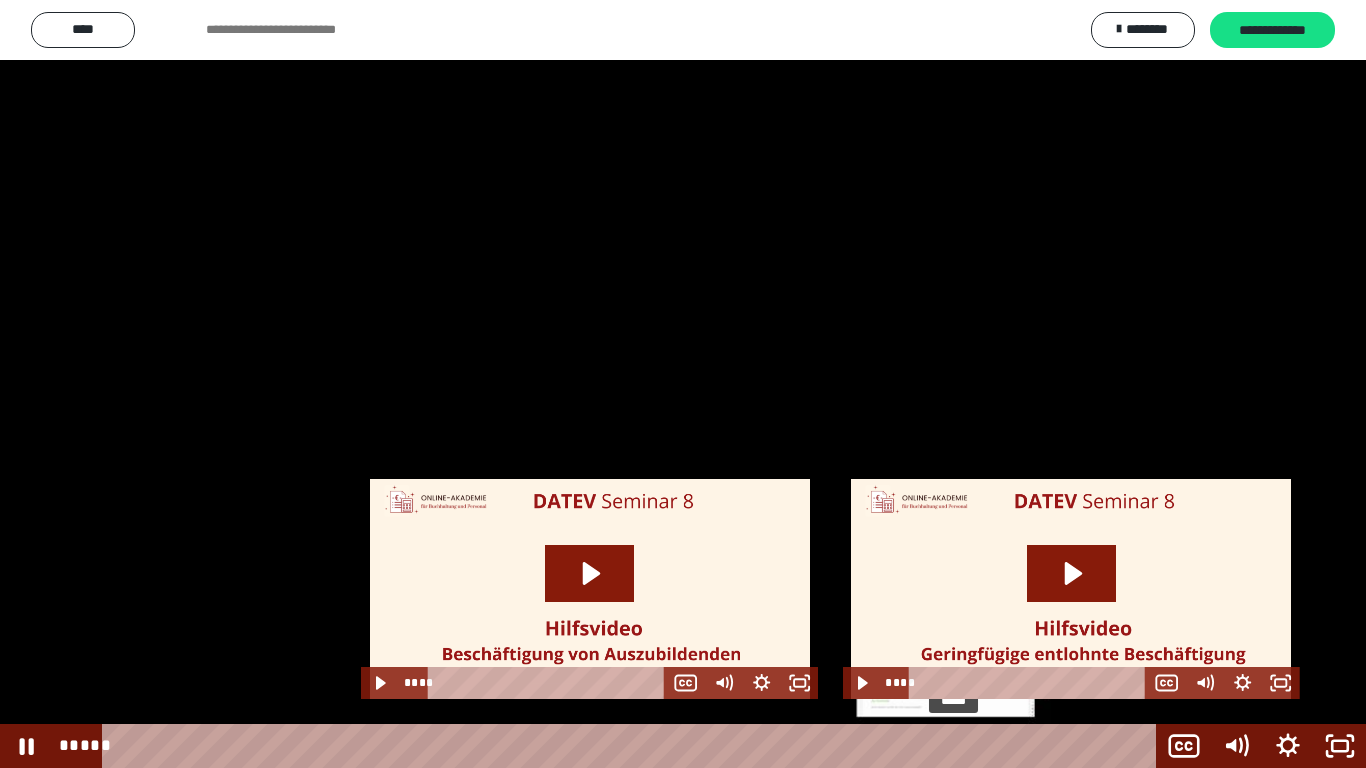 click on "*****" at bounding box center (633, 746) 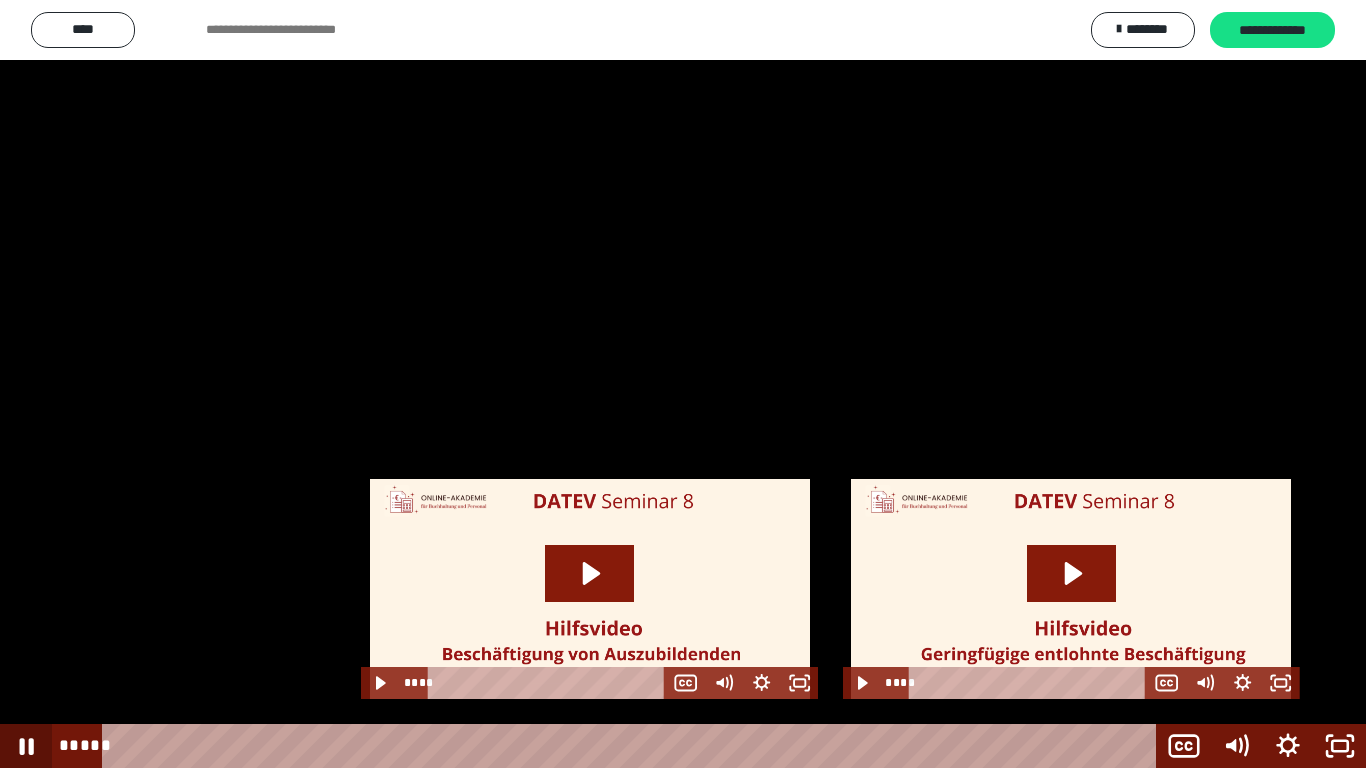 click 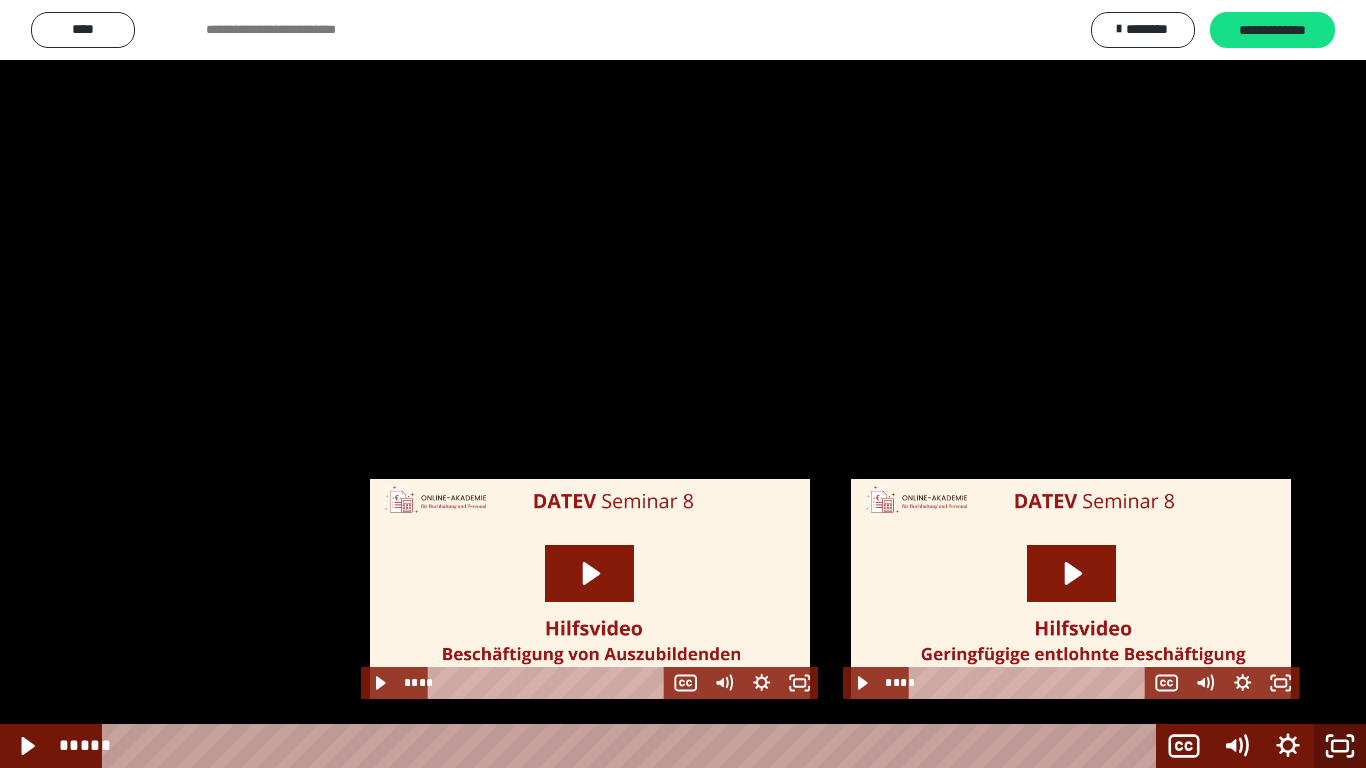 click 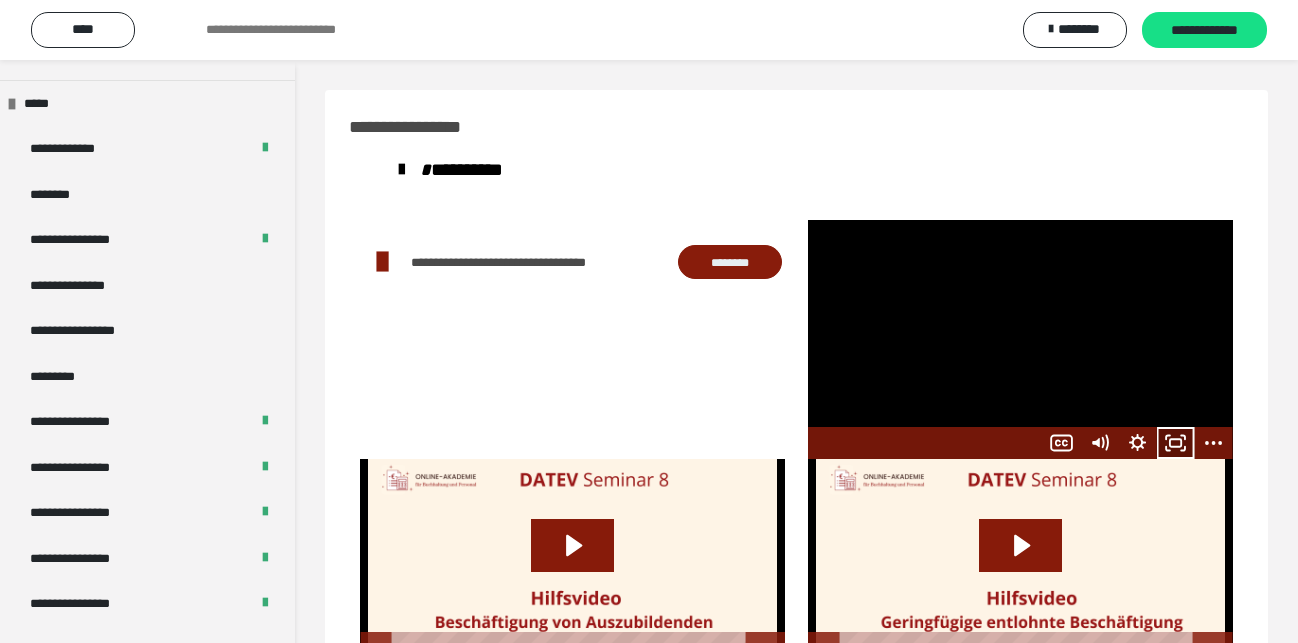 click 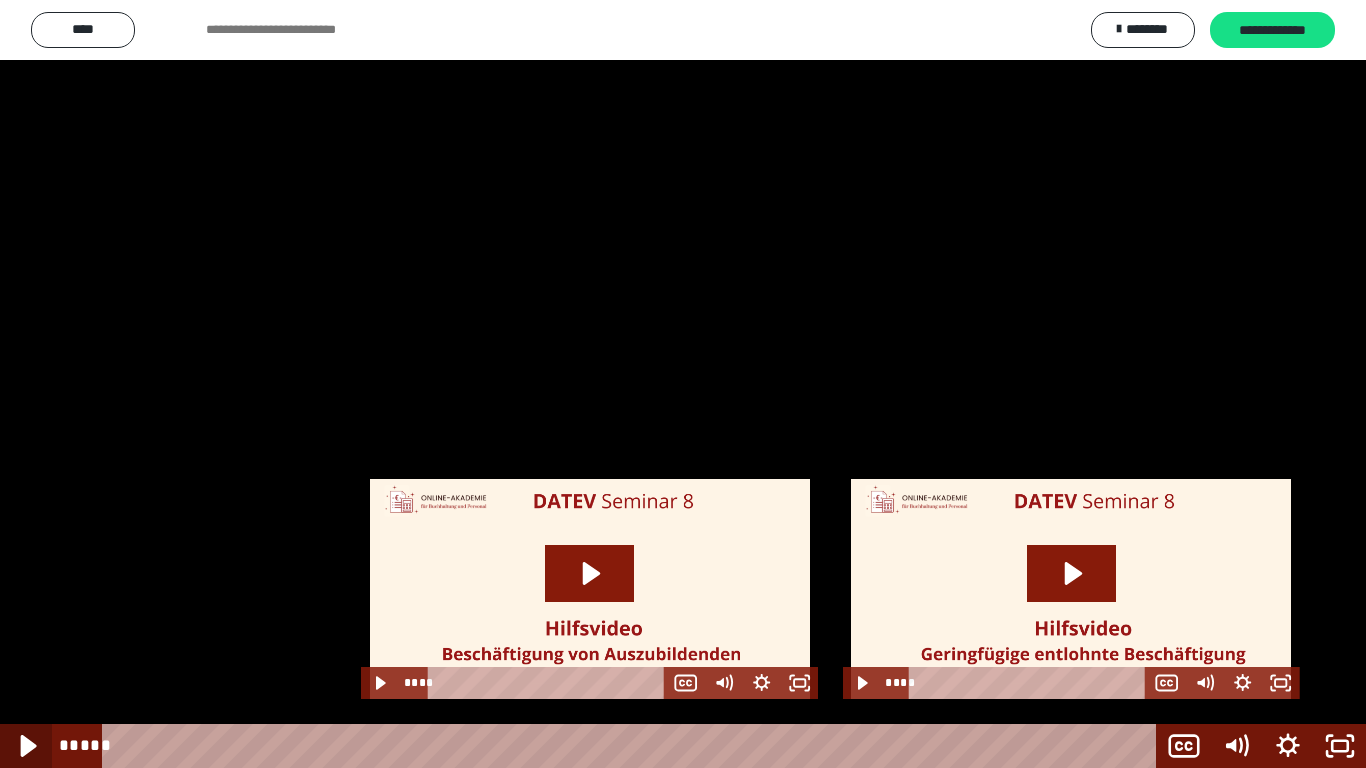 click 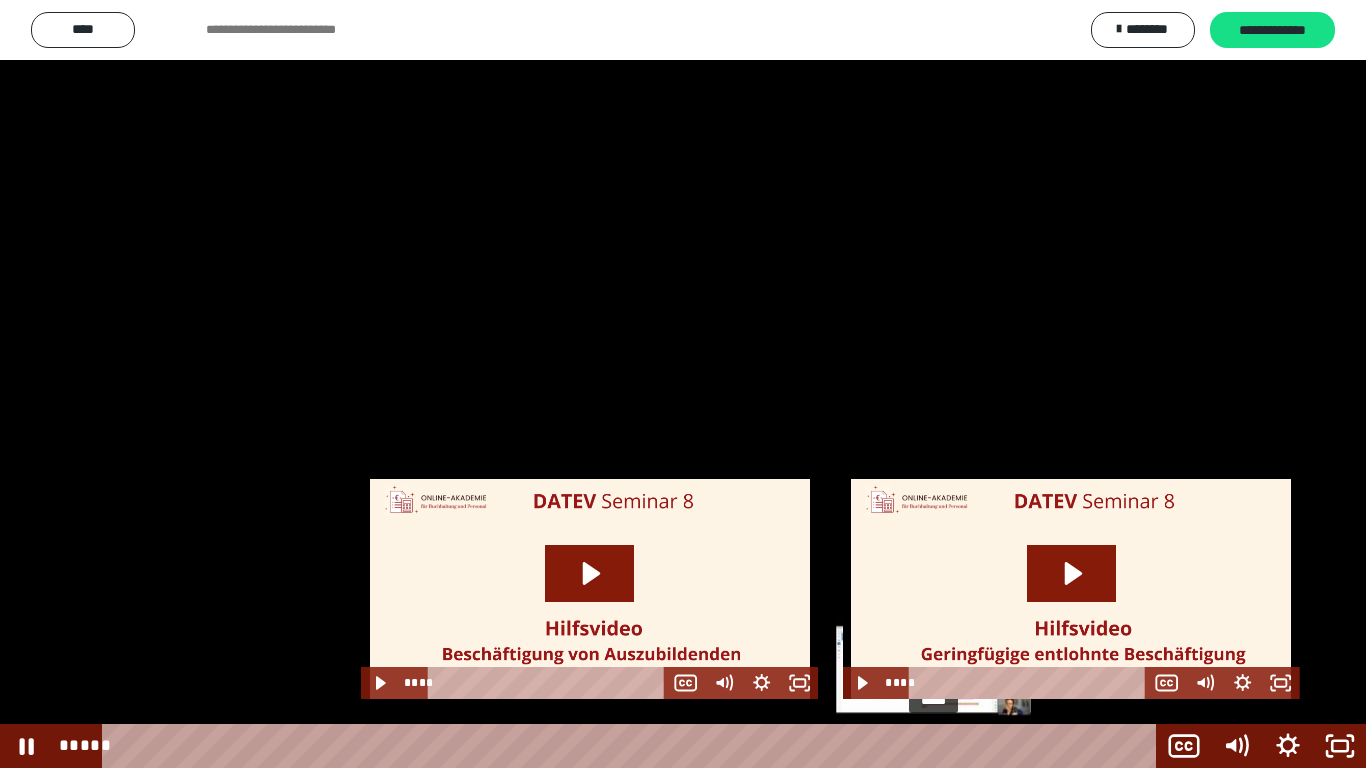 click on "*****" at bounding box center (633, 746) 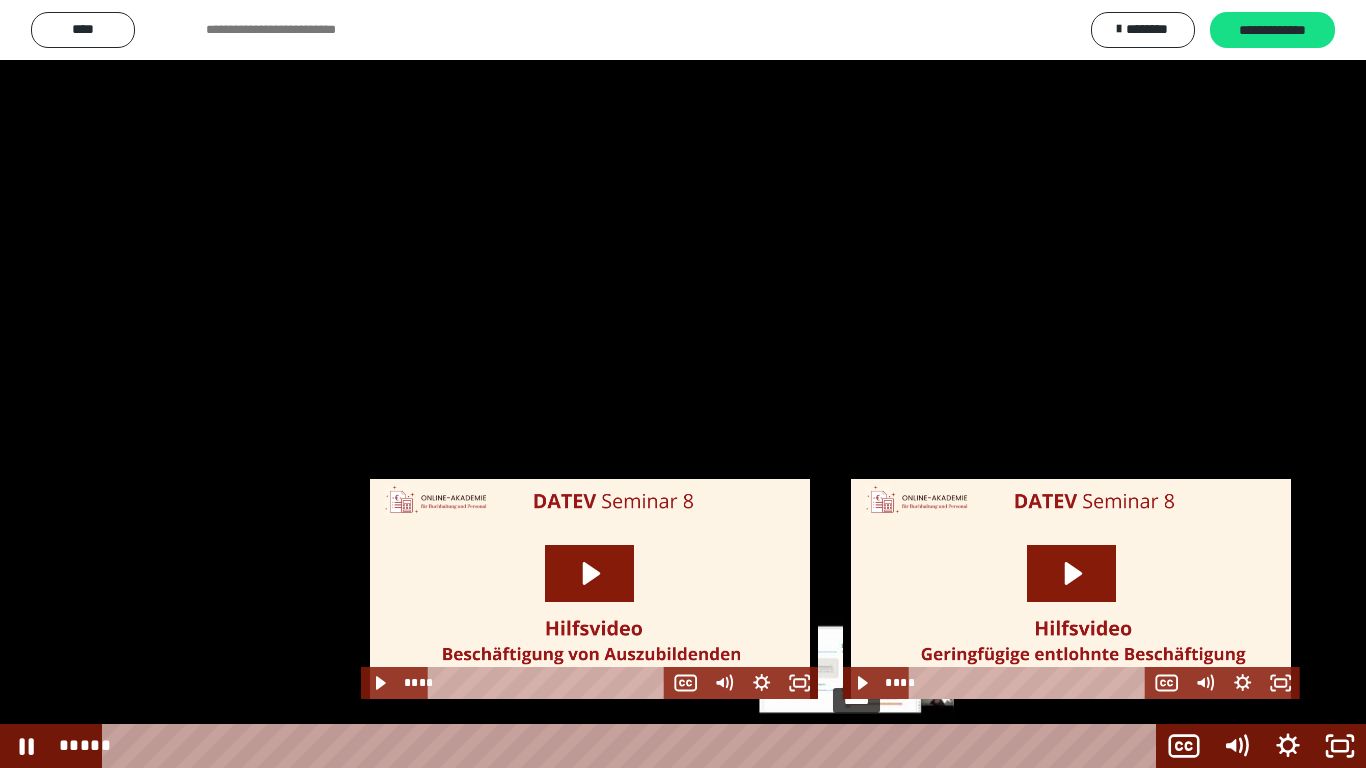 click on "*****" at bounding box center (633, 746) 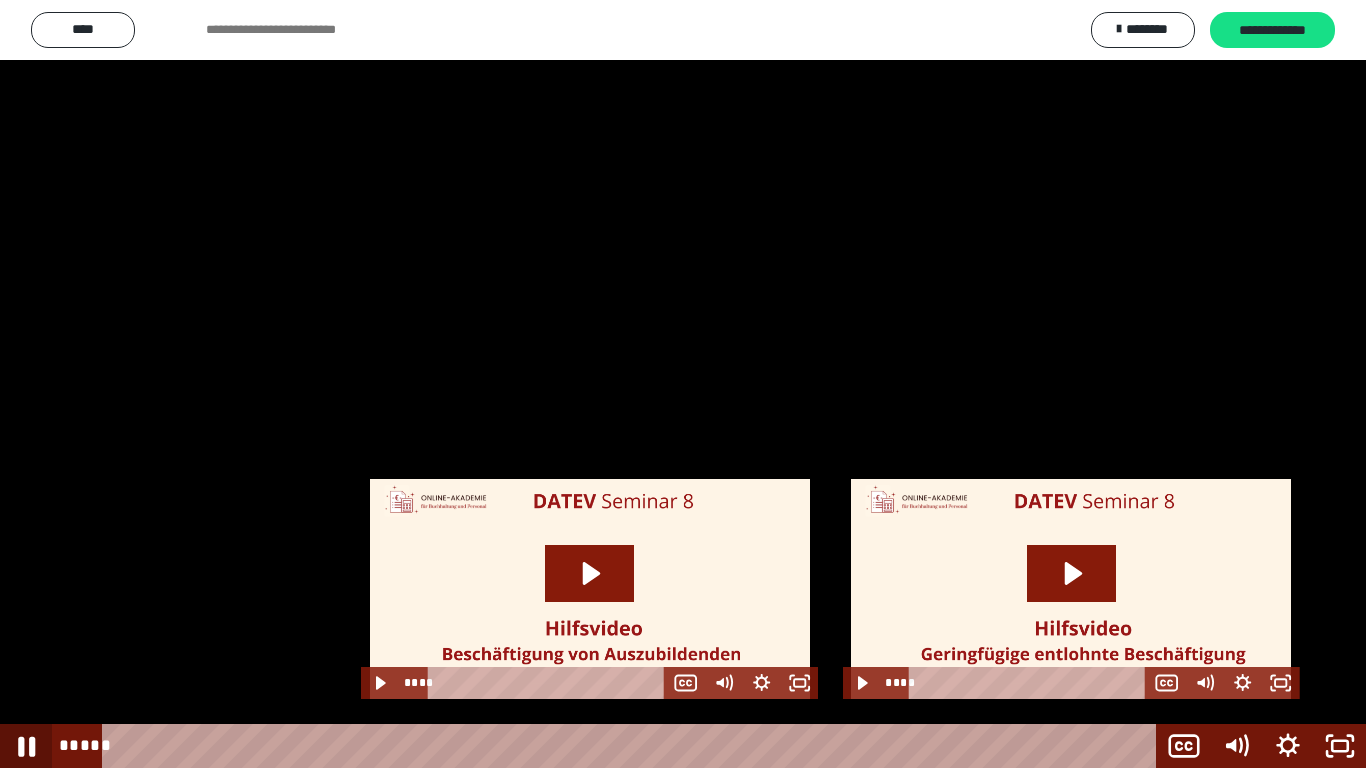 click 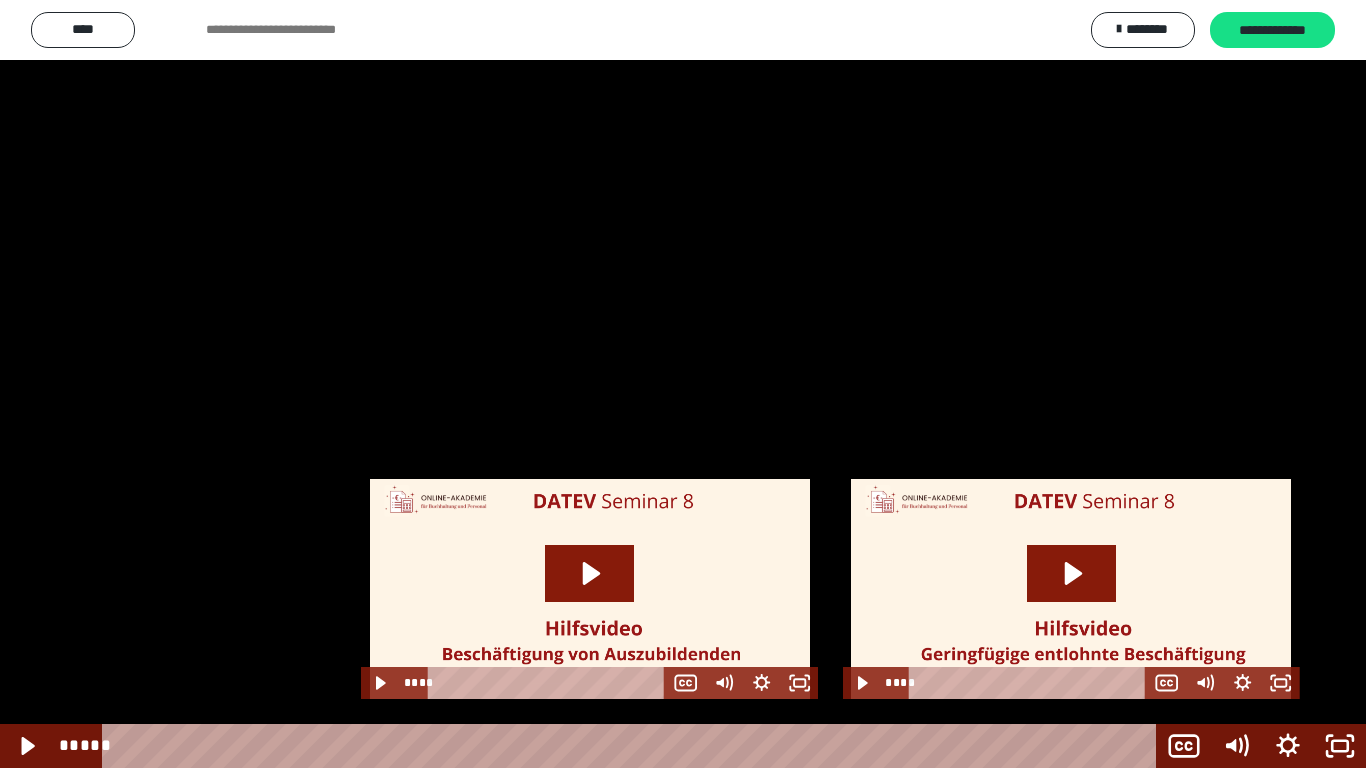 click at bounding box center (683, 384) 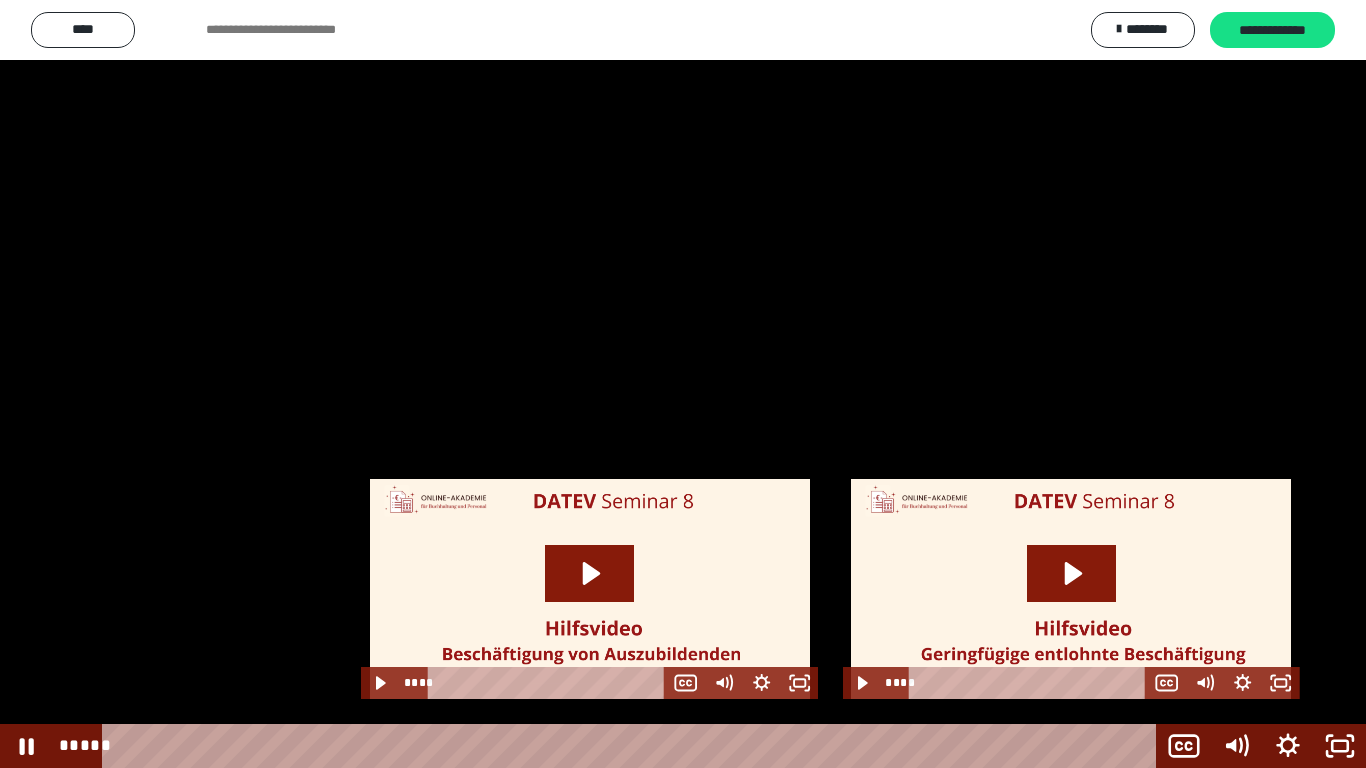 click at bounding box center [683, 384] 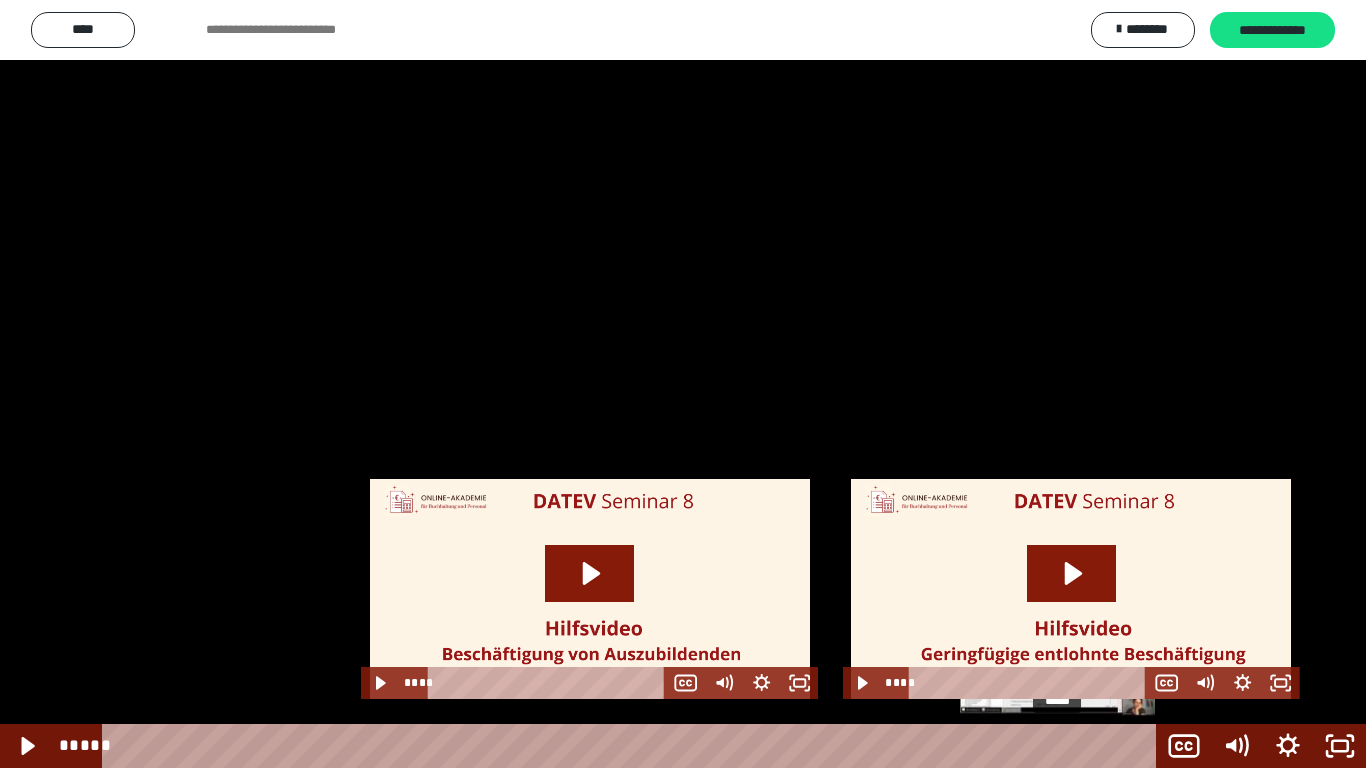 click on "*****" at bounding box center (633, 746) 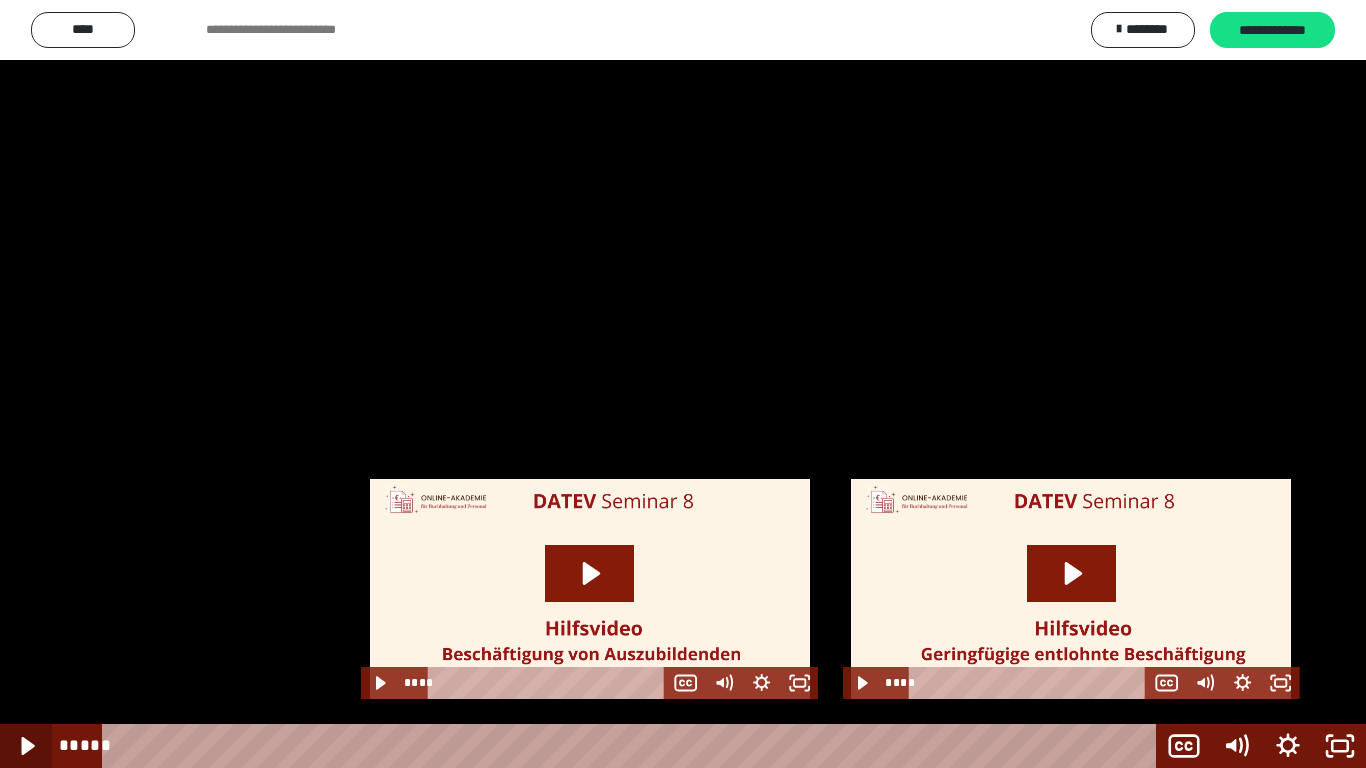 click 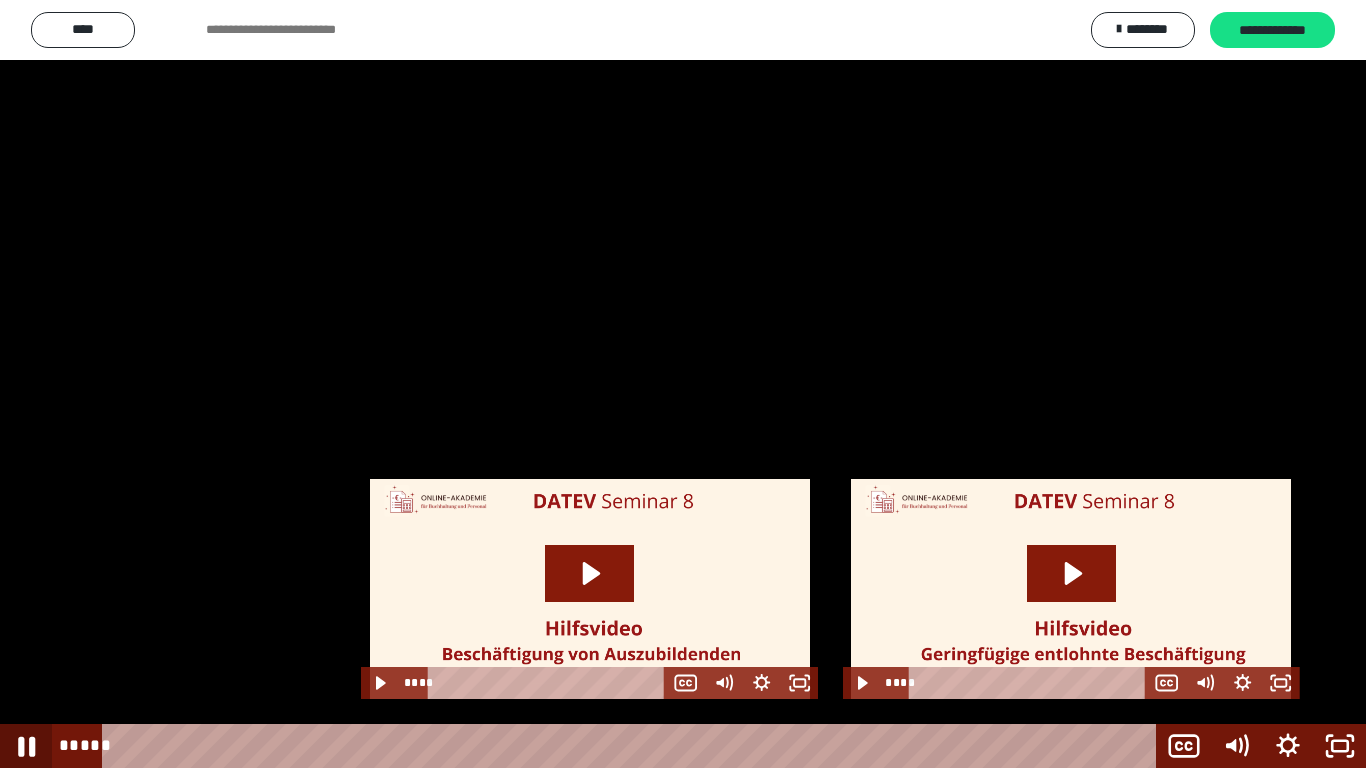 click 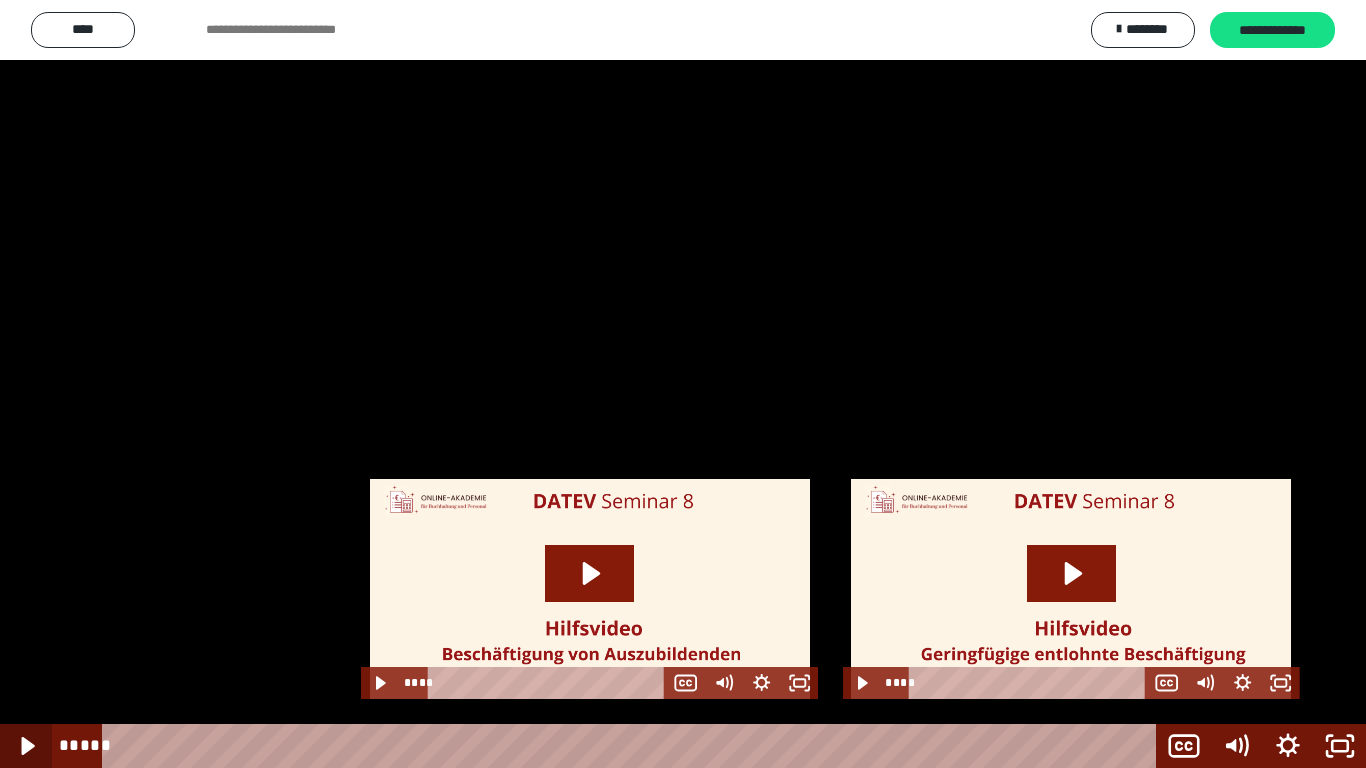 click 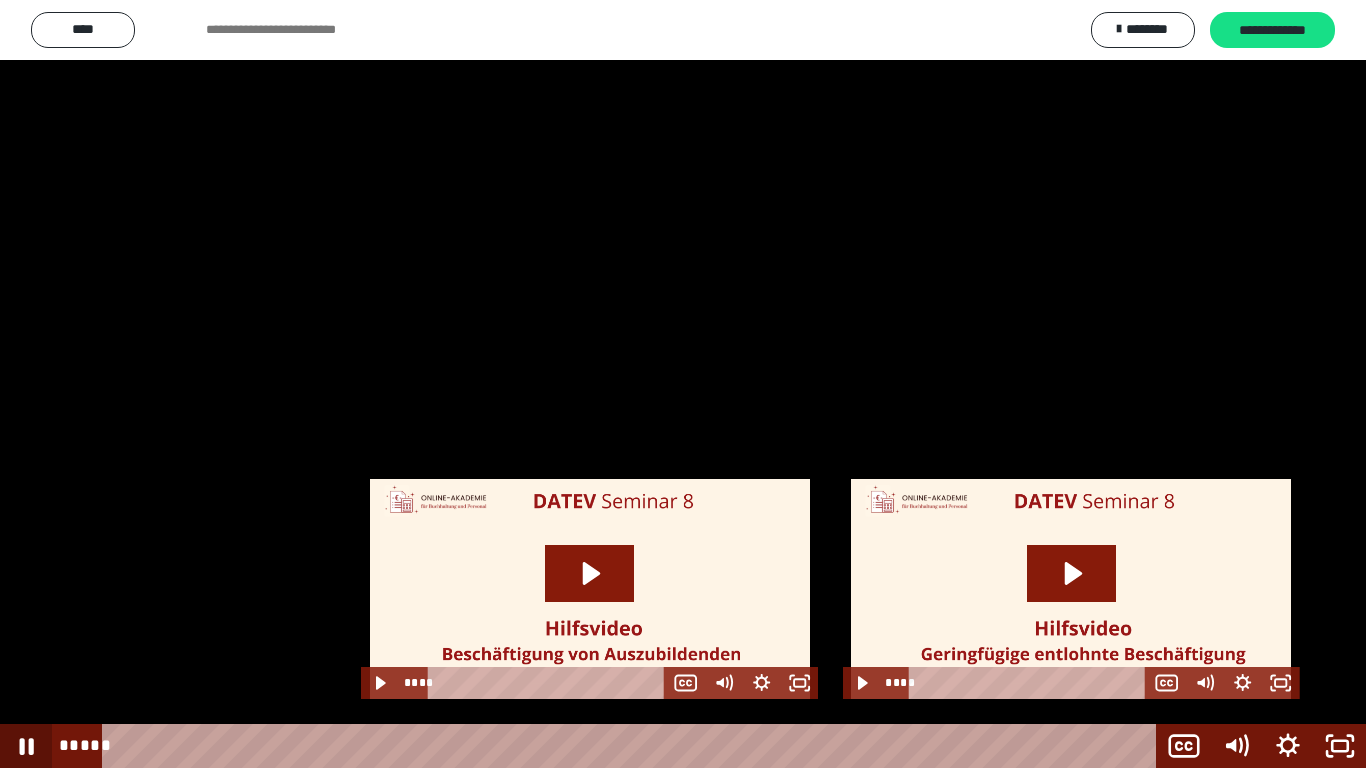 click 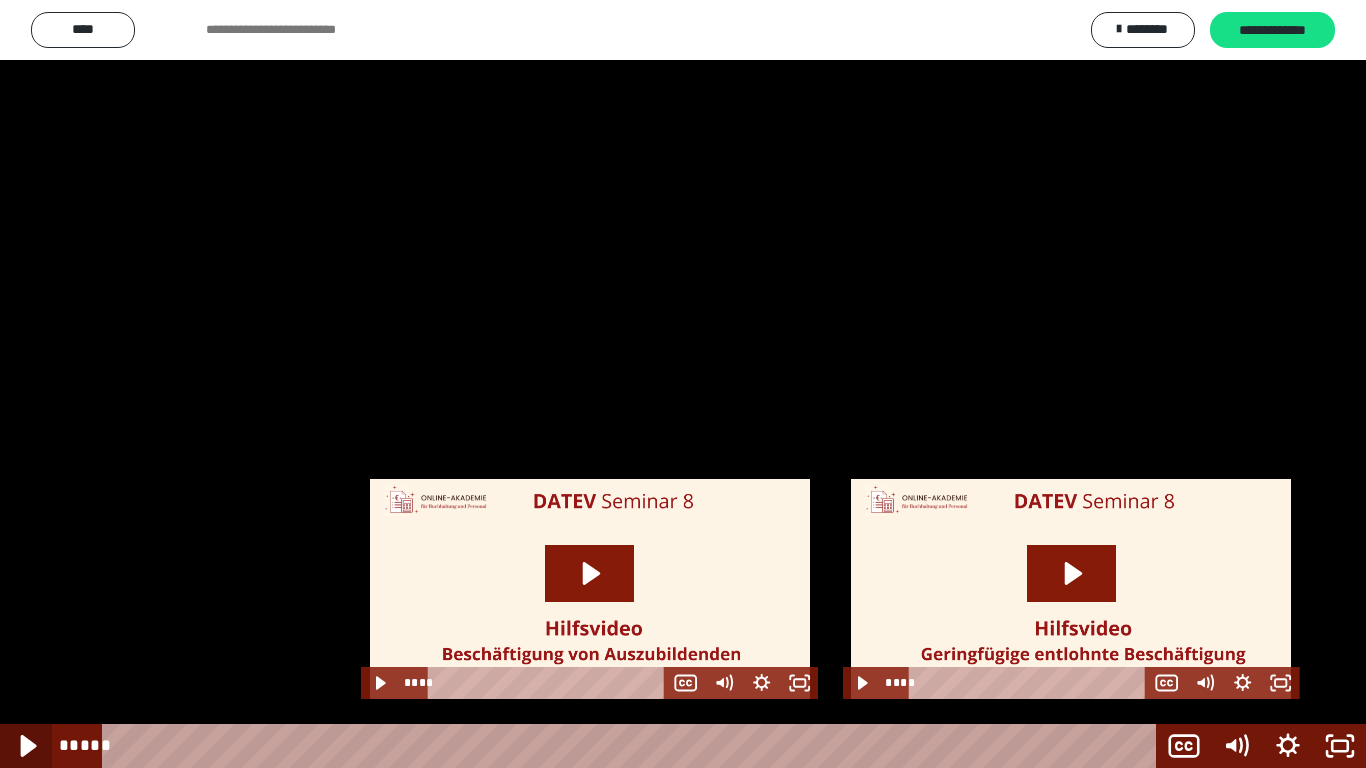 click 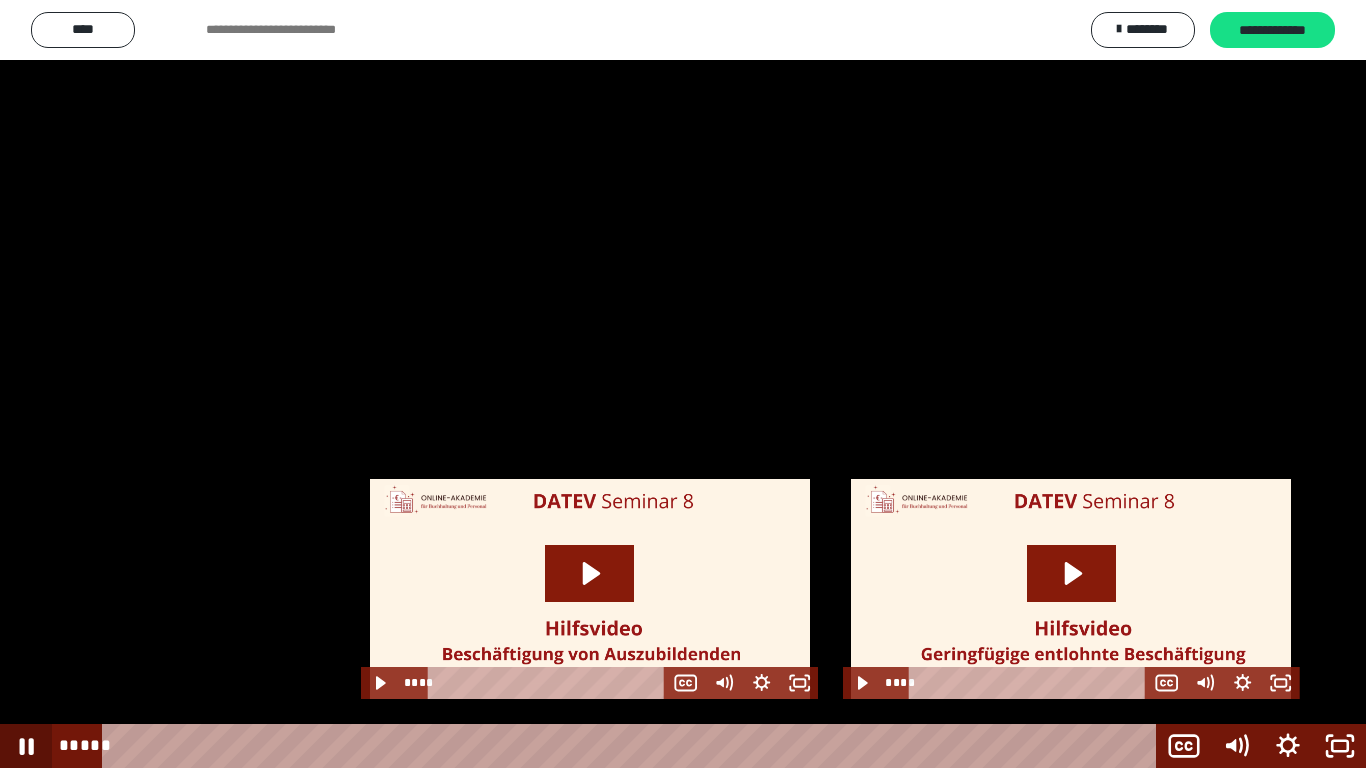 click 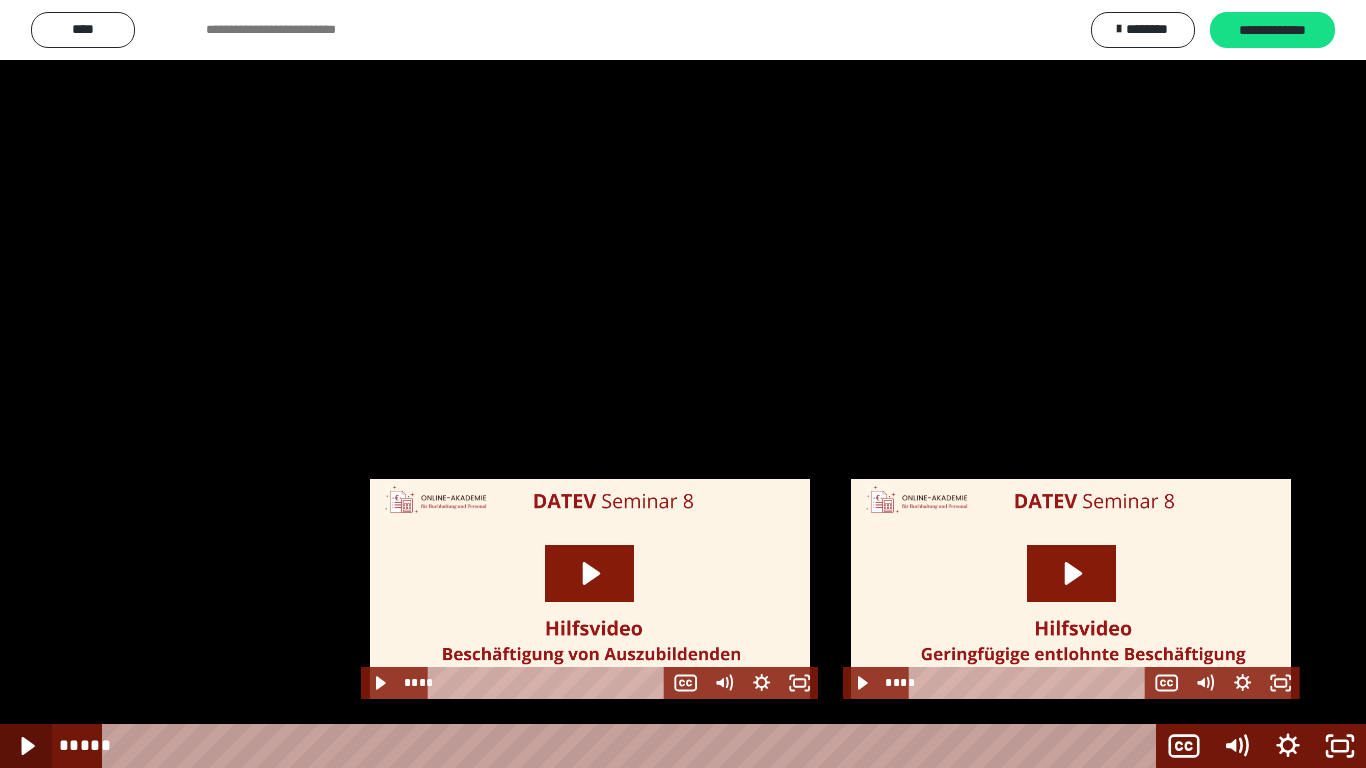 click 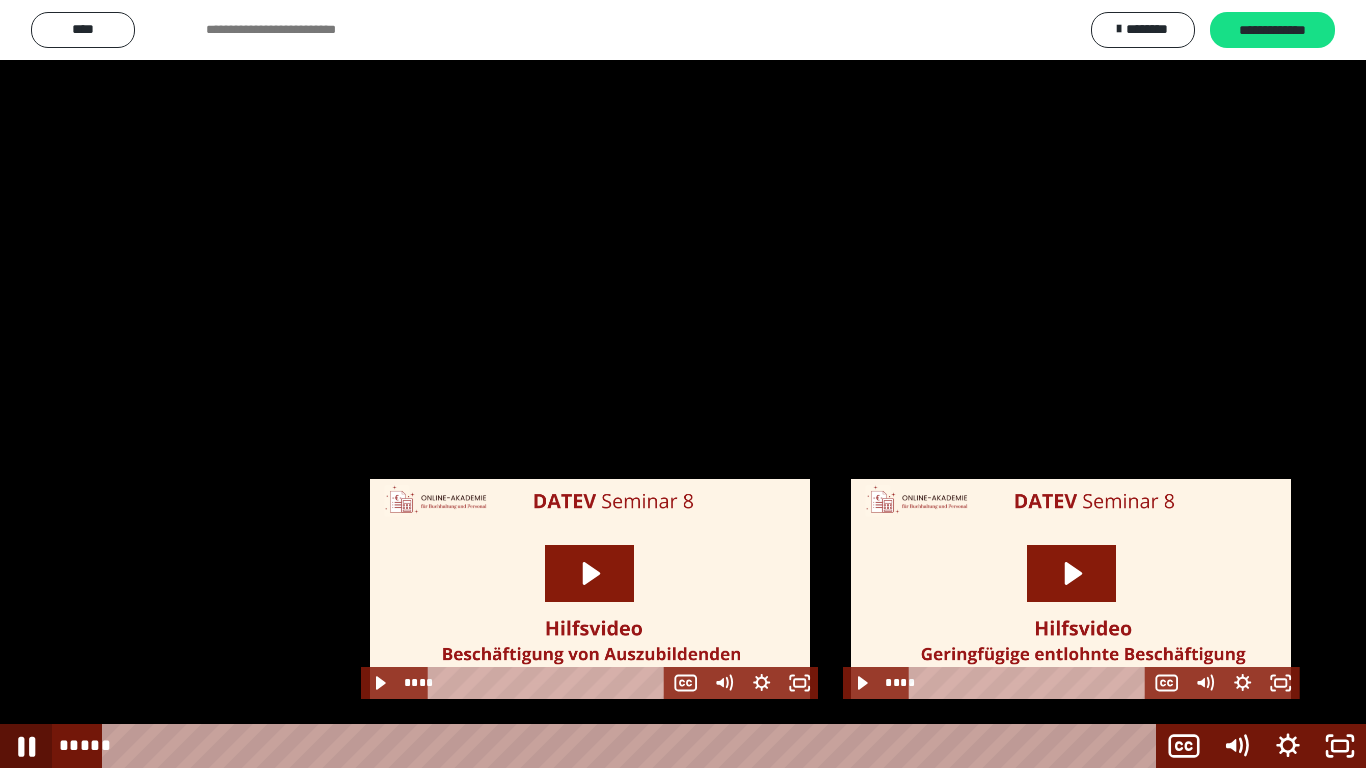 click 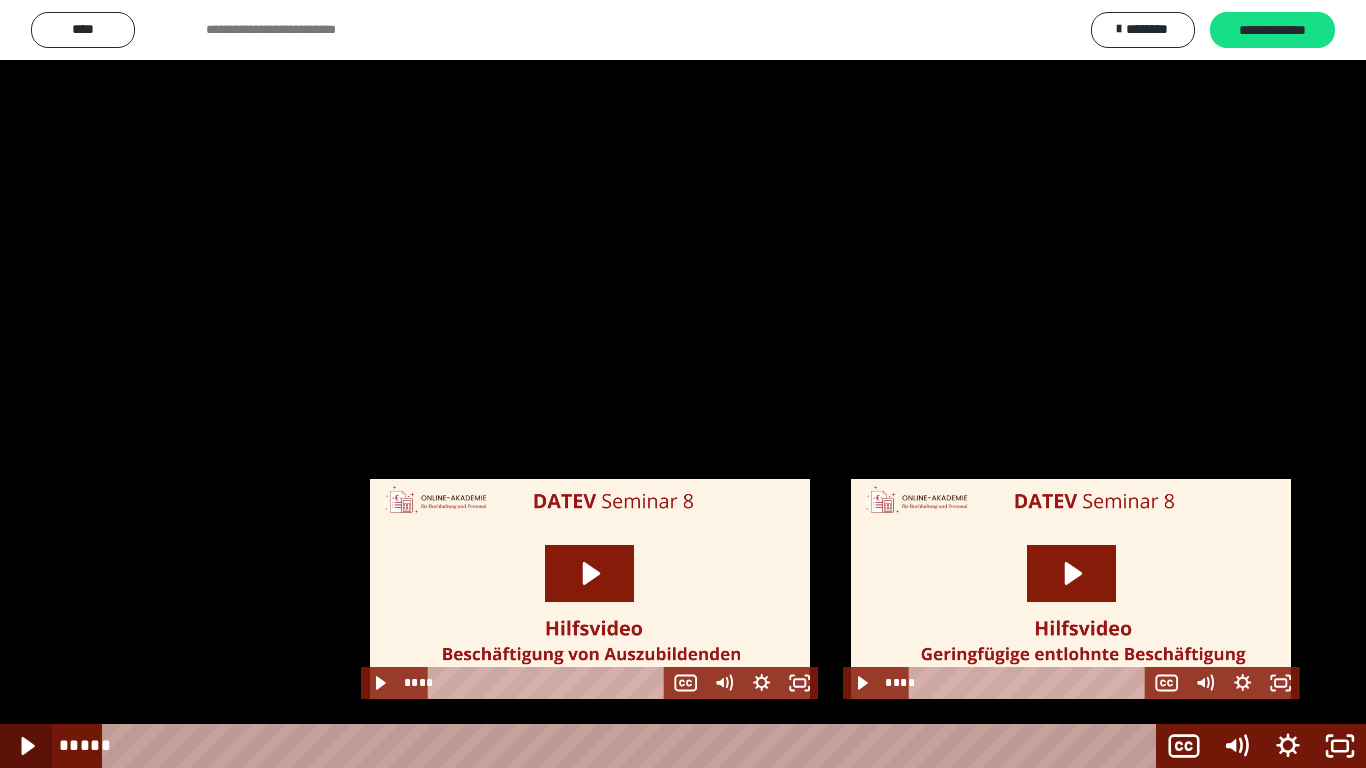 click 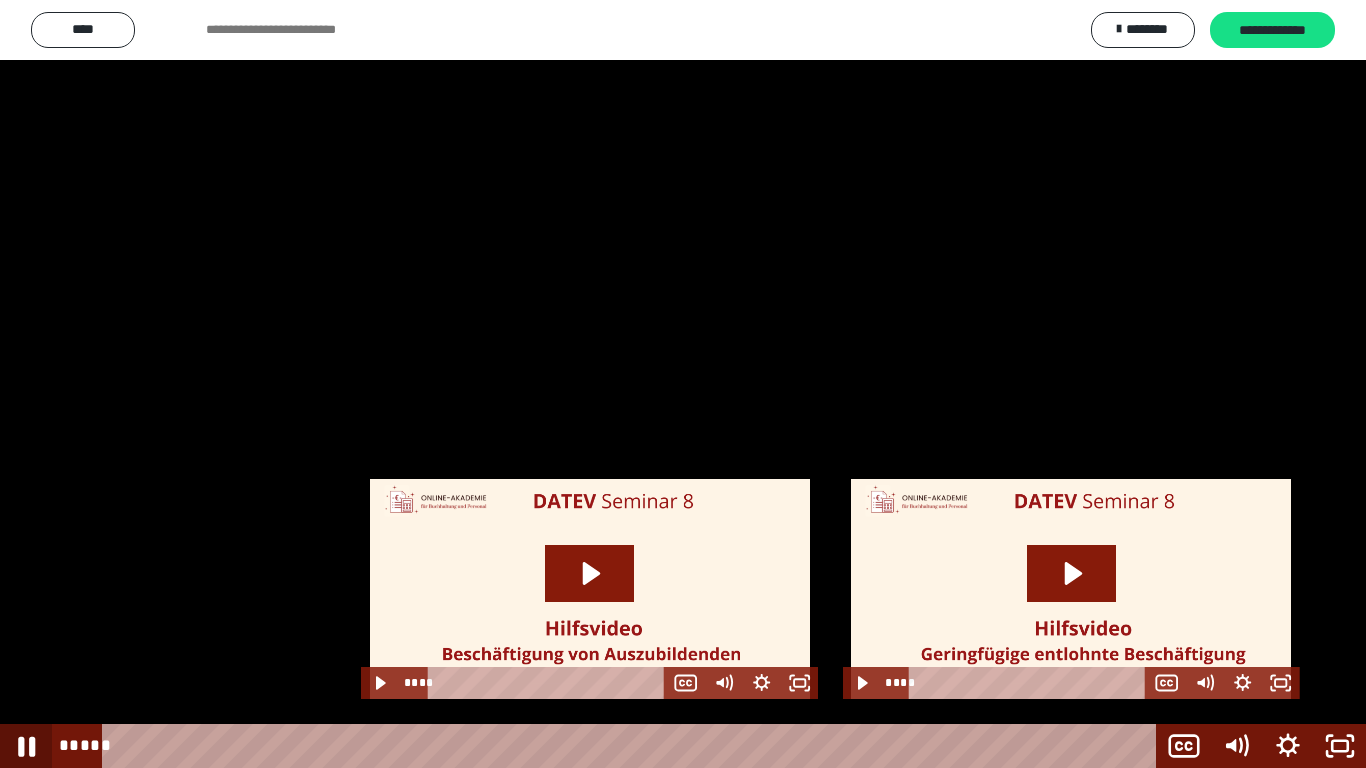 click 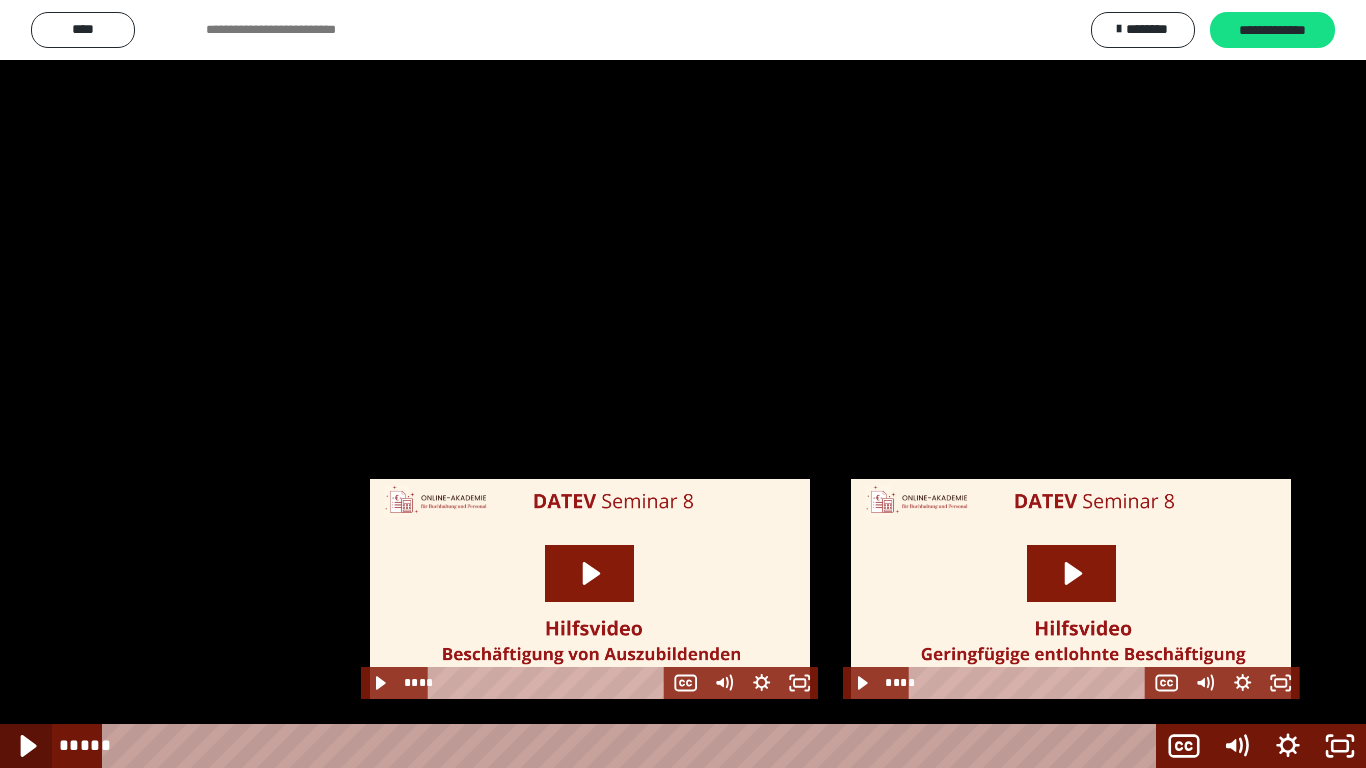 click 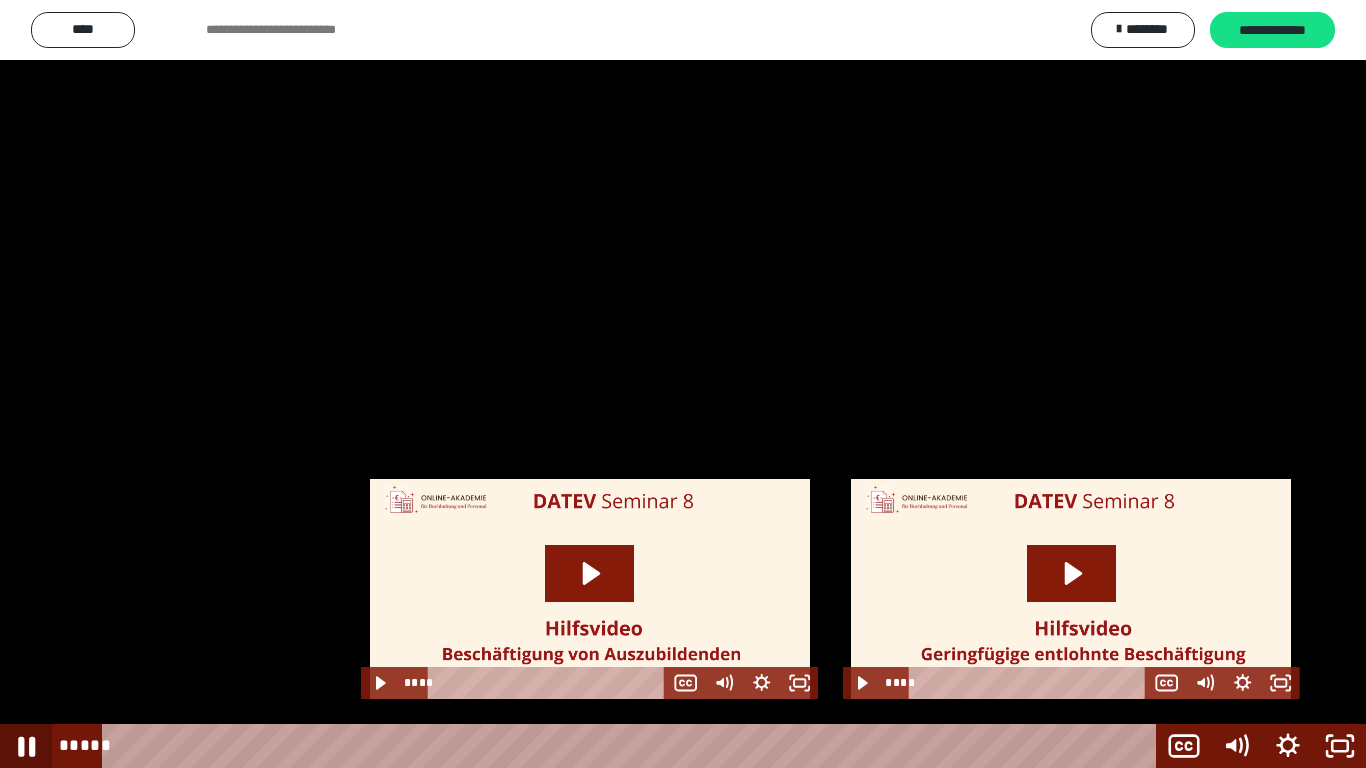 click 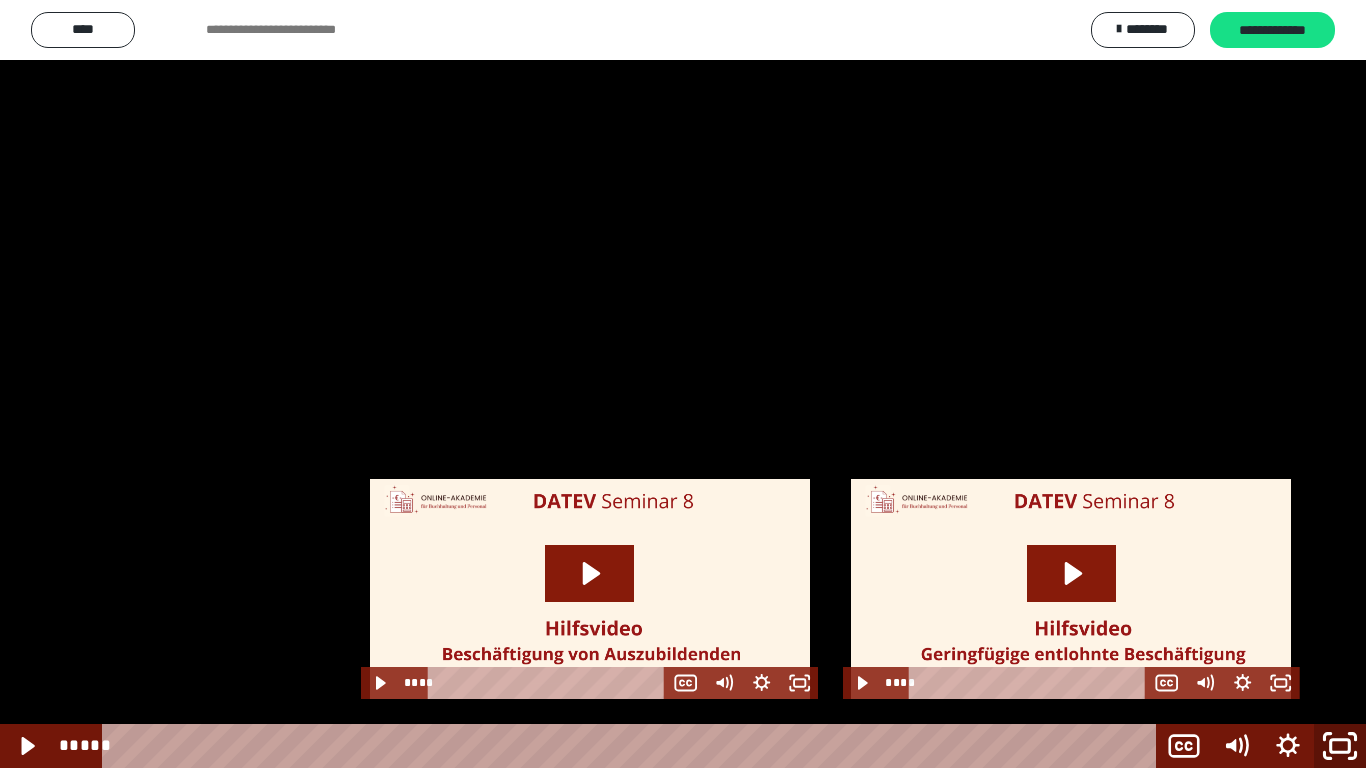click 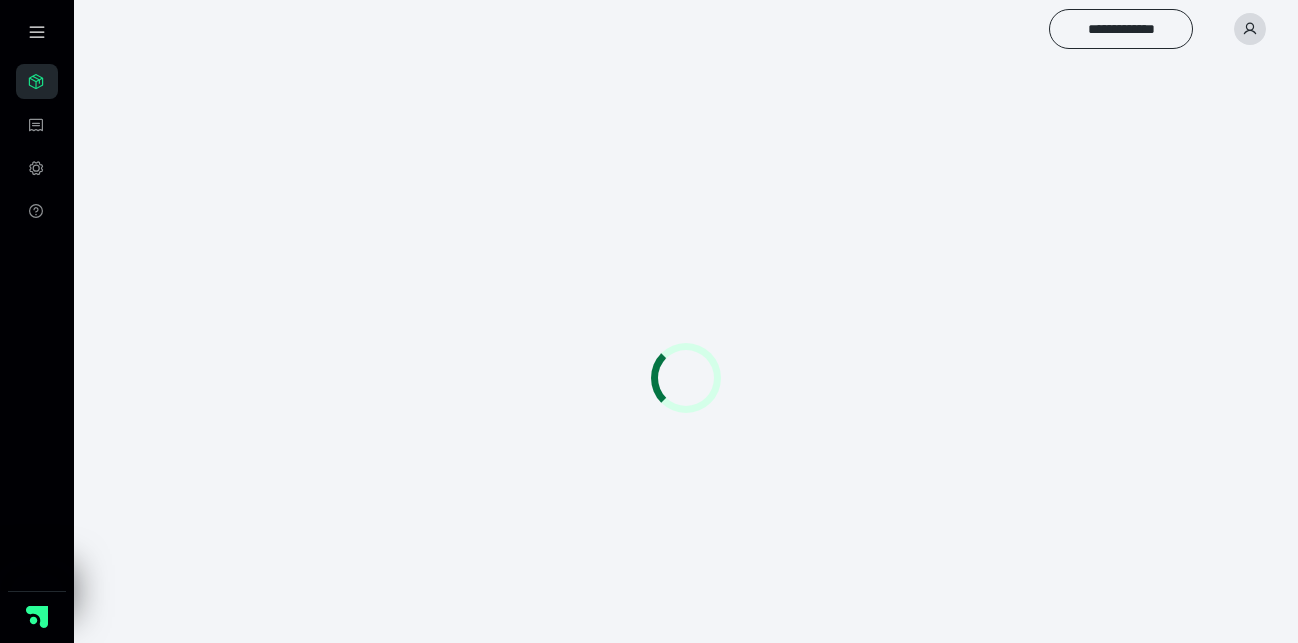 scroll, scrollTop: 0, scrollLeft: 0, axis: both 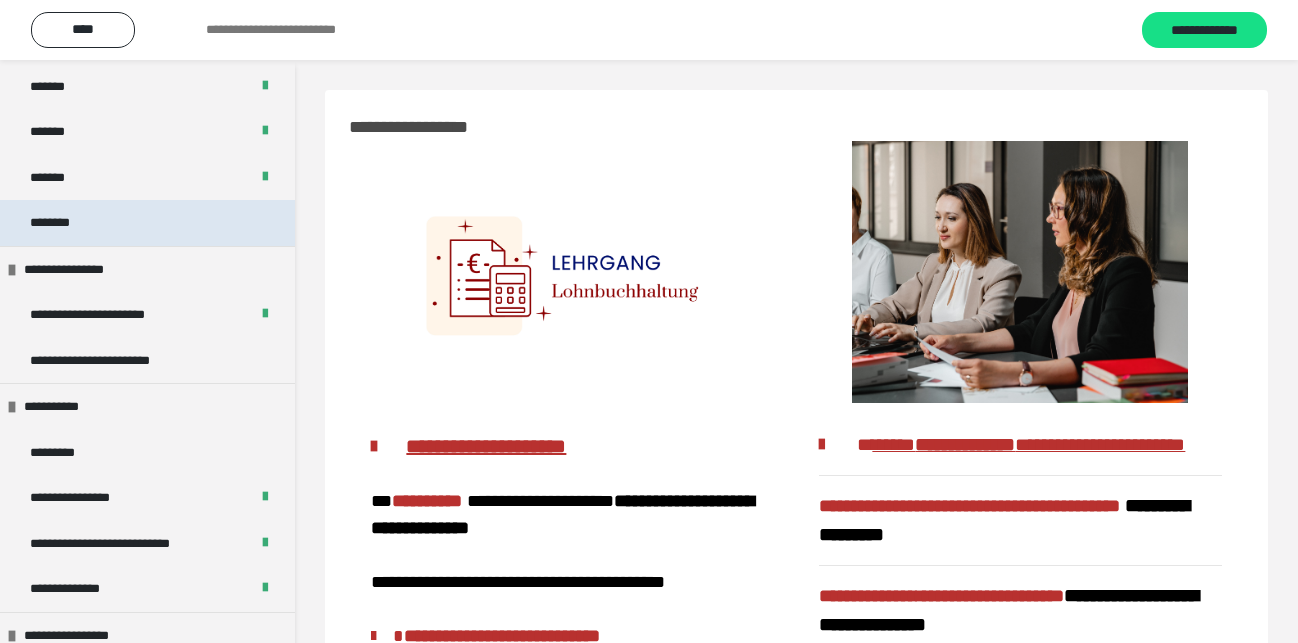 click on "********" at bounding box center [65, 223] 